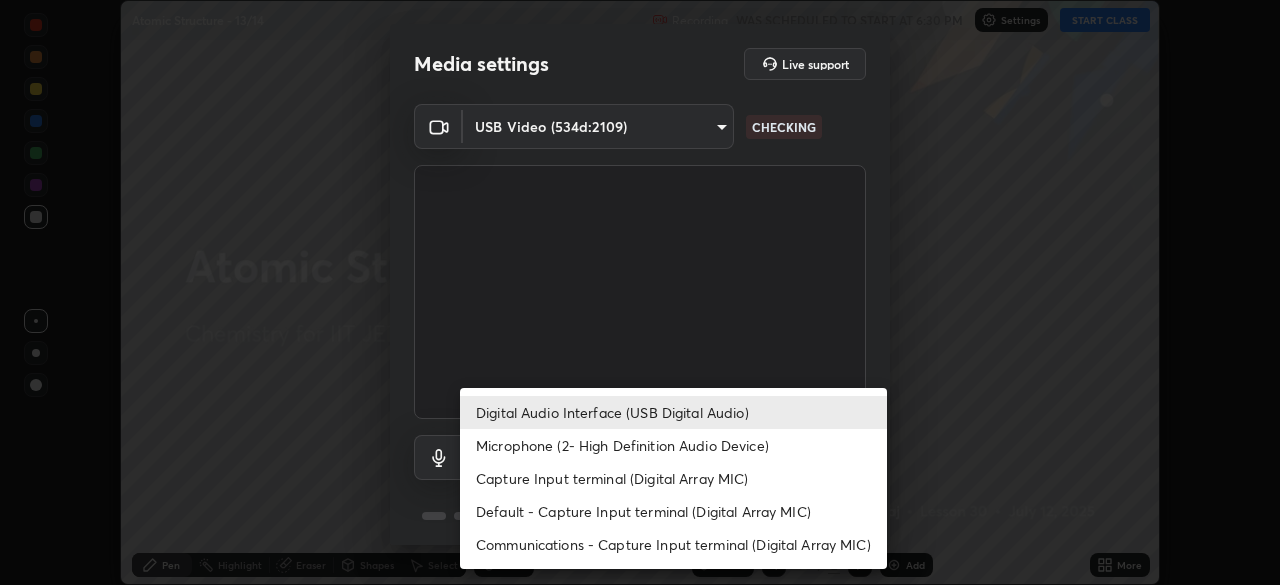 click on "Microphone (2- High Definition Audio Device)" at bounding box center (673, 445) 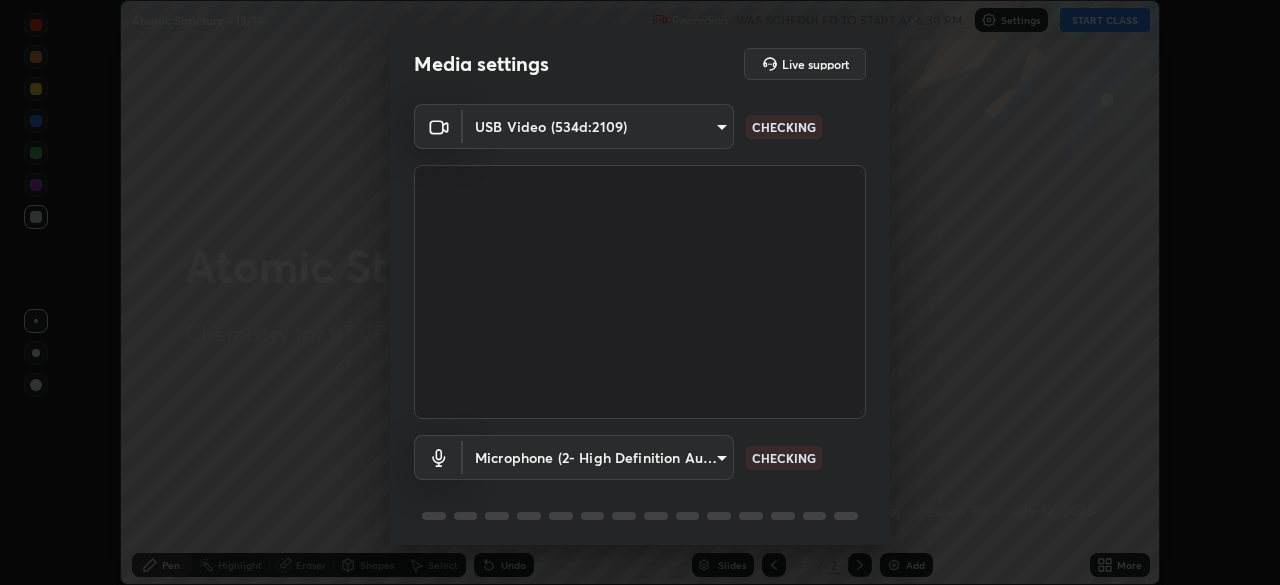 click on "Erase all Atomic Structure - 13/14 Recording WAS SCHEDULED TO START AT  6:30 PM Settings START CLASS Setting up your live class Atomic Structure - 13/14 • L30 of Chemistry for IIT JEE-GROWTH-4- 2027 [PERSON_NAME] Pen Highlight Eraser Shapes Select Undo Slides 2 / 2 Add More No doubts shared Encourage your learners to ask a doubt for better clarity Report an issue Reason for reporting Buffering Chat not working Audio - Video sync issue Educator video quality low ​ Attach an image Report Media settings Live support USB Video (534d:2109) 548a44a52523d2997e35a3c13491b16d14ec2e678e88aab68fdaa9d4bfa060c5 CHECKING Microphone (2- High Definition Audio Device) af36c77e3078702bb364362f28a77dfc48b9b20a59763b379b5ad7317b2036e0 CHECKING 1 / 5 Next Digital Audio Interface (USB Digital Audio) Microphone (2- High Definition Audio Device) Capture Input terminal (Digital Array MIC) Default - Capture Input terminal (Digital Array MIC) Communications - Capture Input terminal (Digital Array MIC)" at bounding box center (640, 292) 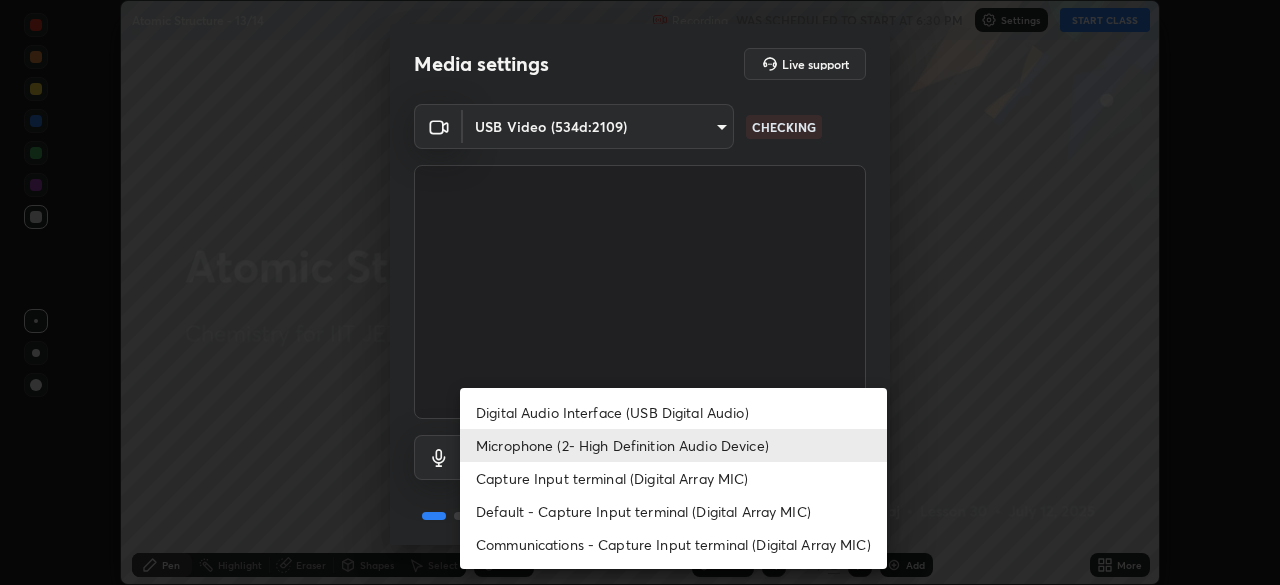 click on "Digital Audio Interface (USB Digital Audio)" at bounding box center [673, 412] 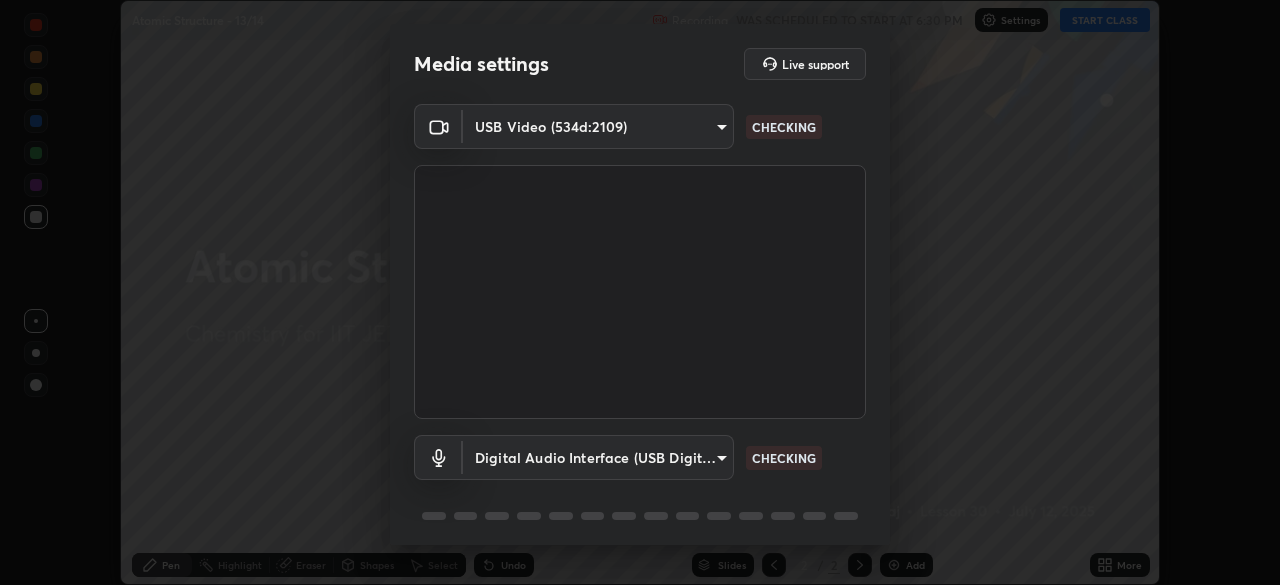 scroll, scrollTop: 71, scrollLeft: 0, axis: vertical 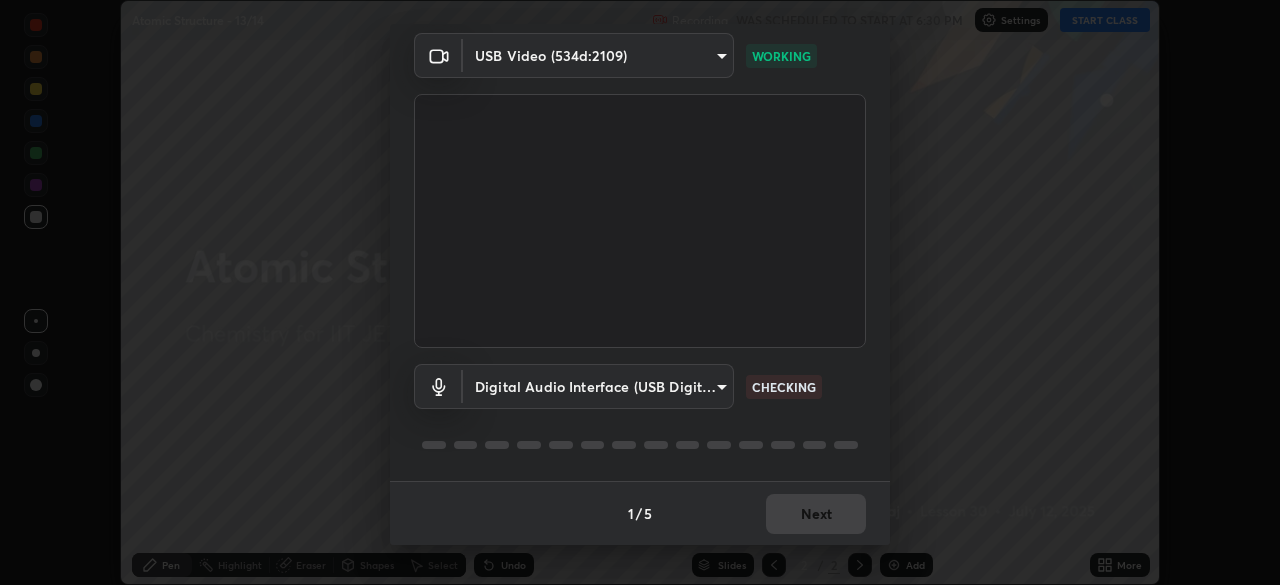 click on "1 / 5 Next" at bounding box center (640, 513) 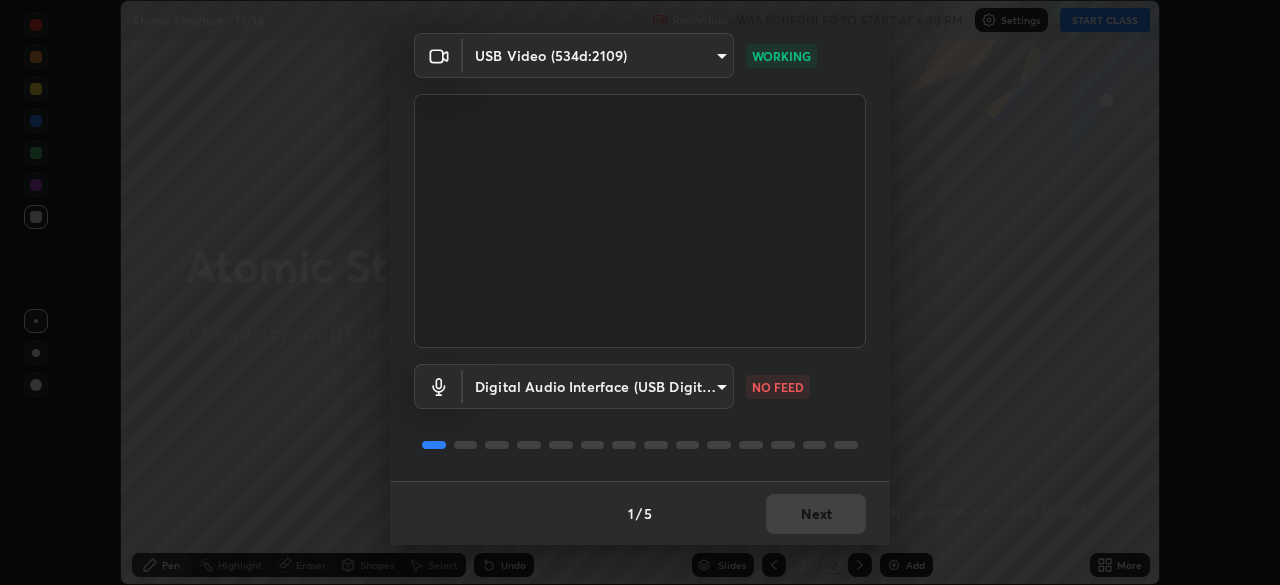 click on "Erase all Atomic Structure - 13/14 Recording WAS SCHEDULED TO START AT  6:30 PM Settings START CLASS Setting up your live class Atomic Structure - 13/14 • L30 of Chemistry for IIT JEE-GROWTH-4- 2027 [PERSON_NAME] Pen Highlight Eraser Shapes Select Undo Slides 2 / 2 Add More No doubts shared Encourage your learners to ask a doubt for better clarity Report an issue Reason for reporting Buffering Chat not working Audio - Video sync issue Educator video quality low ​ Attach an image Report Media settings Live support USB Video (534d:2109) 548a44a52523d2997e35a3c13491b16d14ec2e678e88aab68fdaa9d4bfa060c5 WORKING Digital Audio Interface (USB Digital Audio) 8f92bf7b632e1636e4e6ab4b8ed2273f11e7872107087d8dd108b280115f2a30 NO FEED 1 / 5 Next" at bounding box center (640, 292) 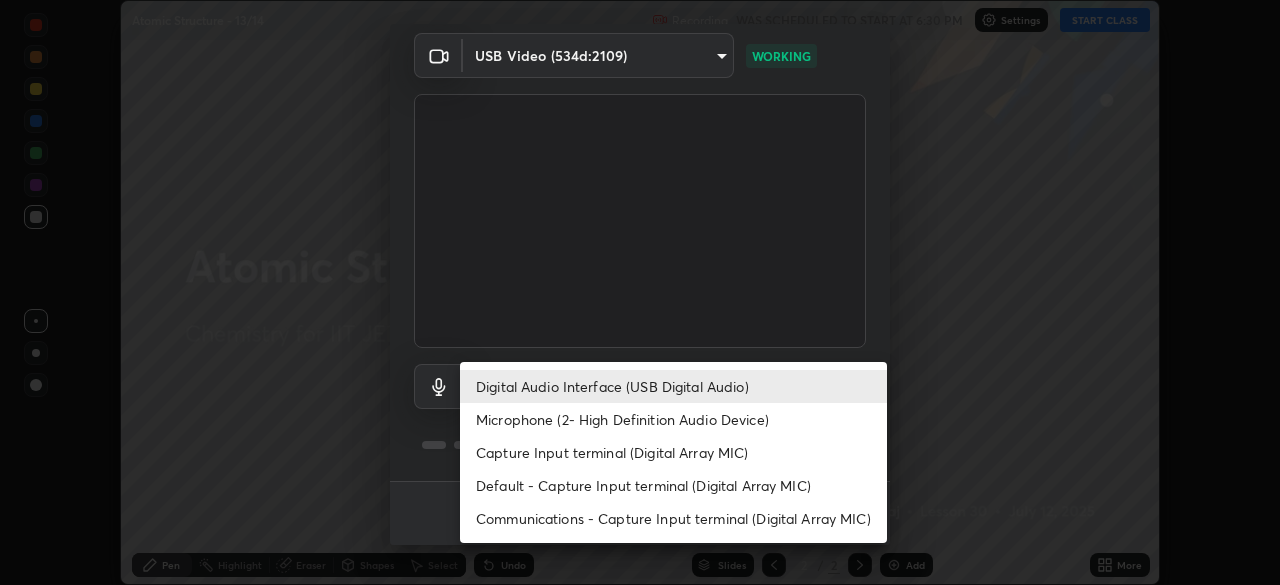 click on "Microphone (2- High Definition Audio Device)" at bounding box center [673, 419] 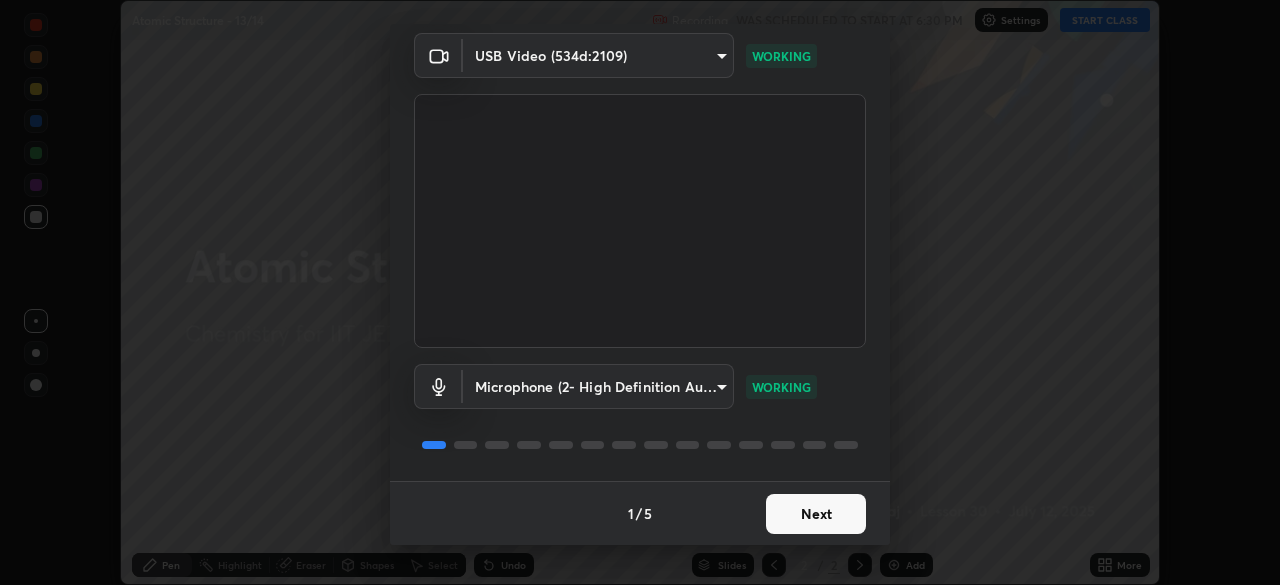 click on "Erase all Atomic Structure - 13/14 Recording WAS SCHEDULED TO START AT  6:30 PM Settings START CLASS Setting up your live class Atomic Structure - 13/14 • L30 of Chemistry for IIT JEE-GROWTH-4- 2027 [PERSON_NAME] Pen Highlight Eraser Shapes Select Undo Slides 2 / 2 Add More No doubts shared Encourage your learners to ask a doubt for better clarity Report an issue Reason for reporting Buffering Chat not working Audio - Video sync issue Educator video quality low ​ Attach an image Report Media settings Live support USB Video (534d:2109) 548a44a52523d2997e35a3c13491b16d14ec2e678e88aab68fdaa9d4bfa060c5 WORKING Microphone (2- High Definition Audio Device) af36c77e3078702bb364362f28a77dfc48b9b20a59763b379b5ad7317b2036e0 WORKING 1 / 5 Next" at bounding box center (640, 292) 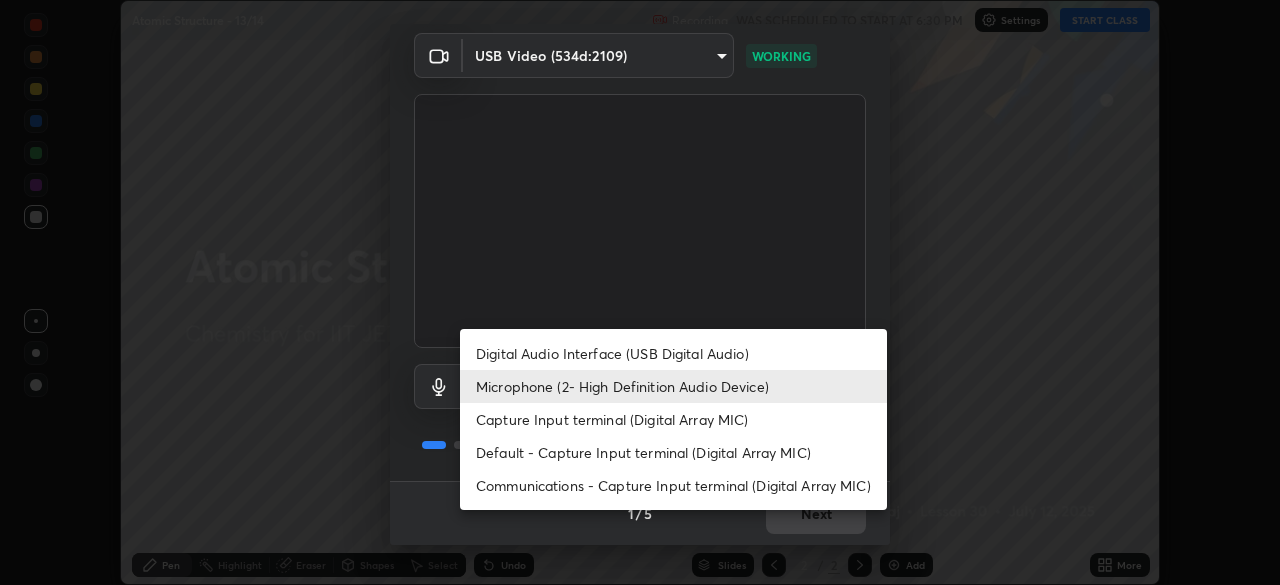 click on "Digital Audio Interface (USB Digital Audio)" at bounding box center [673, 353] 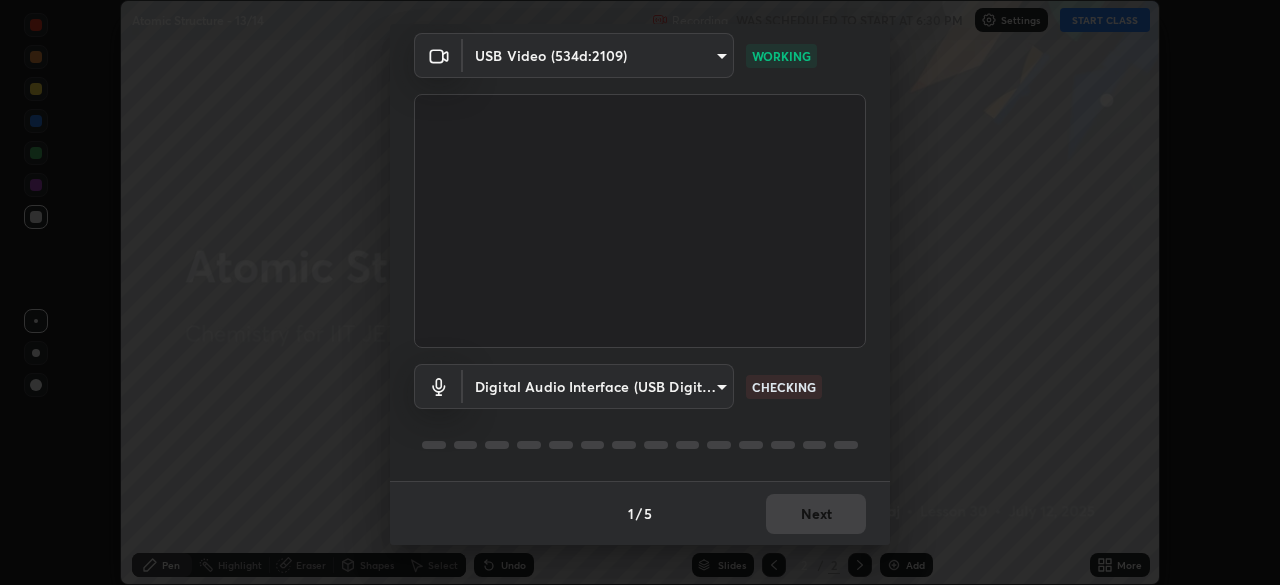 click on "1 / 5 Next" at bounding box center [640, 513] 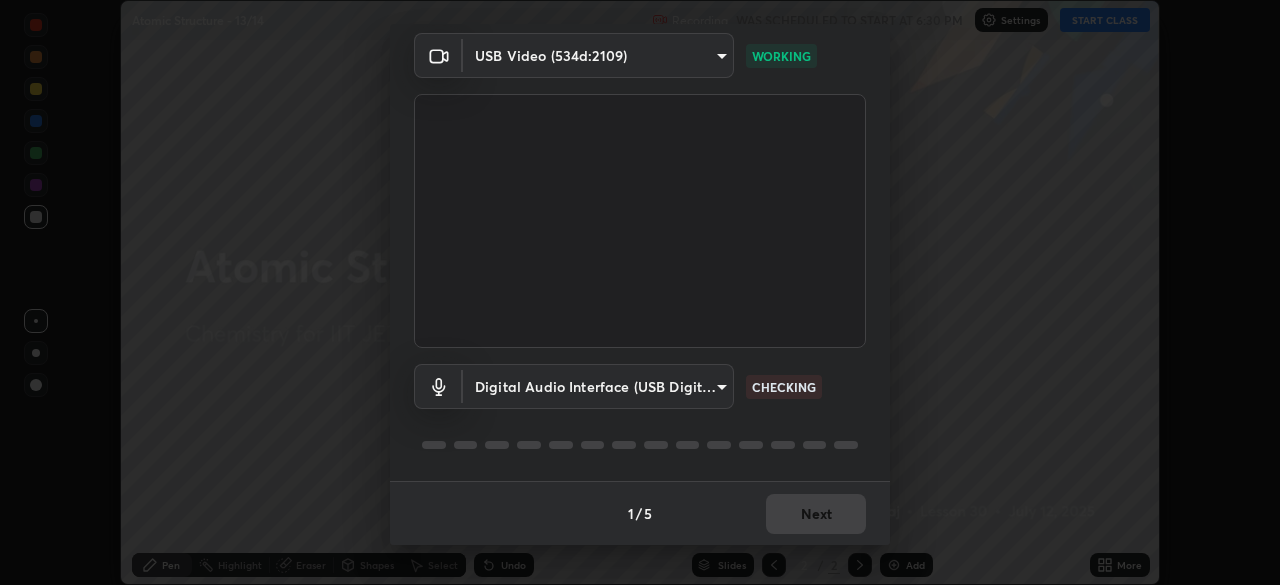 click on "1 / 5 Next" at bounding box center (640, 513) 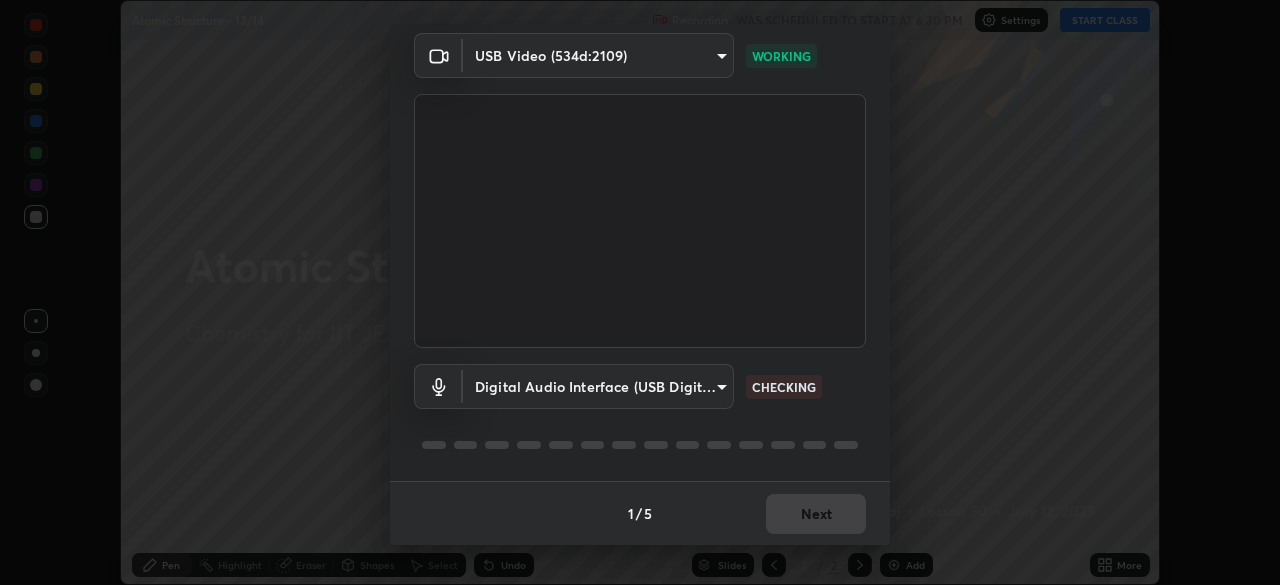 click on "1 / 5 Next" at bounding box center (640, 513) 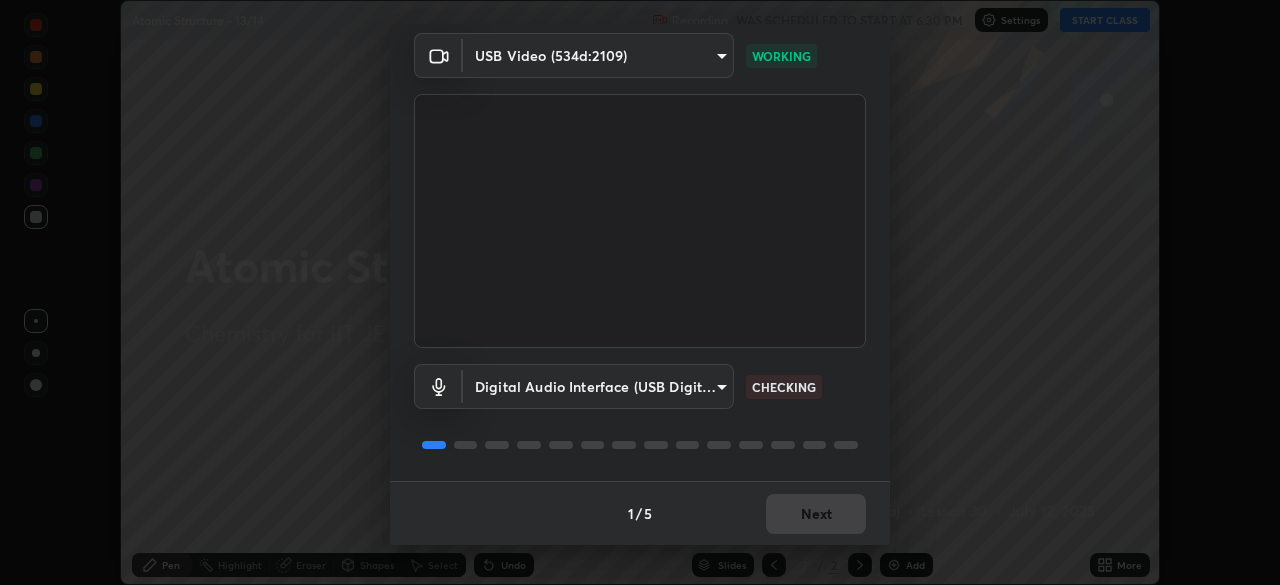click on "1 / 5 Next" at bounding box center [640, 513] 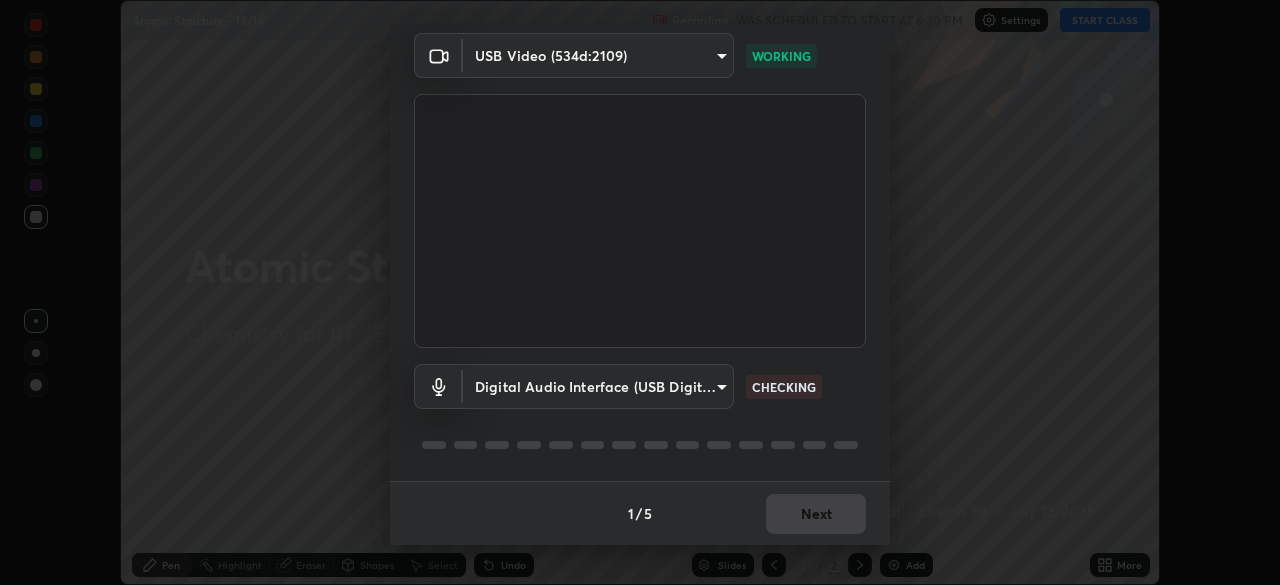click on "1 / 5 Next" at bounding box center [640, 513] 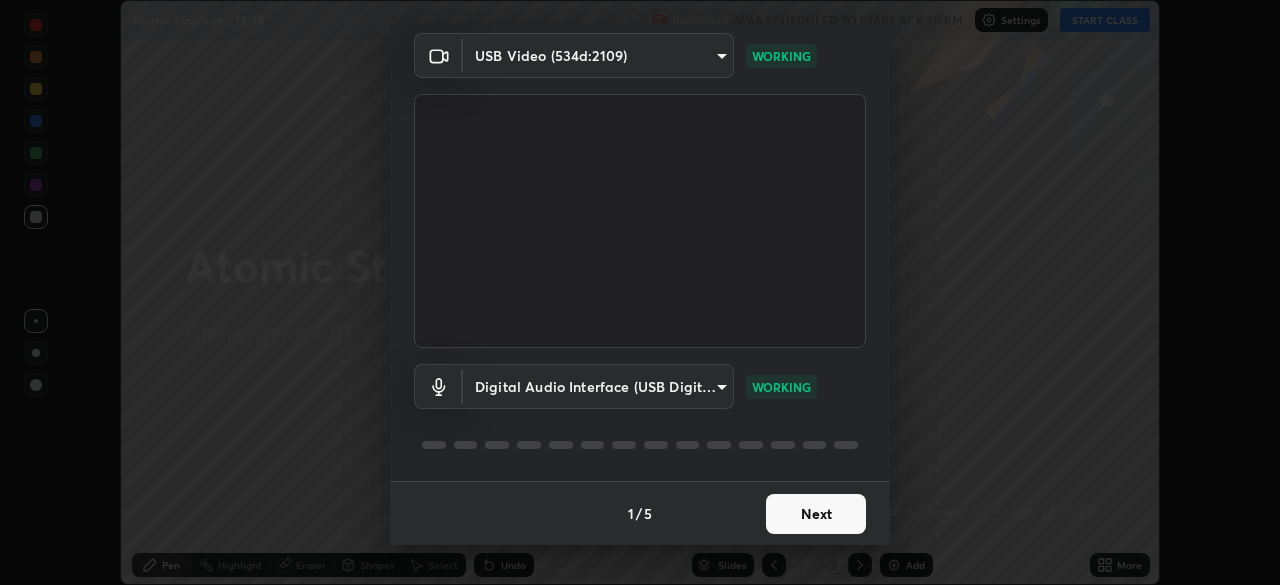 click on "Next" at bounding box center (816, 514) 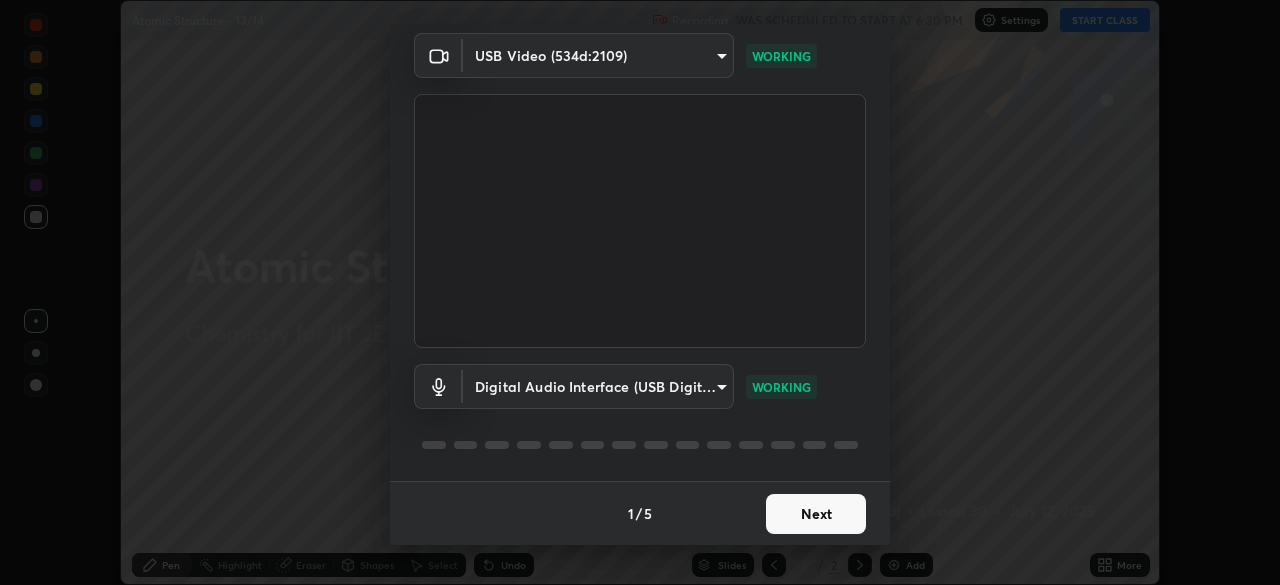 scroll, scrollTop: 0, scrollLeft: 0, axis: both 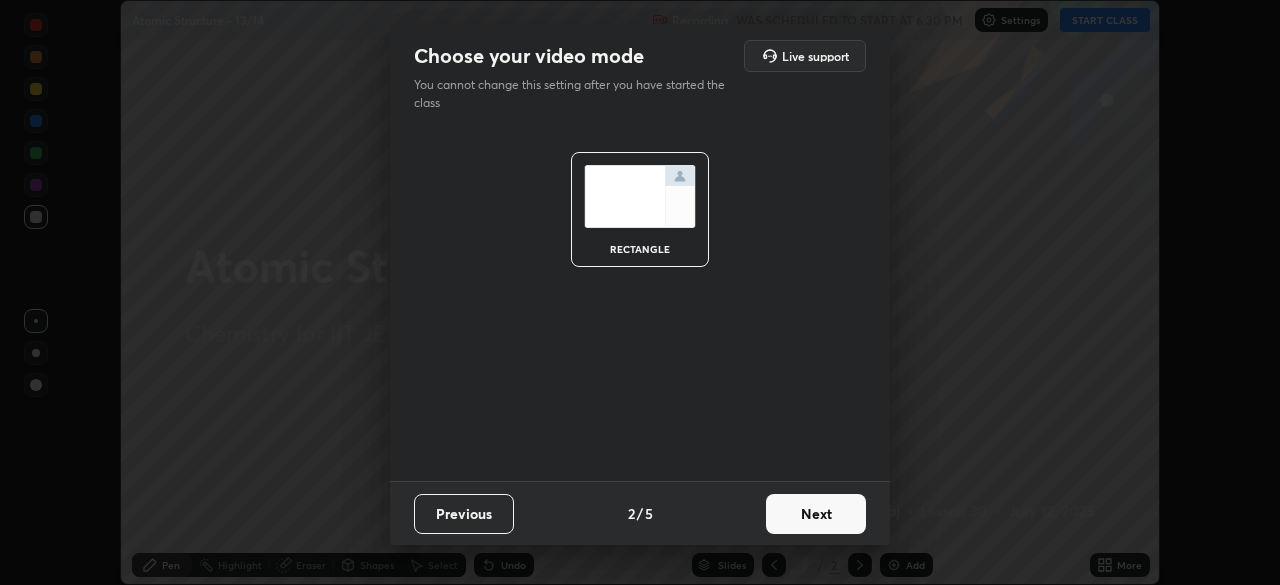 click on "Next" at bounding box center (816, 514) 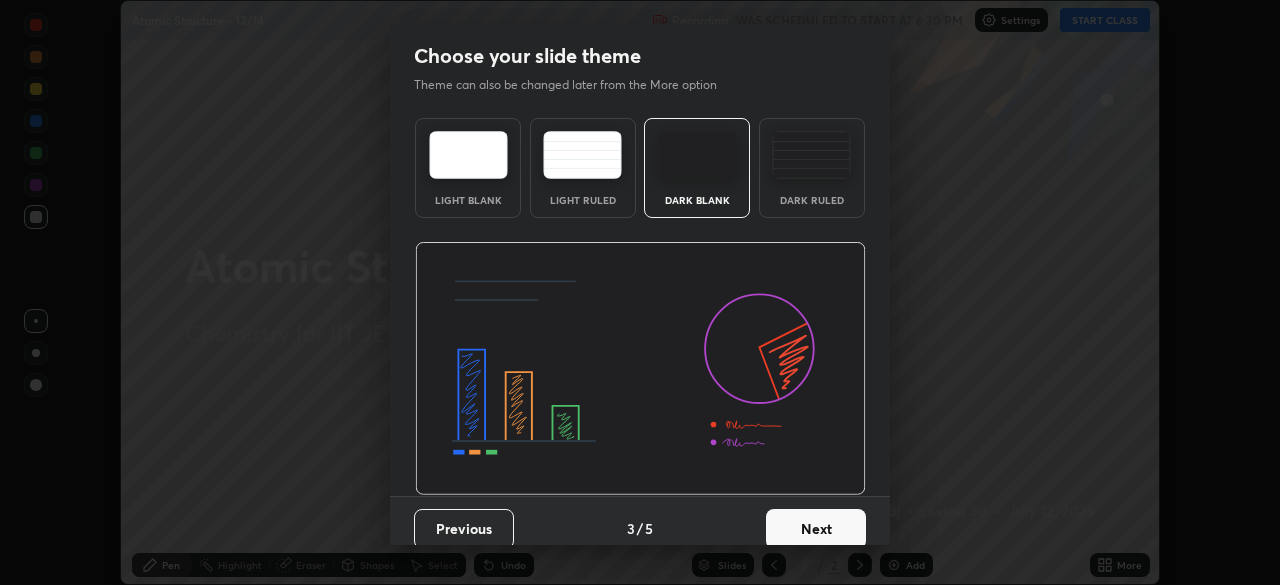 click on "Next" at bounding box center [816, 529] 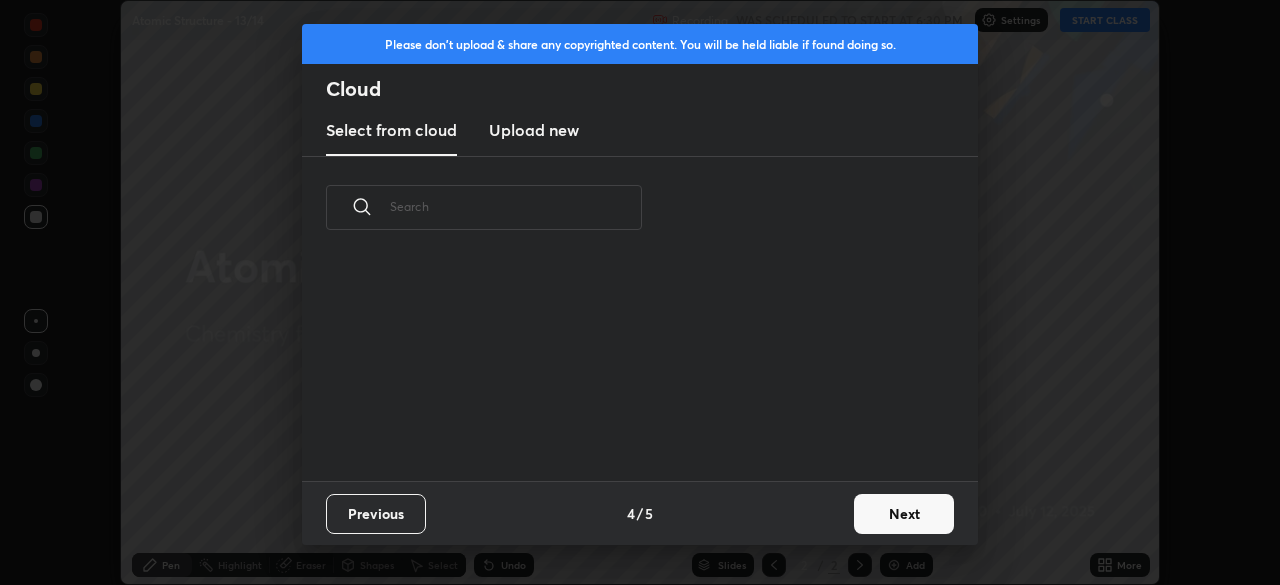 click on "Next" at bounding box center (904, 514) 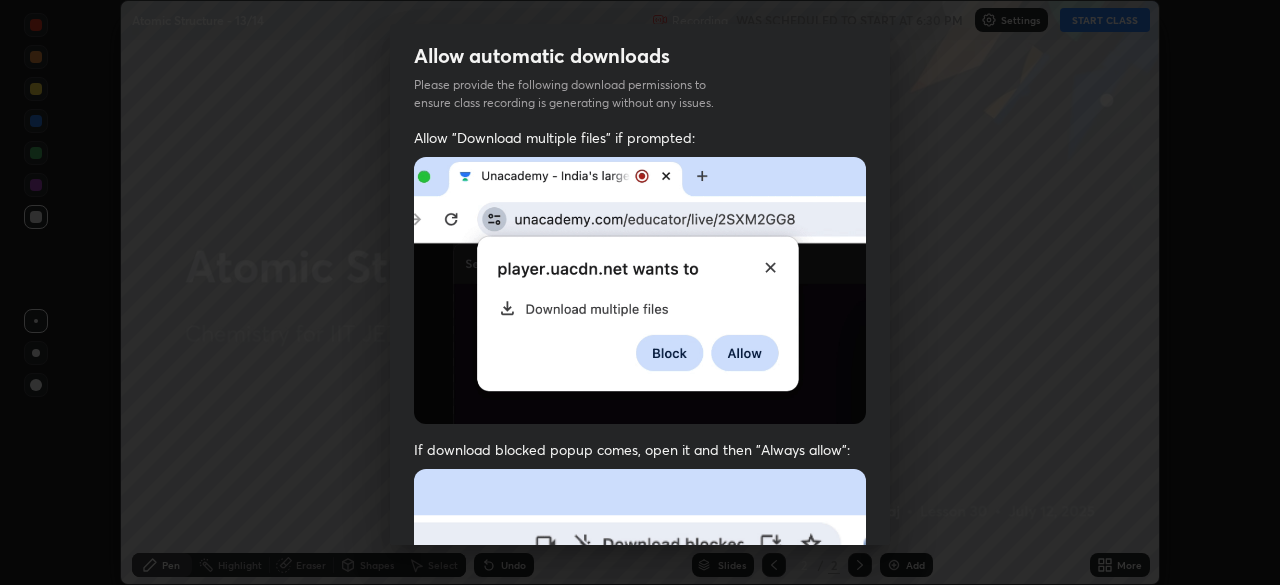 click on "Allow "Download multiple files" if prompted: If download blocked popup comes, open it and then "Always allow": I agree that if I don't provide required permissions, class recording will not be generated" at bounding box center (640, 549) 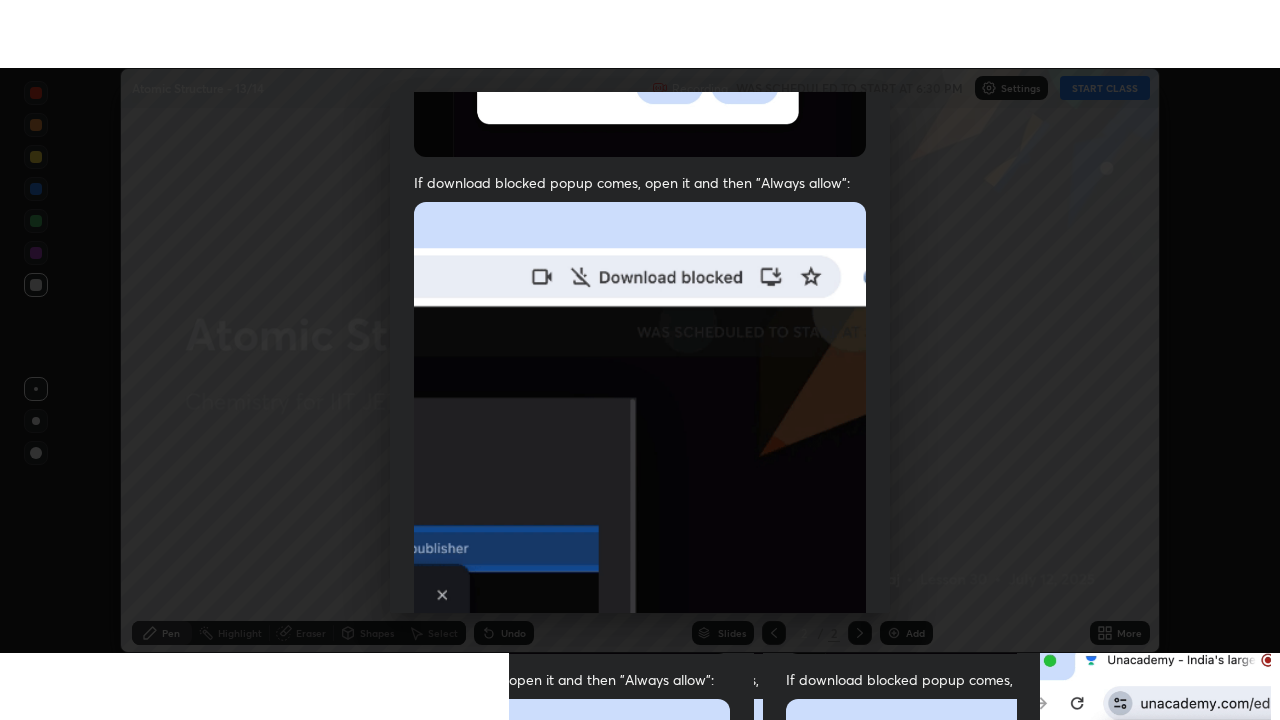 scroll, scrollTop: 479, scrollLeft: 0, axis: vertical 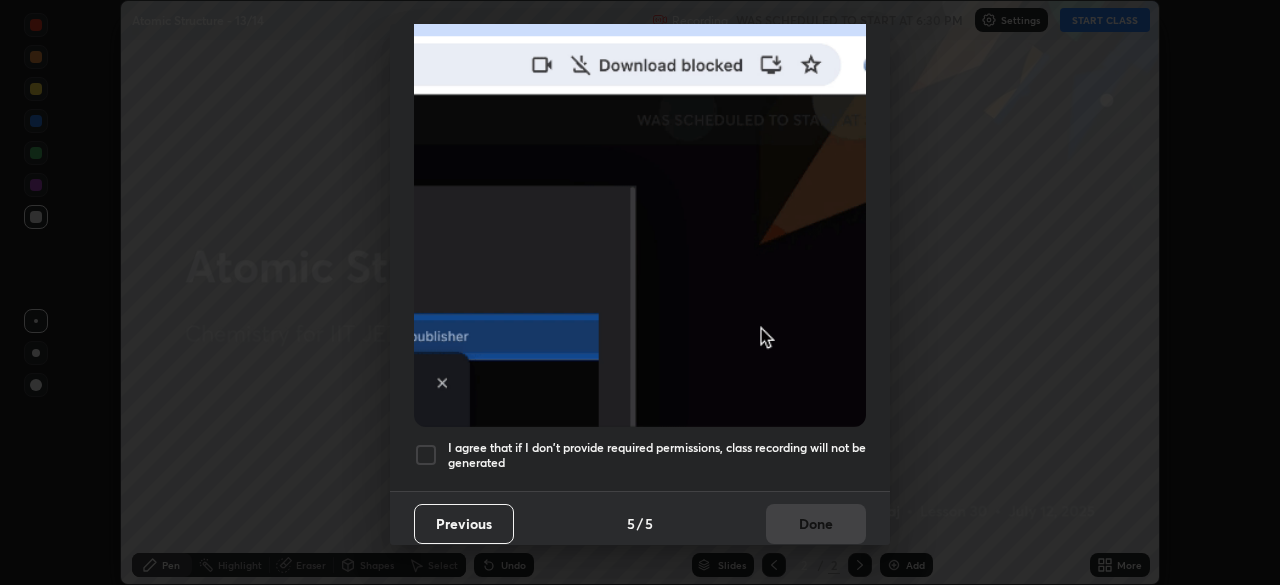 click at bounding box center (426, 455) 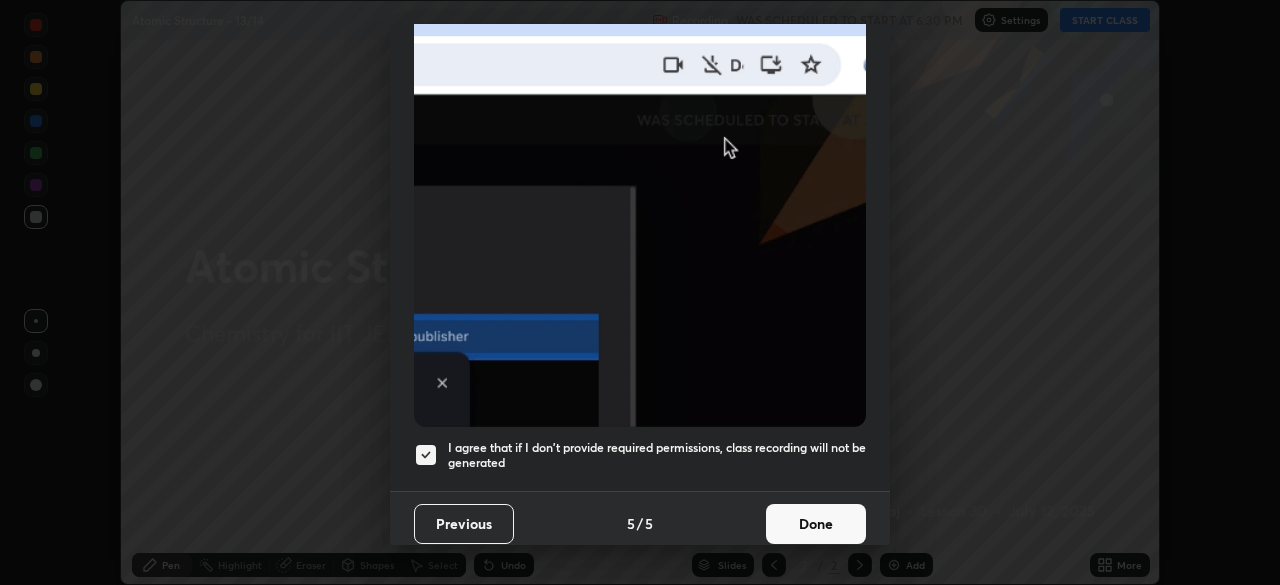 click on "Done" at bounding box center [816, 524] 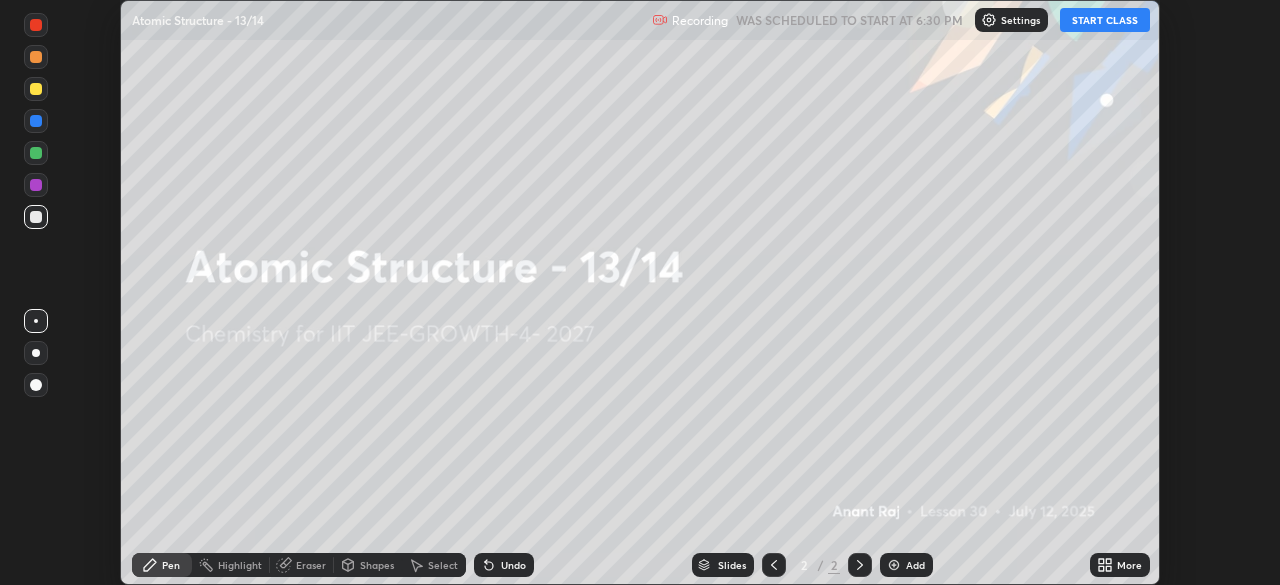 click 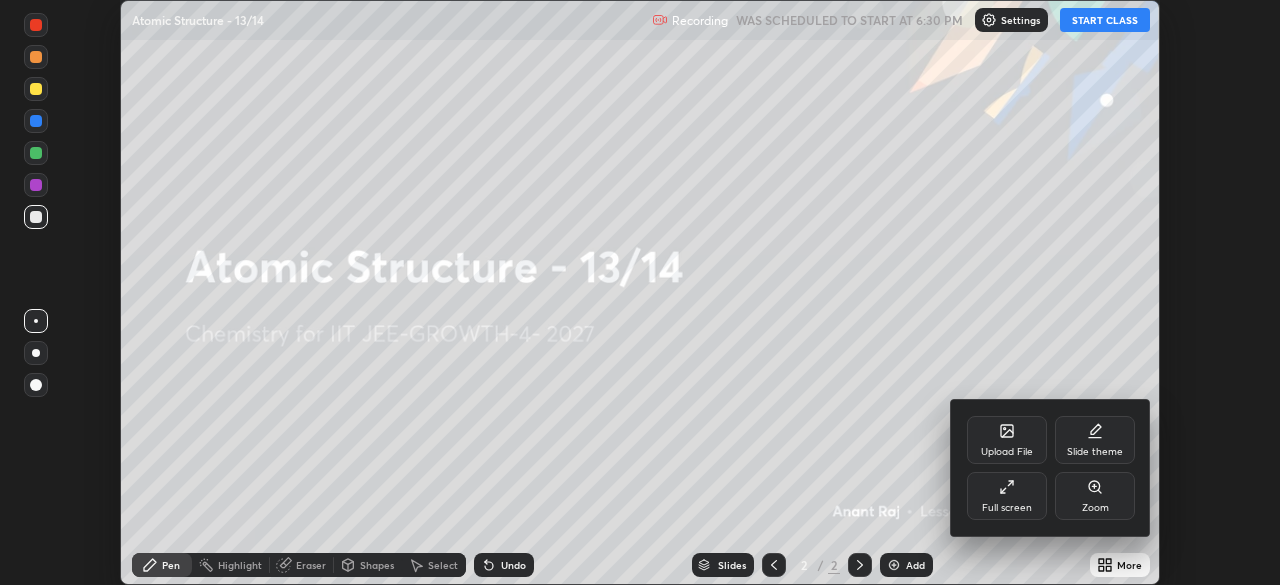 click 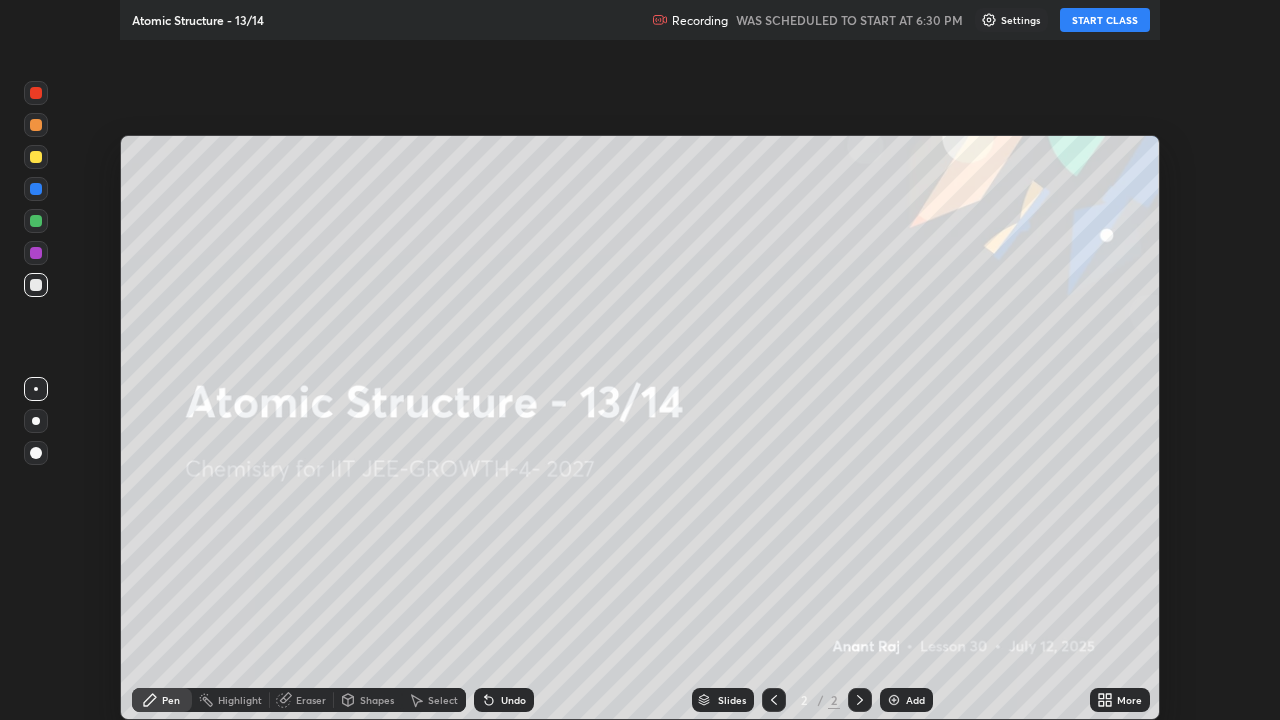 scroll, scrollTop: 99280, scrollLeft: 98720, axis: both 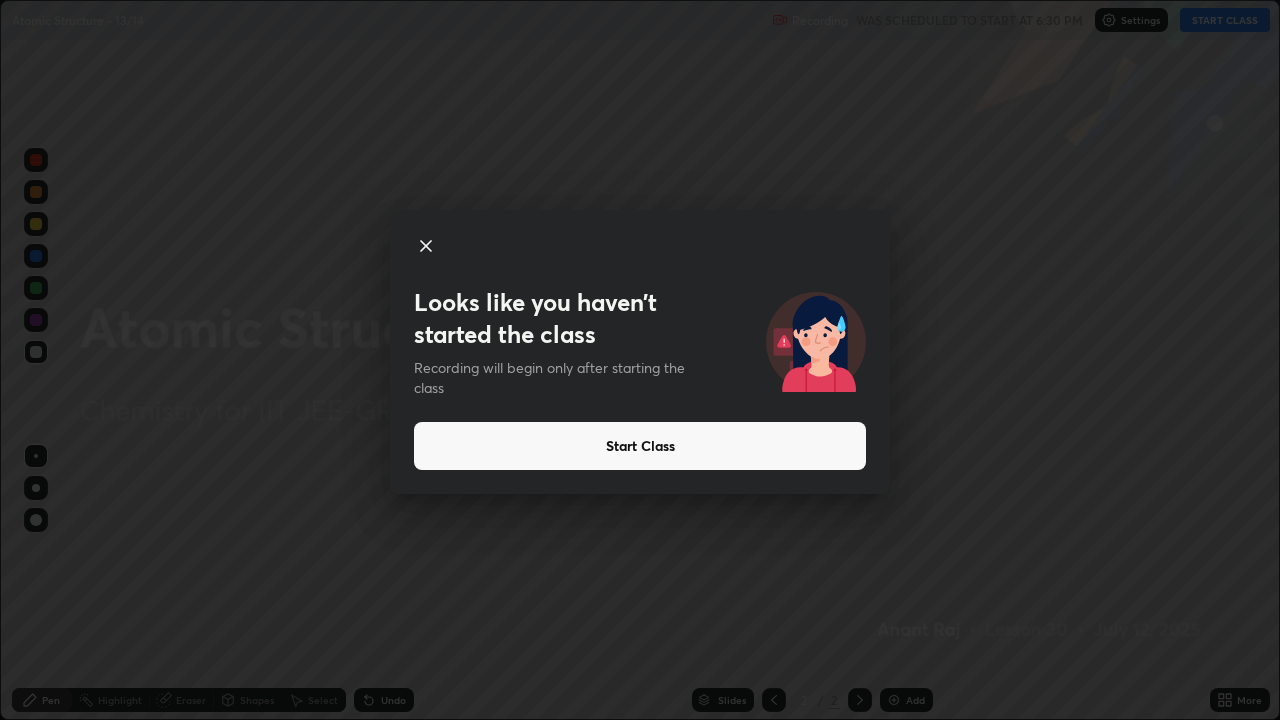 click on "Start Class" at bounding box center [640, 446] 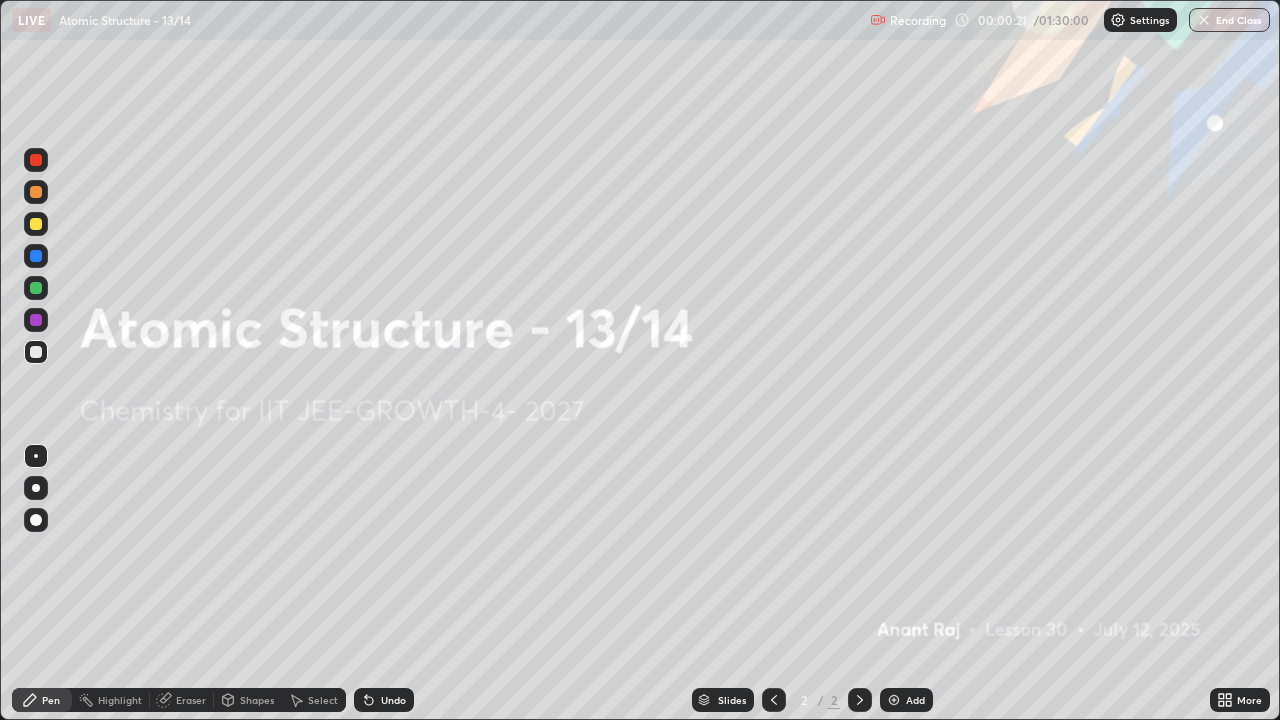 click 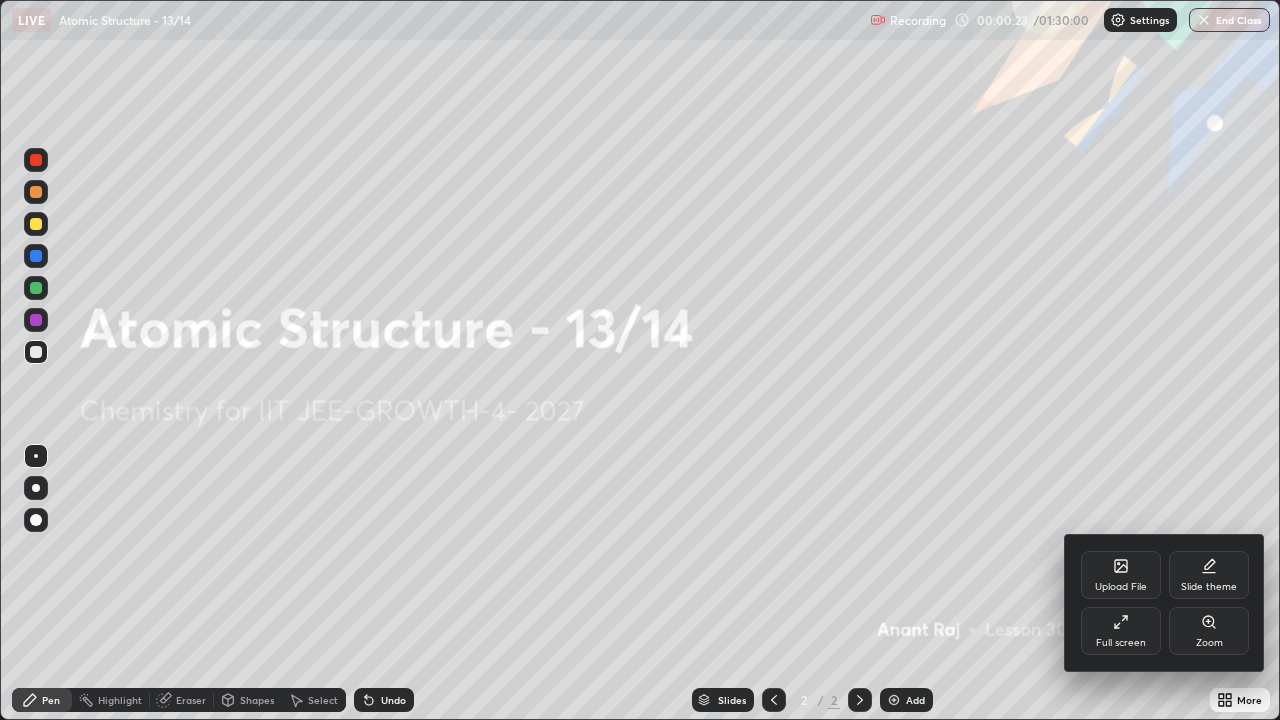 click on "Upload File" at bounding box center [1121, 587] 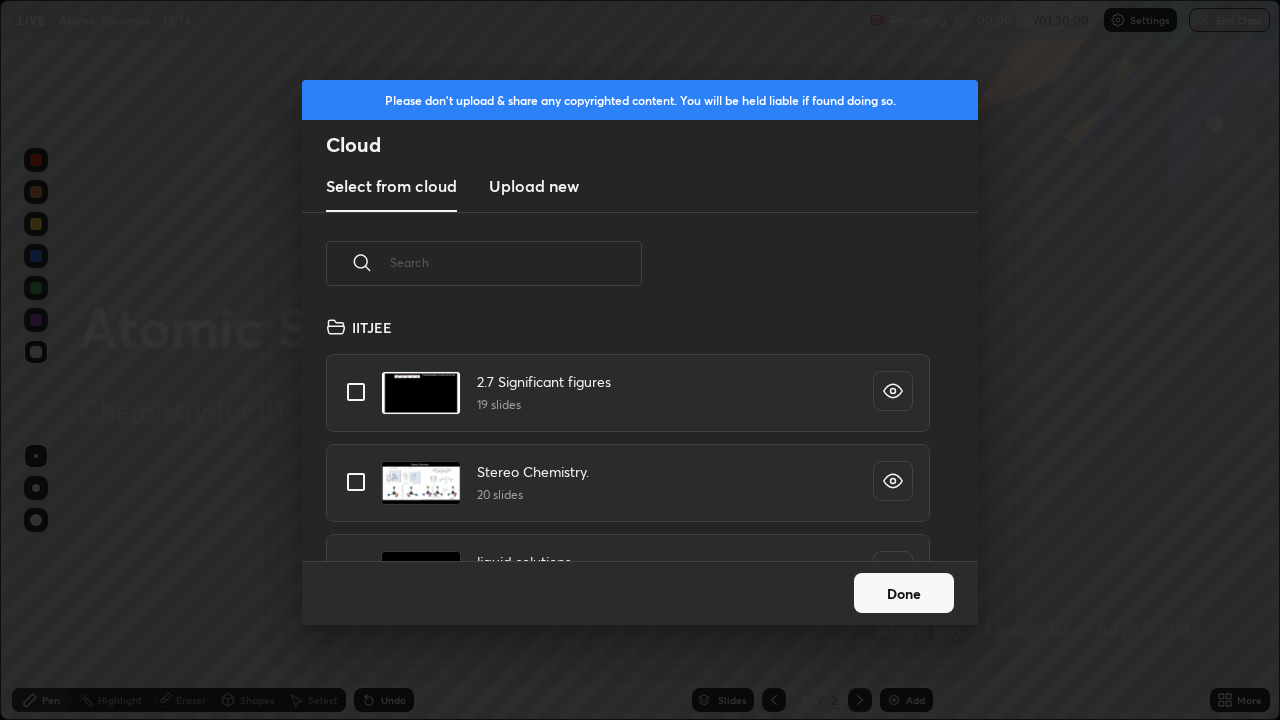 scroll, scrollTop: 7, scrollLeft: 11, axis: both 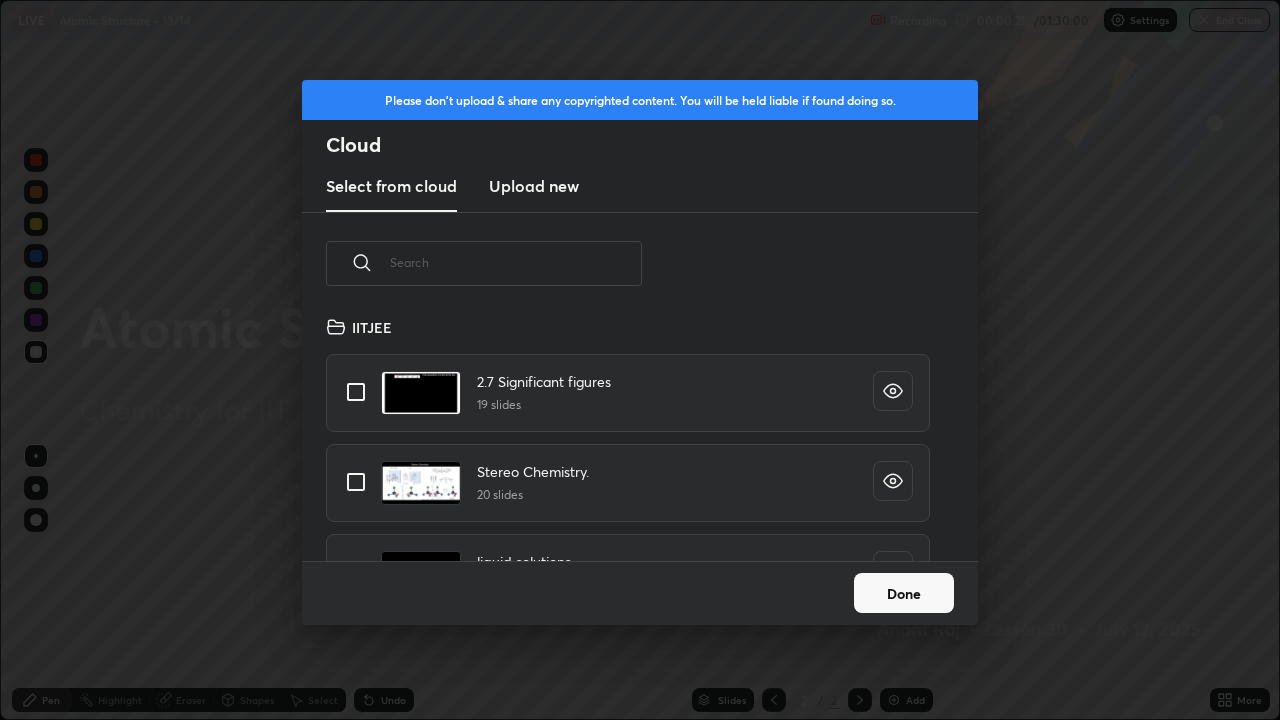 click on "Upload new" at bounding box center [534, 186] 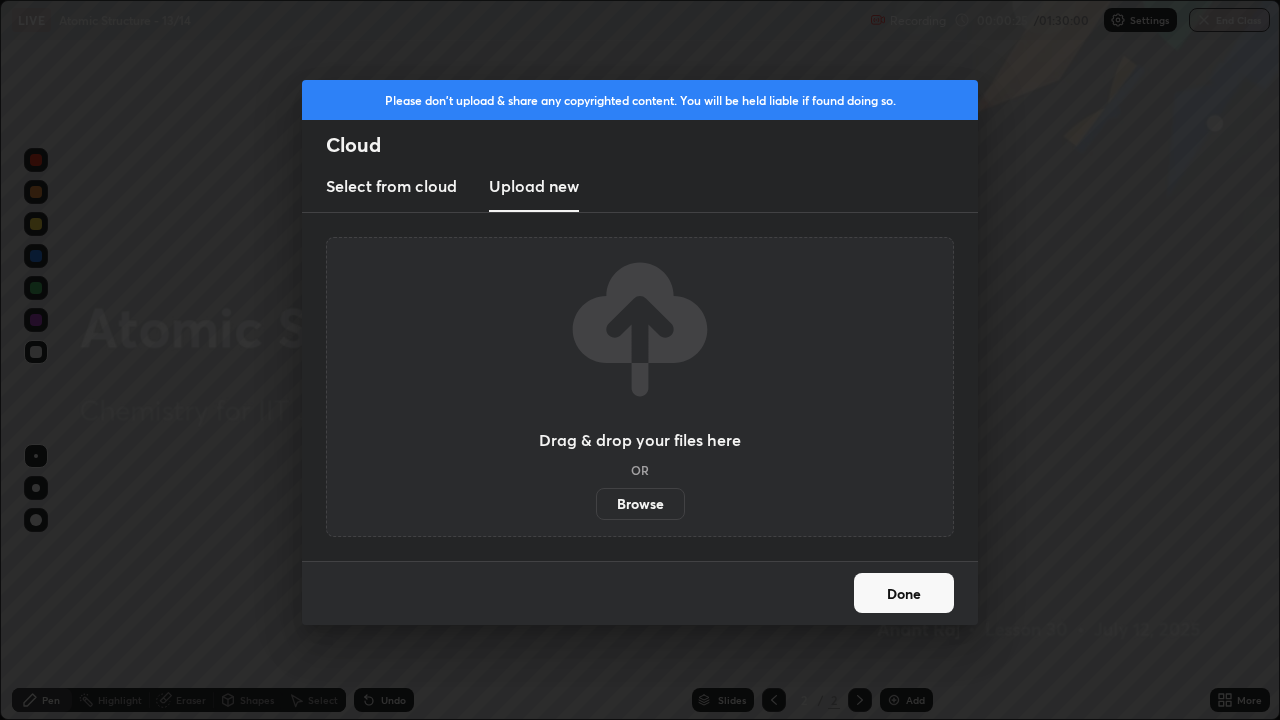 click on "Browse" at bounding box center (640, 504) 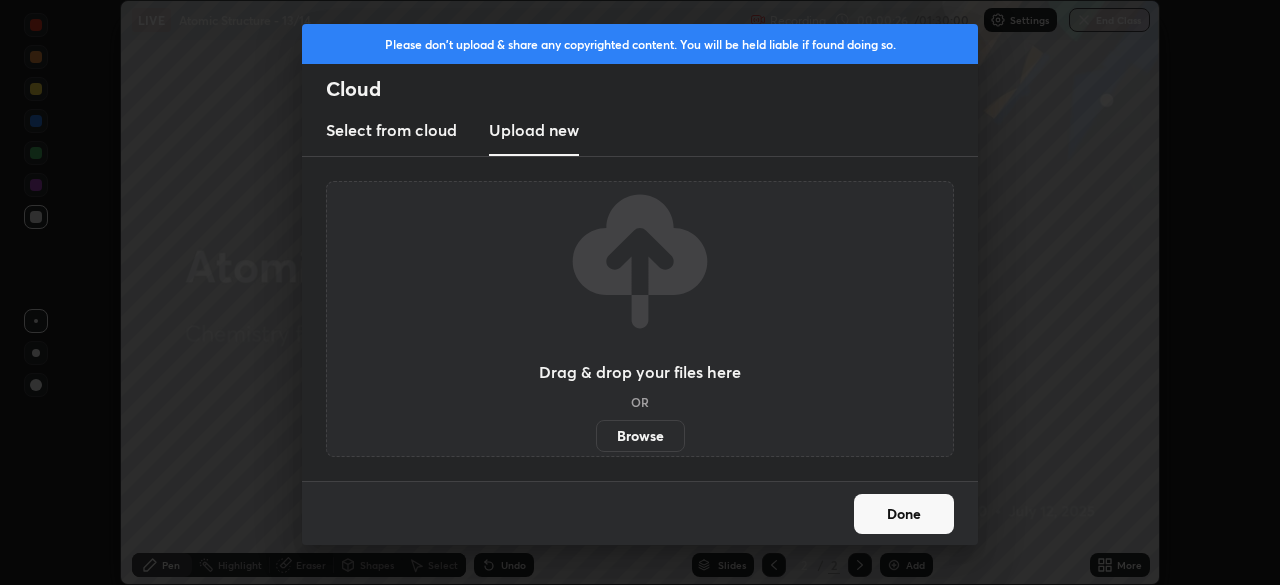 scroll, scrollTop: 585, scrollLeft: 1280, axis: both 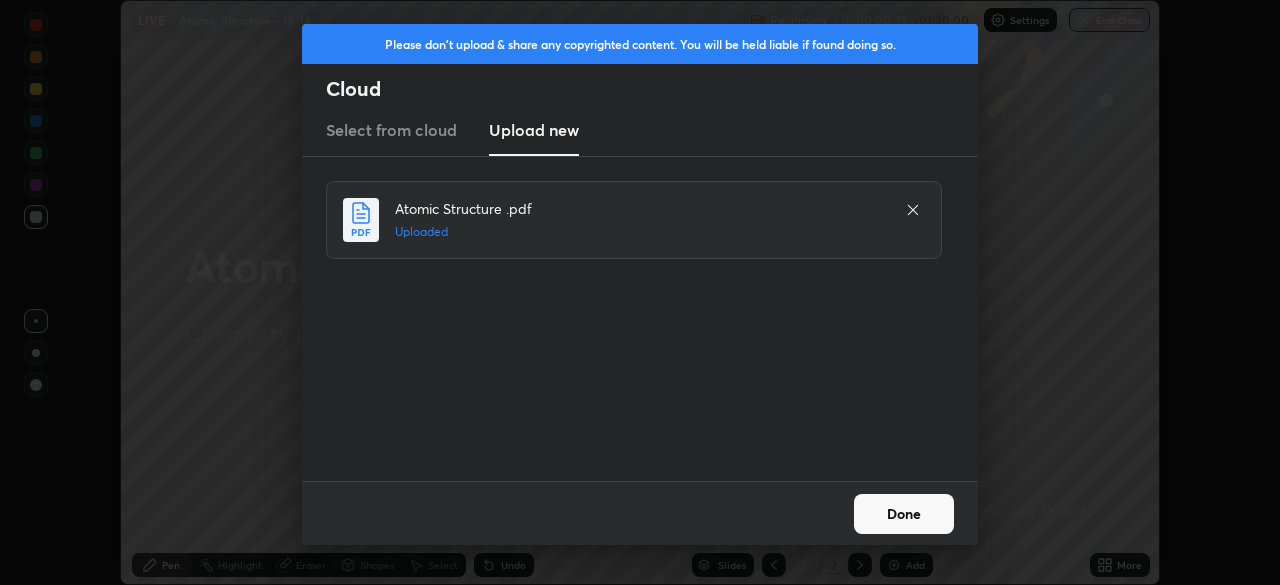 click on "Done" at bounding box center (904, 514) 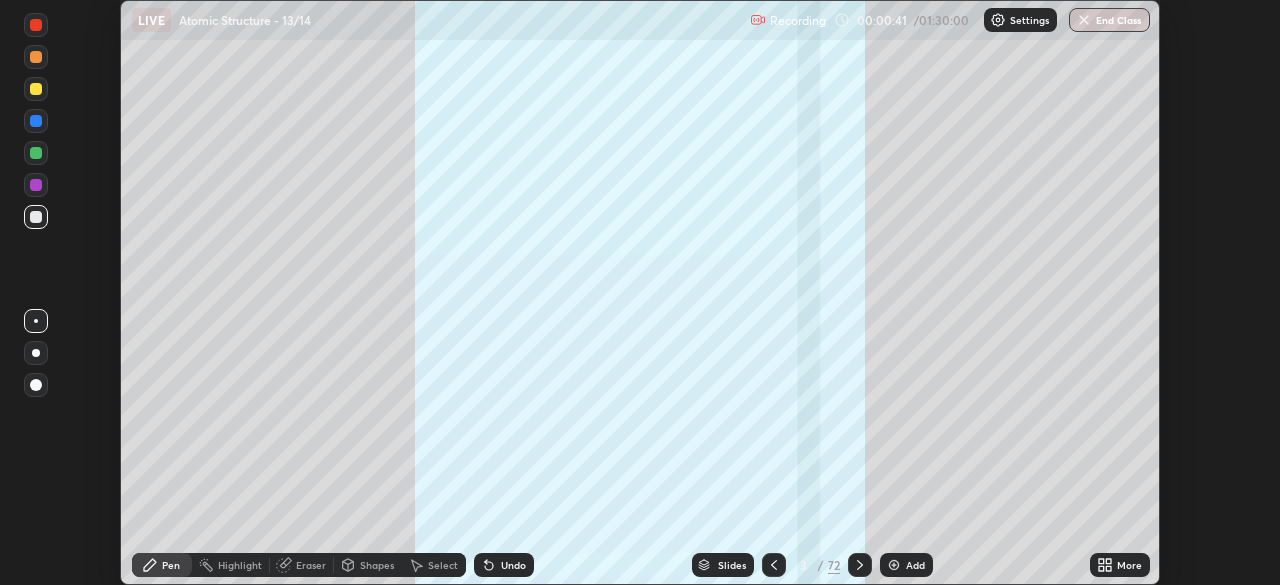 click 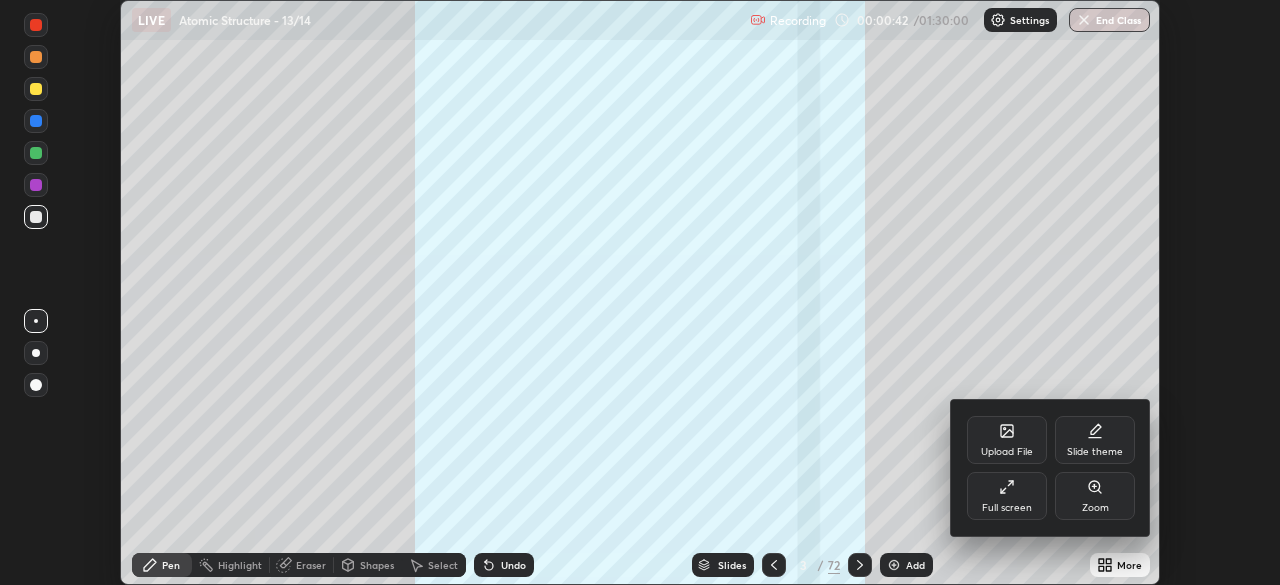 click on "Full screen" at bounding box center [1007, 496] 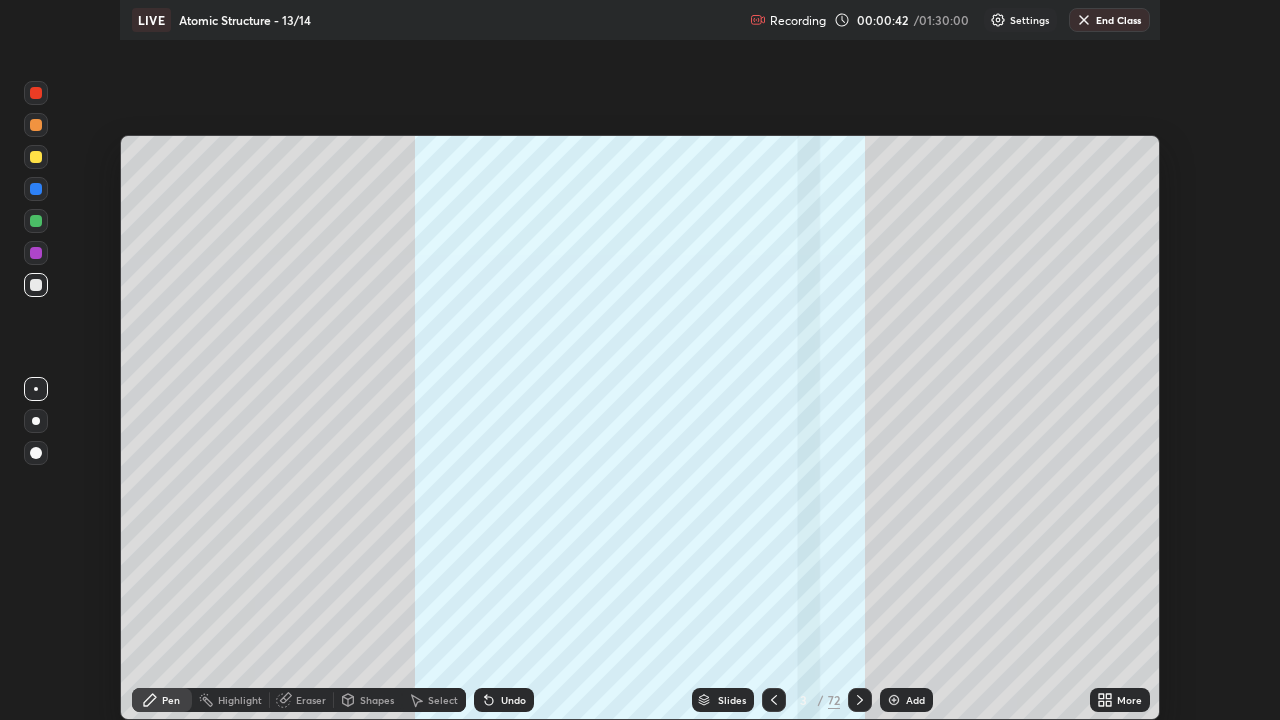 scroll, scrollTop: 99280, scrollLeft: 98720, axis: both 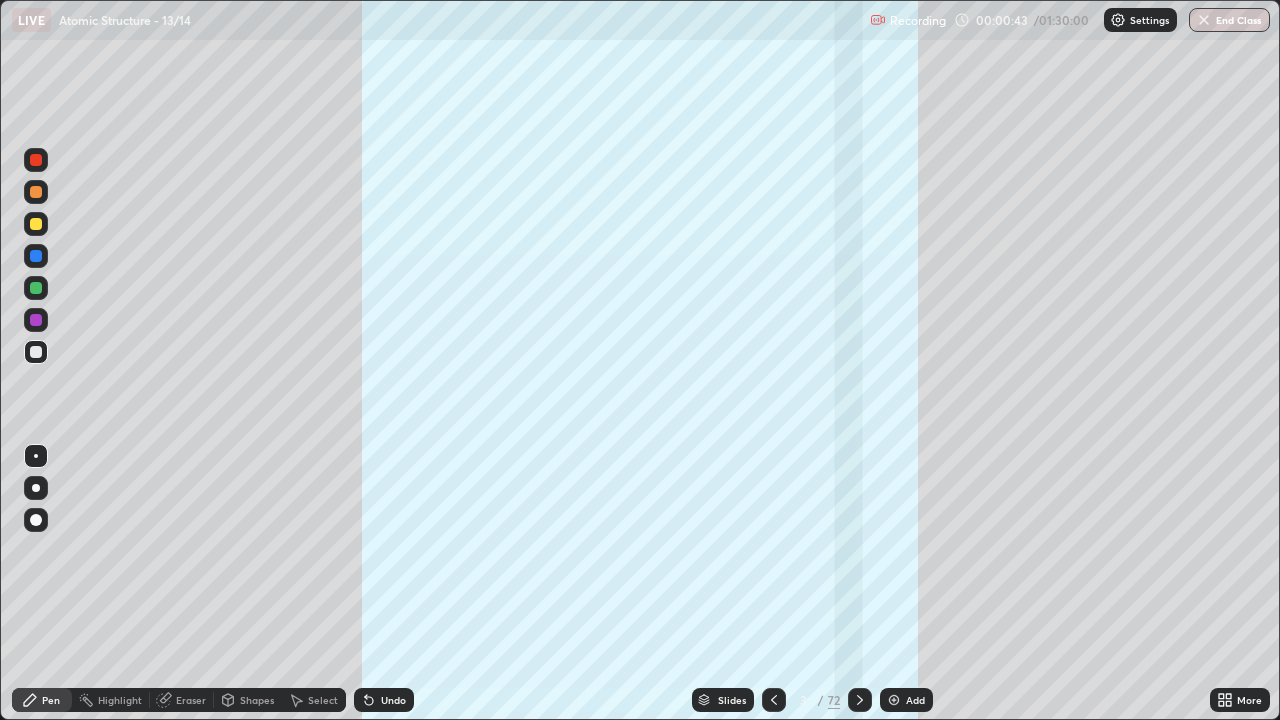 click on "72" at bounding box center (834, 700) 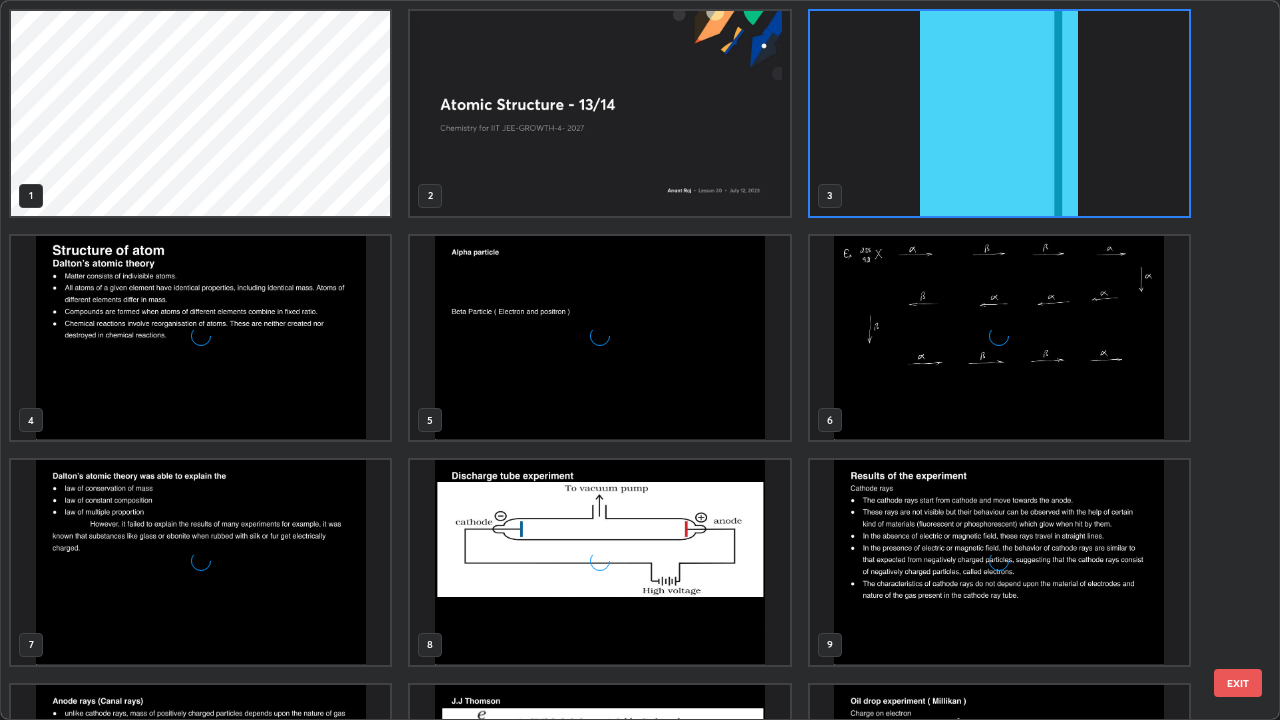 scroll, scrollTop: 7, scrollLeft: 11, axis: both 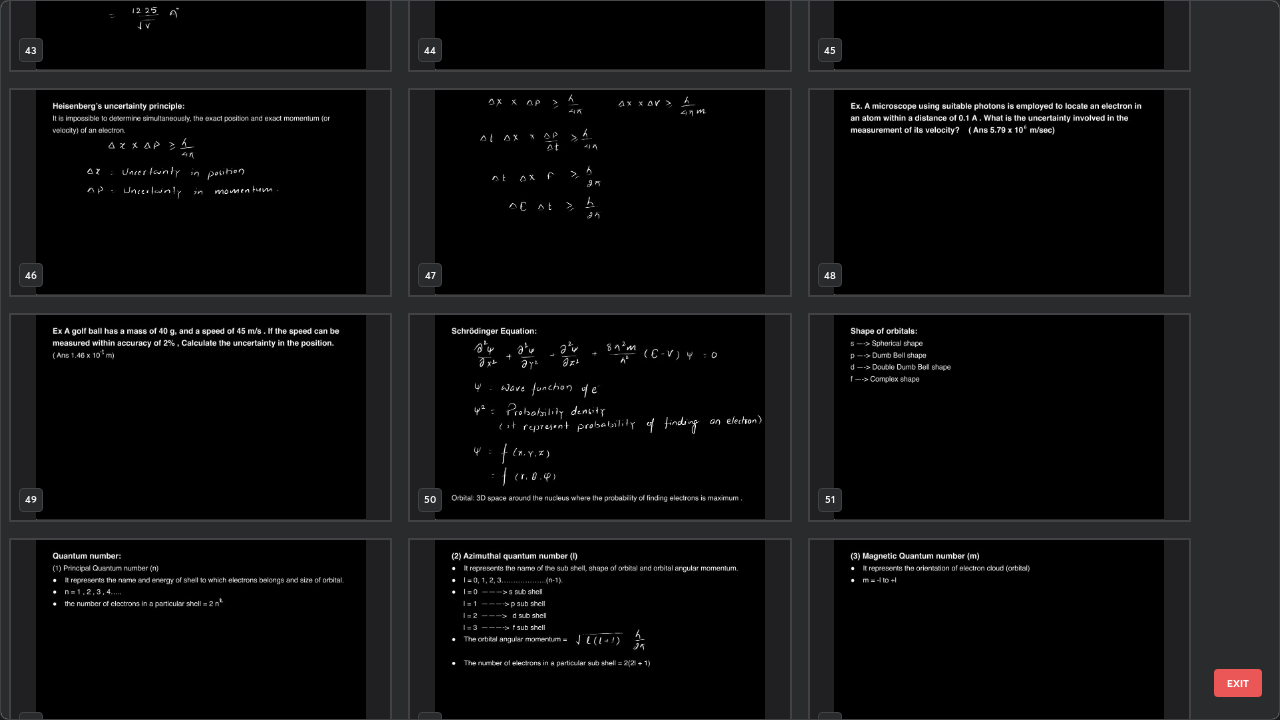 click at bounding box center (599, 417) 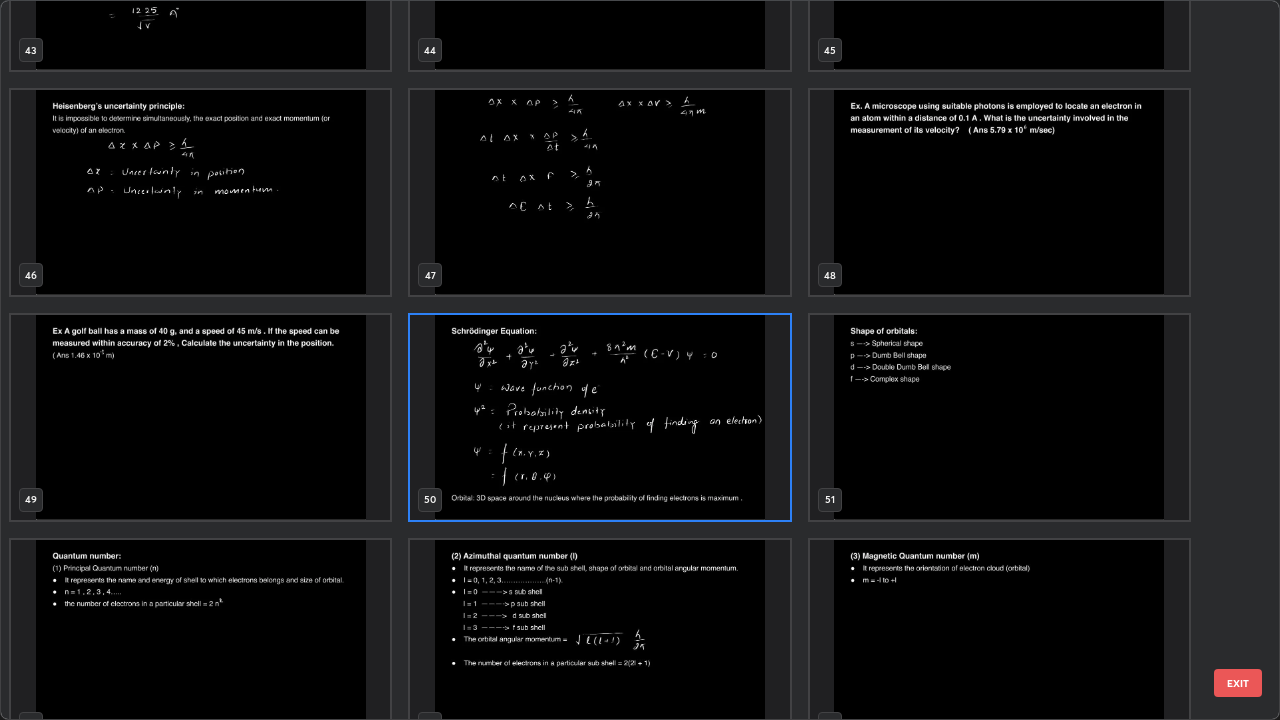 click at bounding box center (599, 417) 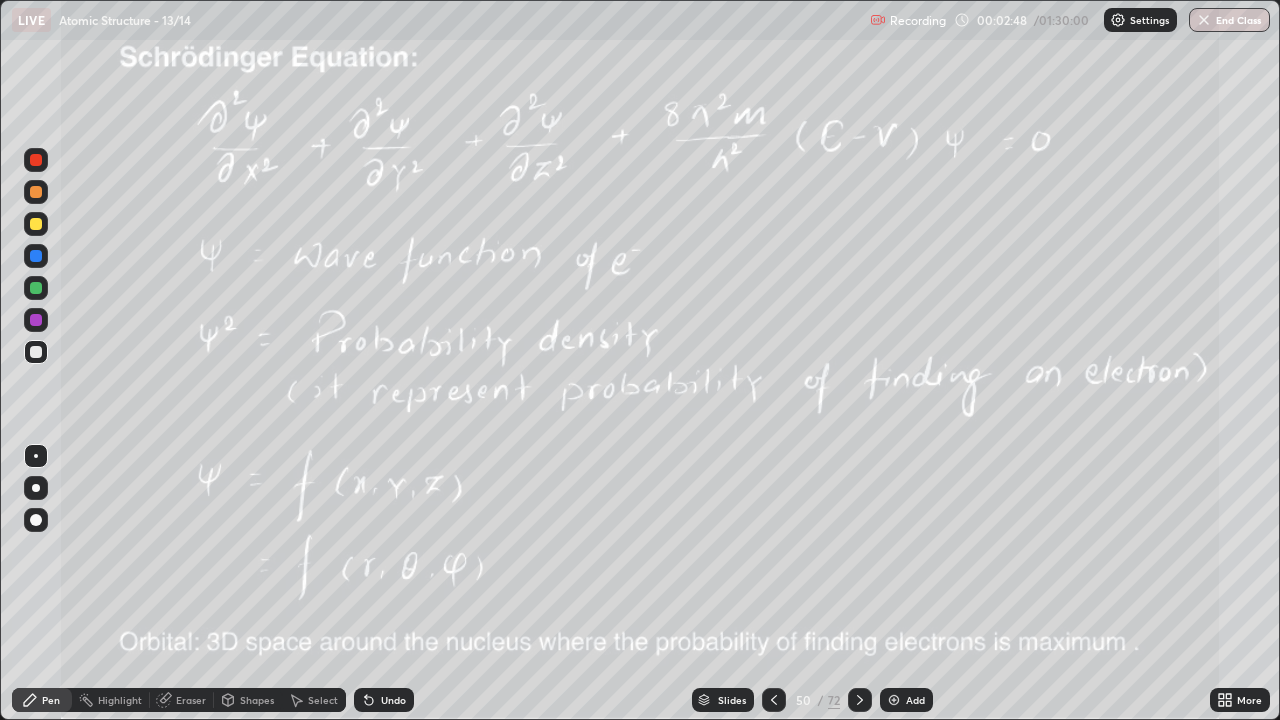 click on "Pen" at bounding box center (51, 700) 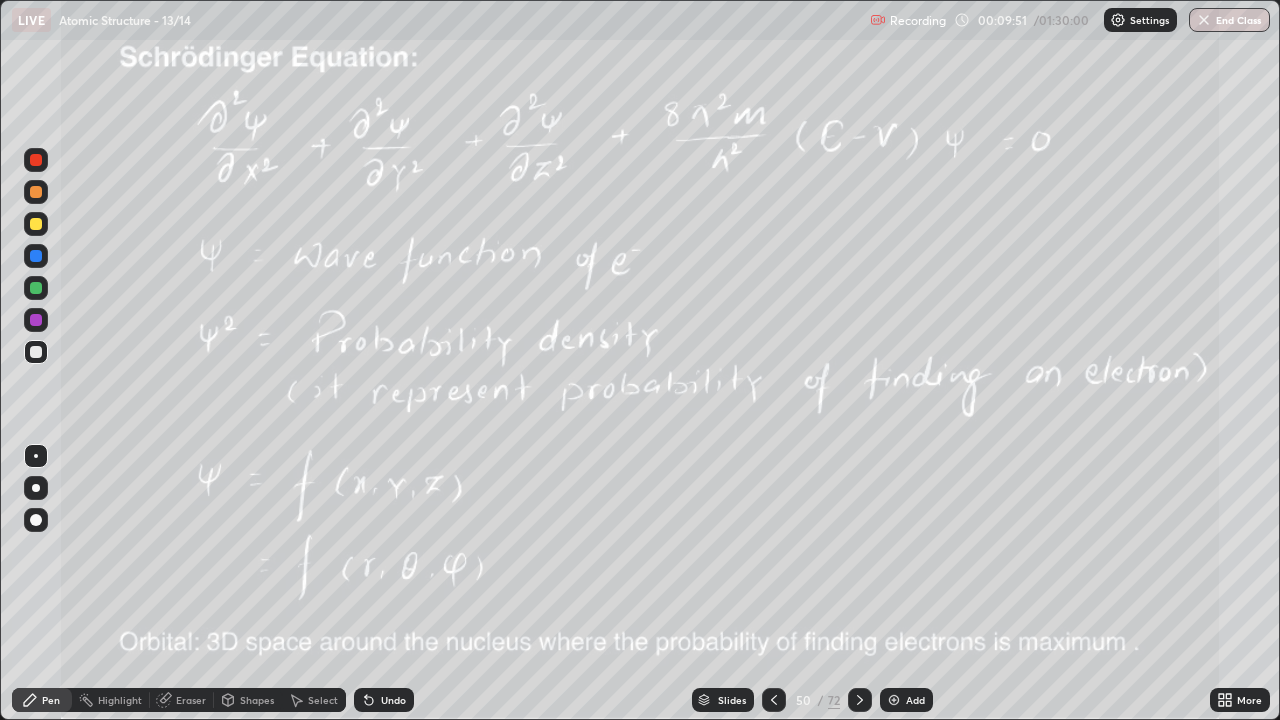 click on "Undo" at bounding box center (384, 700) 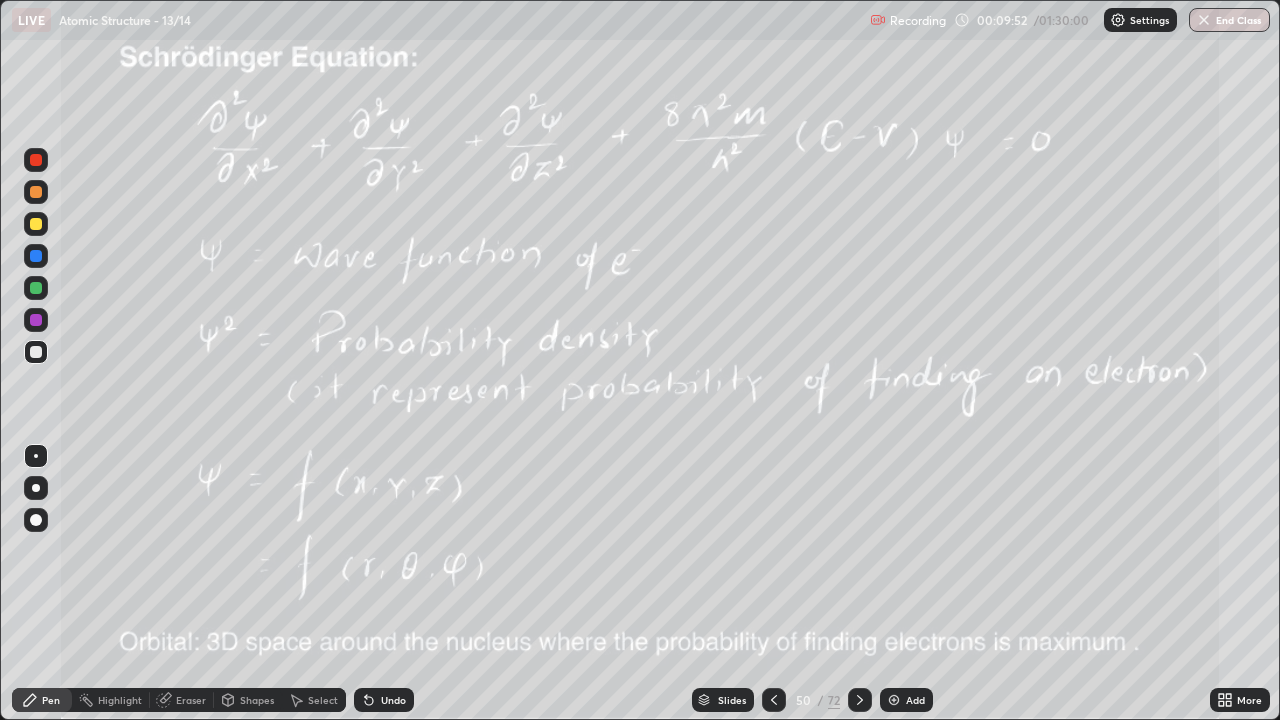click 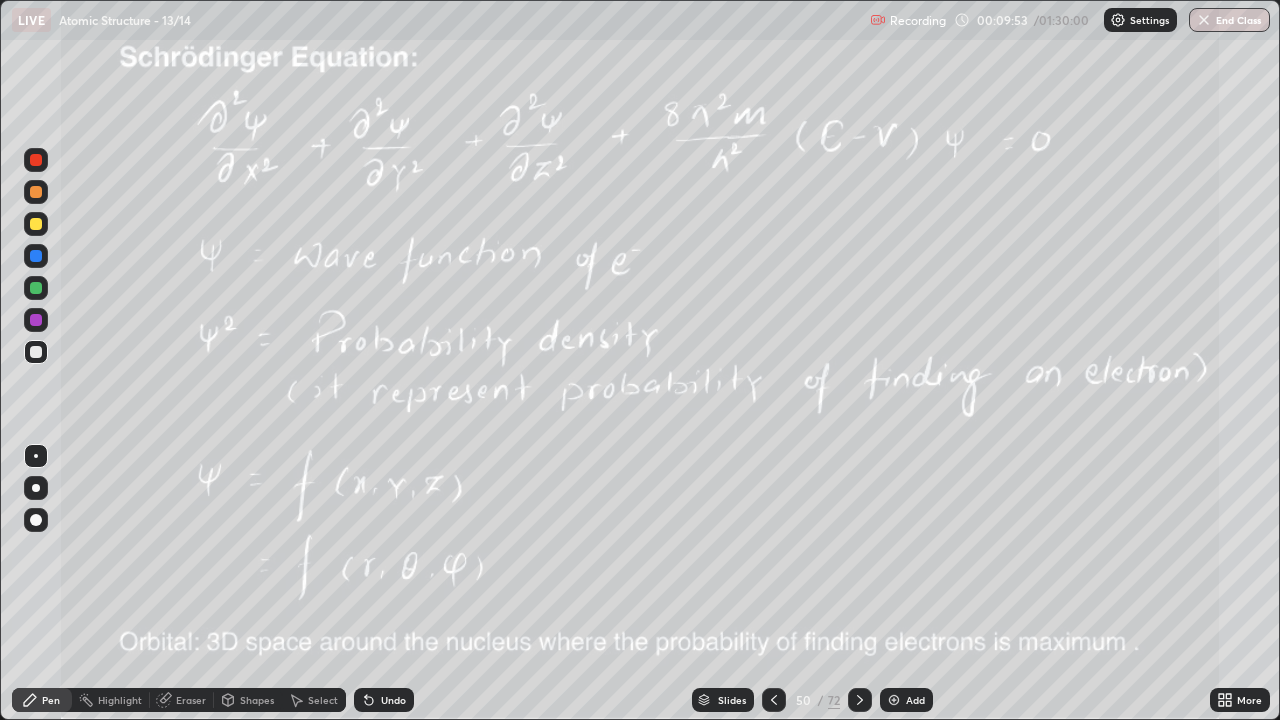 click on "Undo" at bounding box center [384, 700] 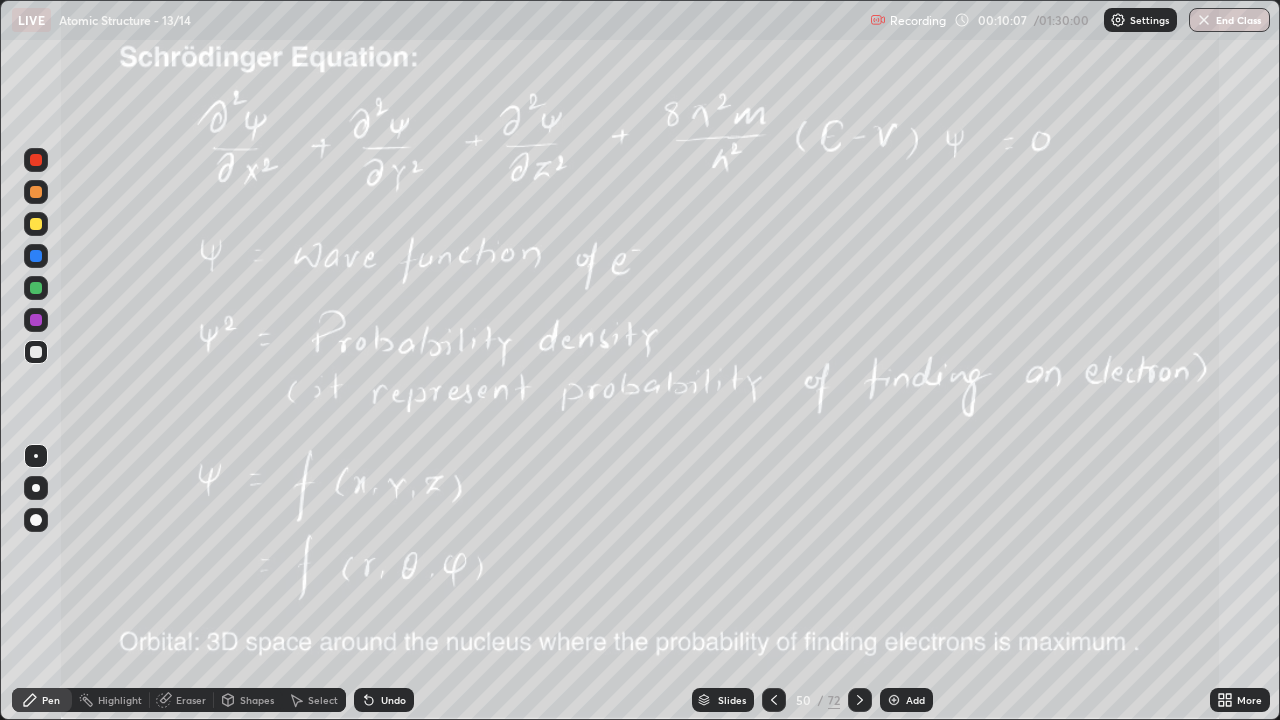 click on "Undo" at bounding box center (393, 700) 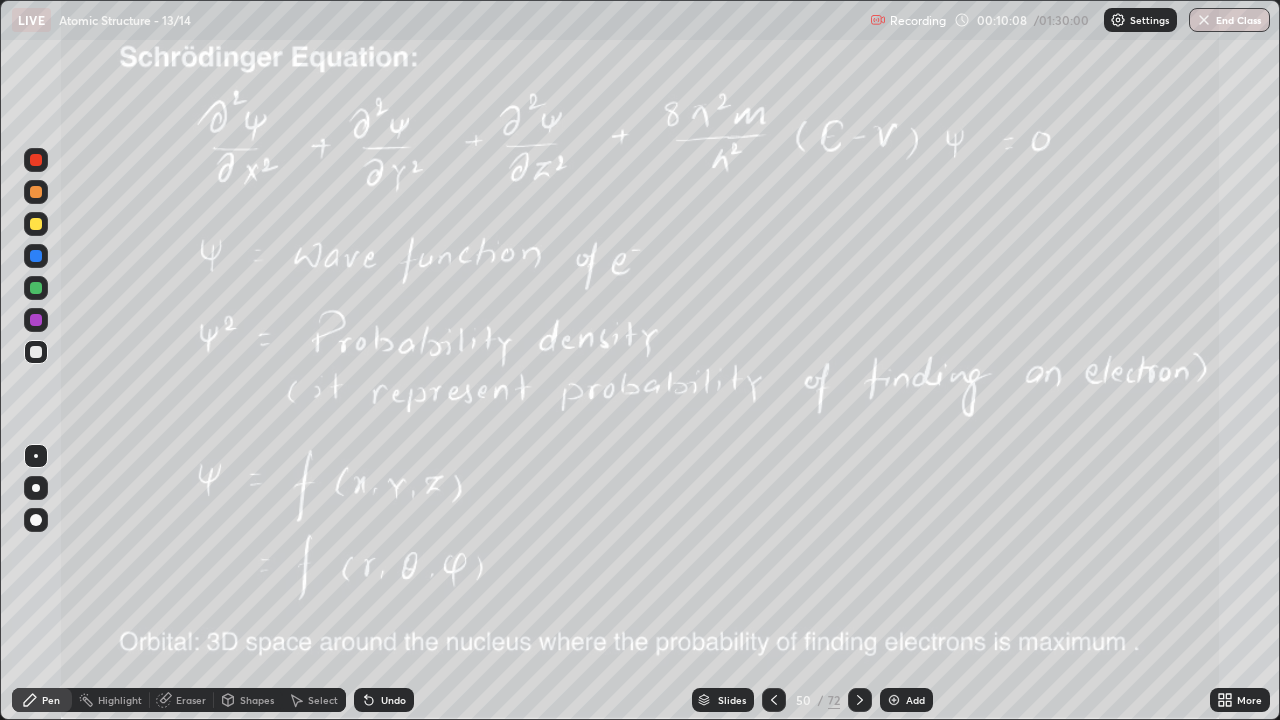 click on "Undo" at bounding box center [384, 700] 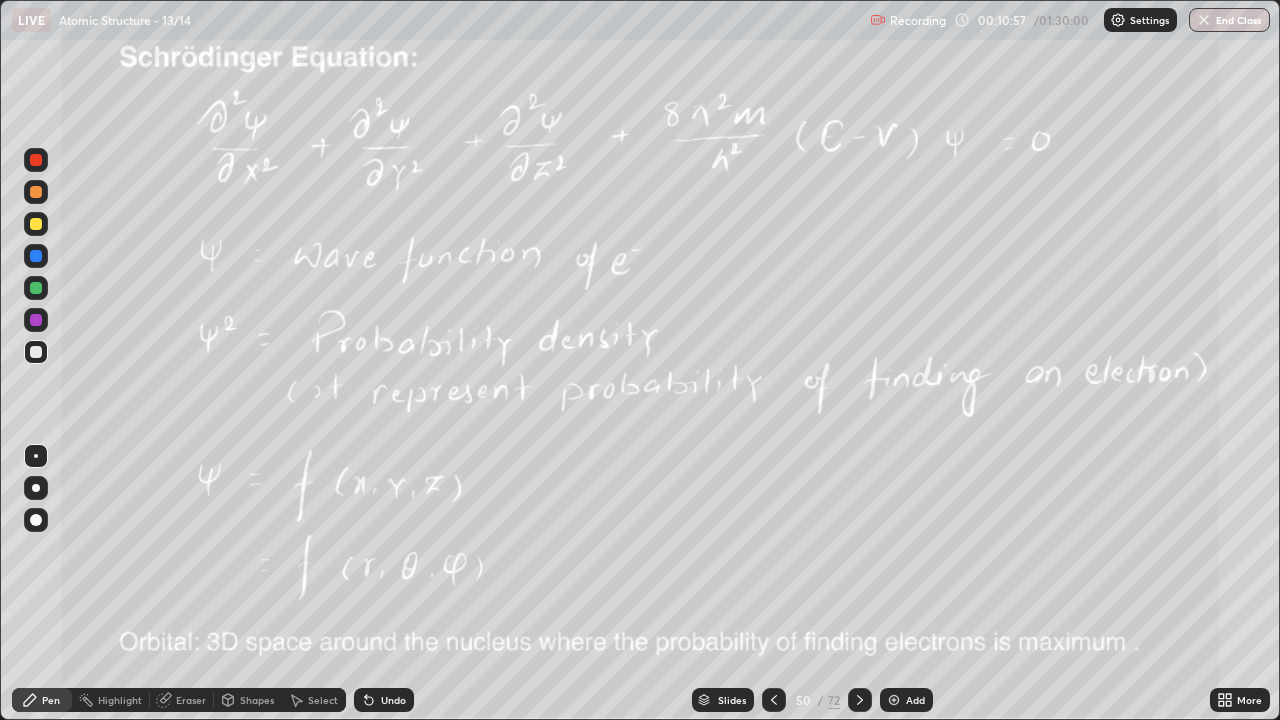 click on "Eraser" at bounding box center [182, 700] 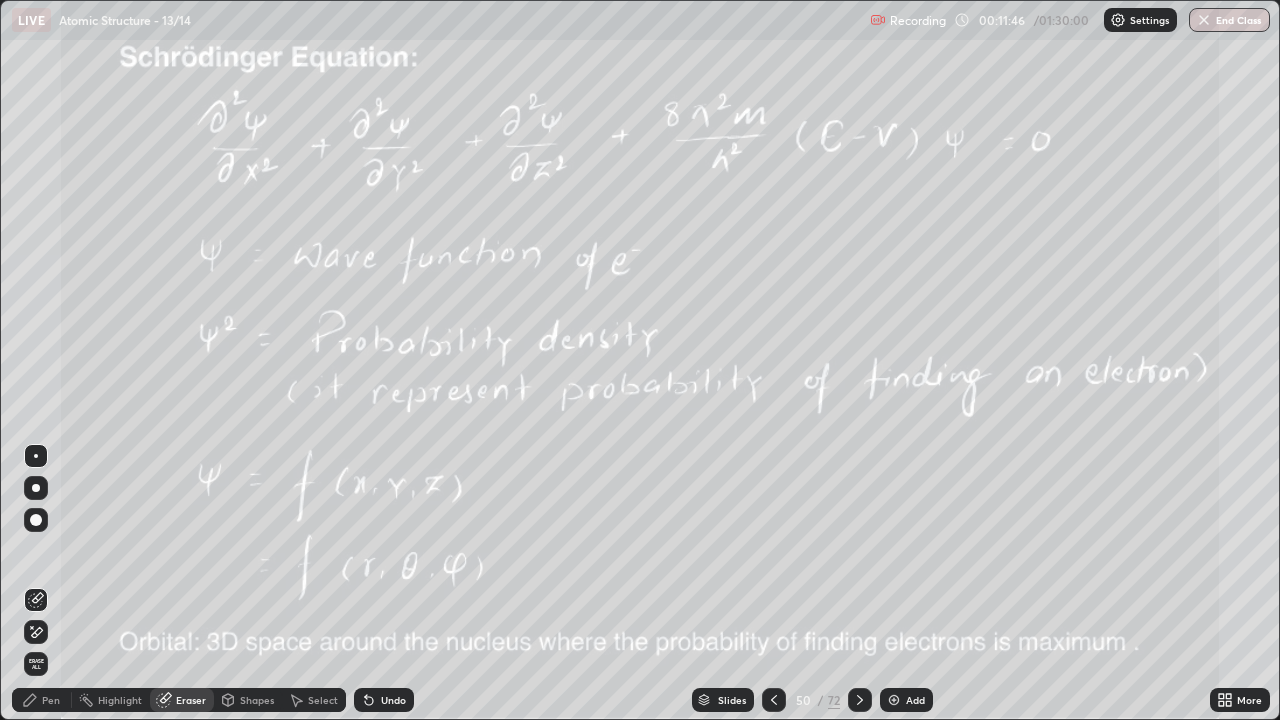 click at bounding box center [860, 700] 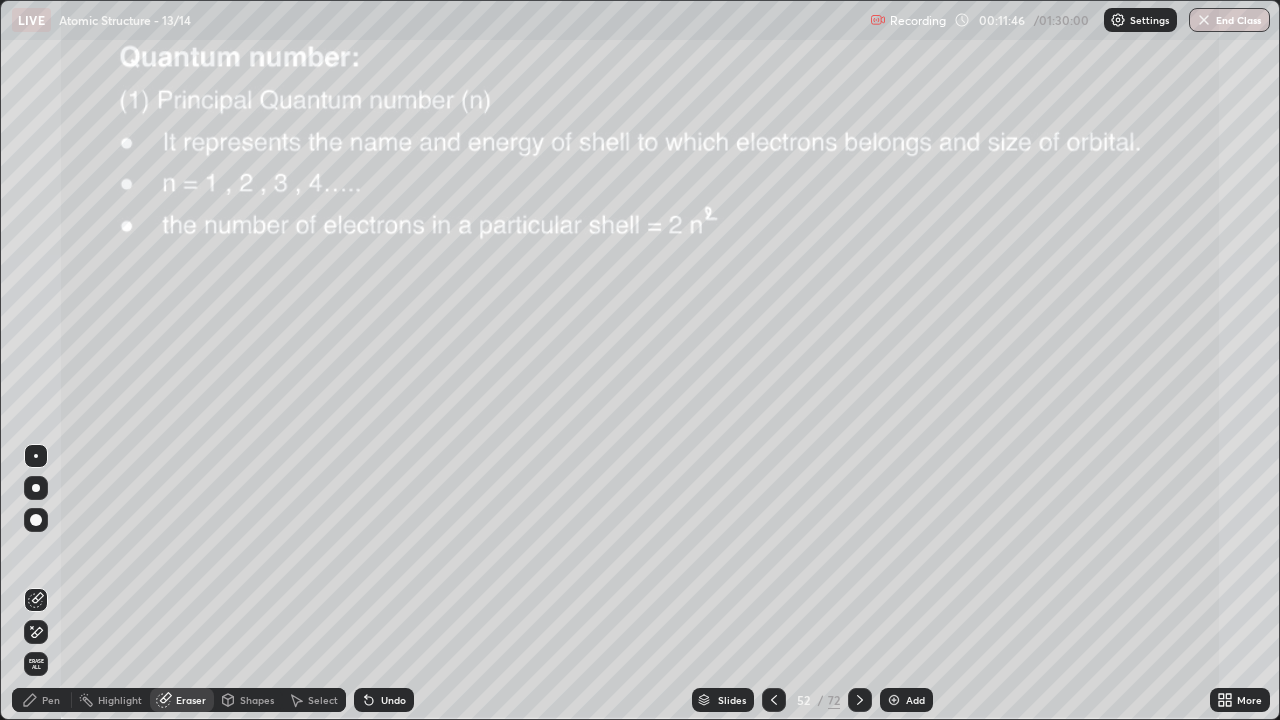 click at bounding box center (860, 700) 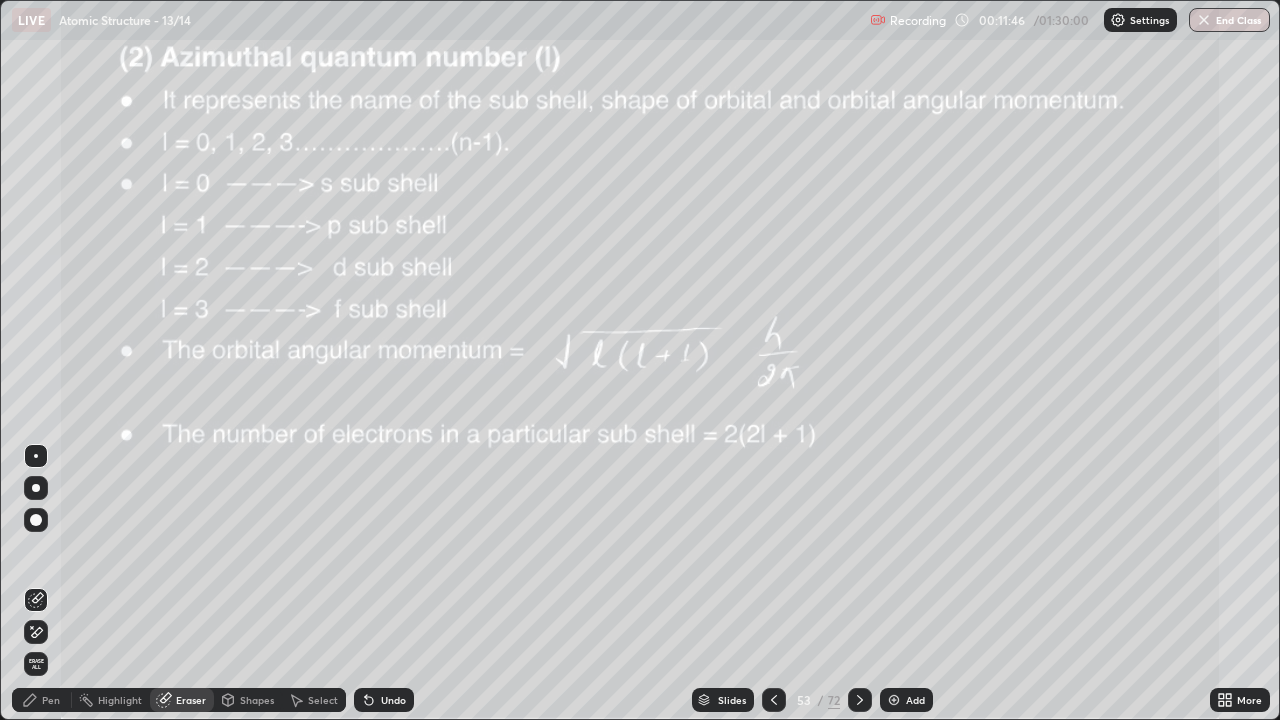 click at bounding box center [860, 700] 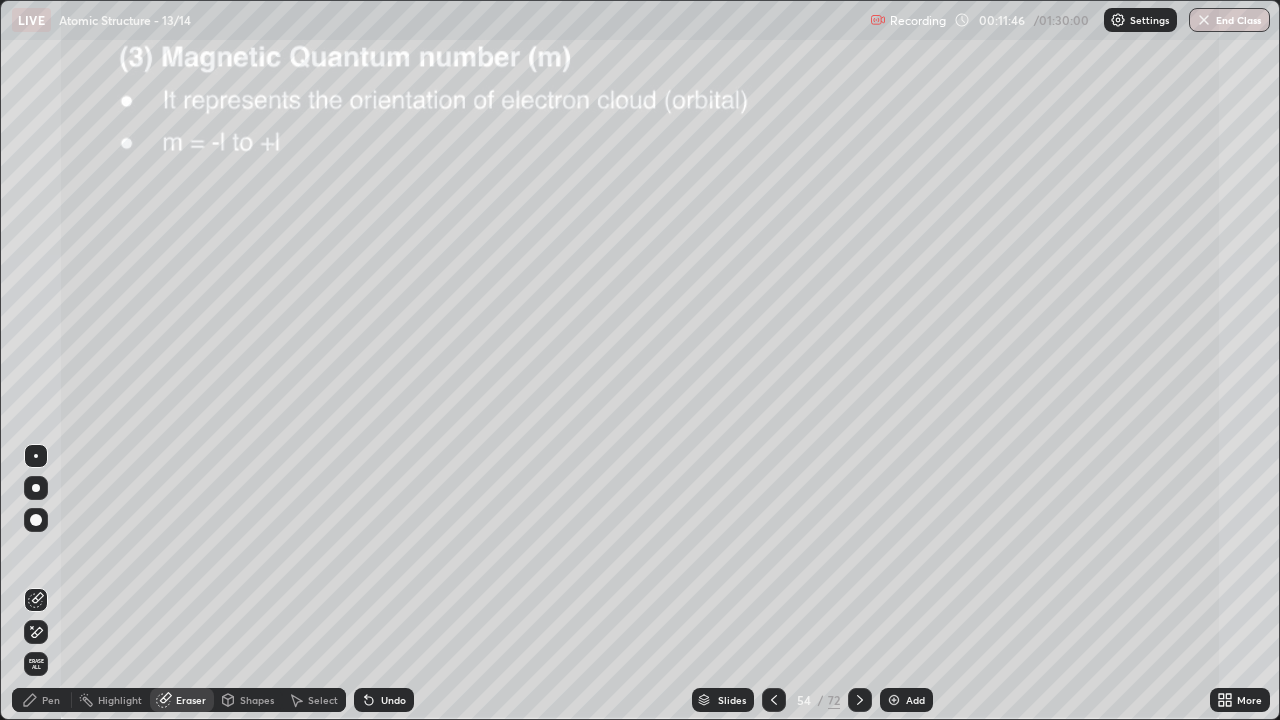 click at bounding box center [860, 700] 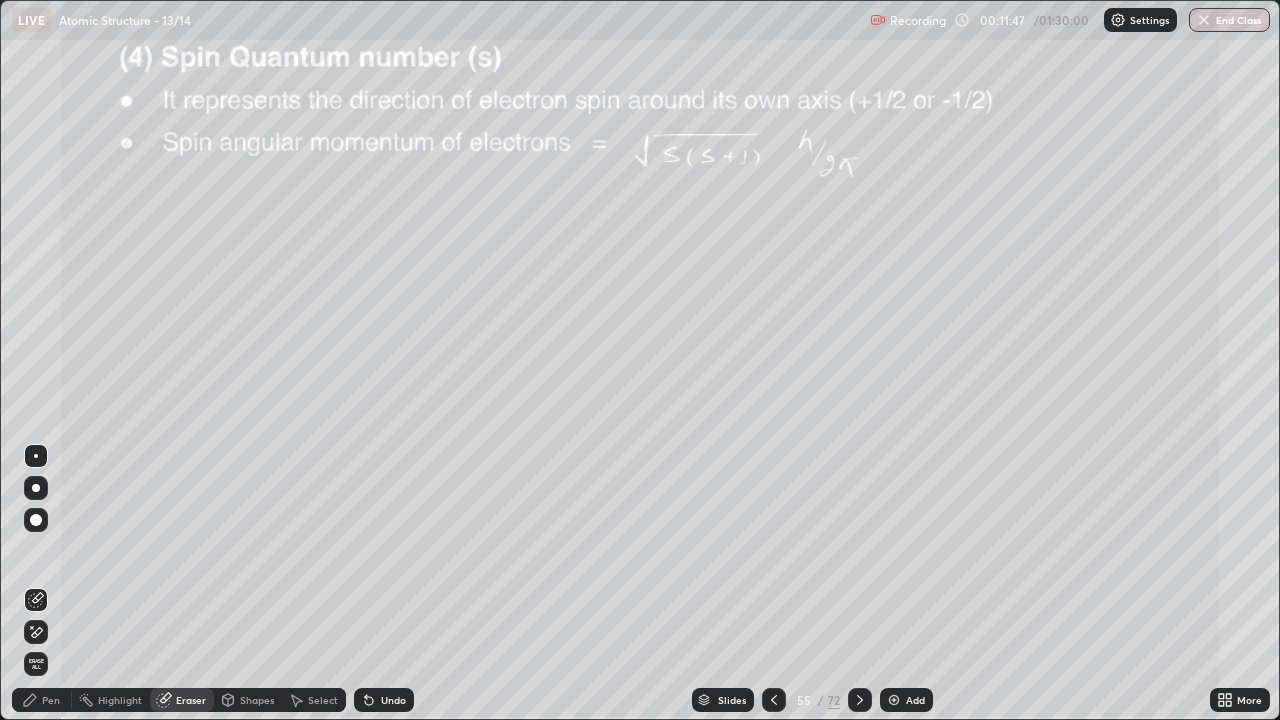 click at bounding box center [860, 700] 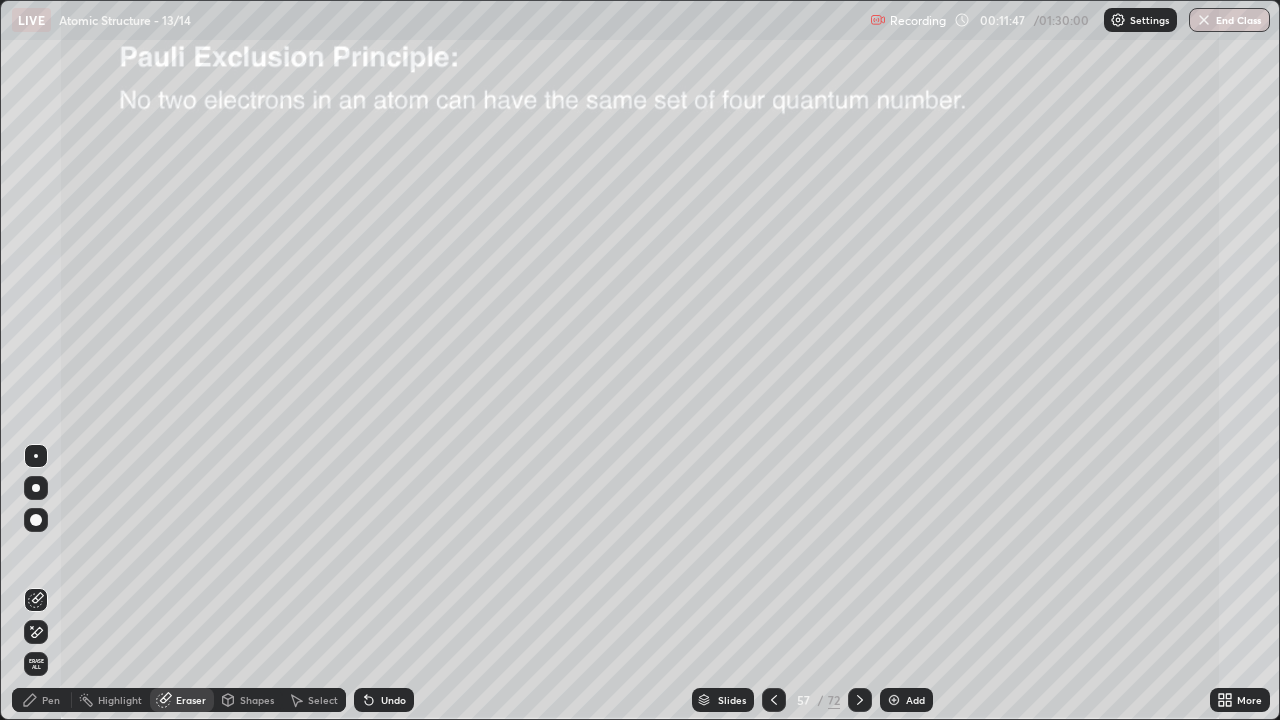 click at bounding box center [860, 700] 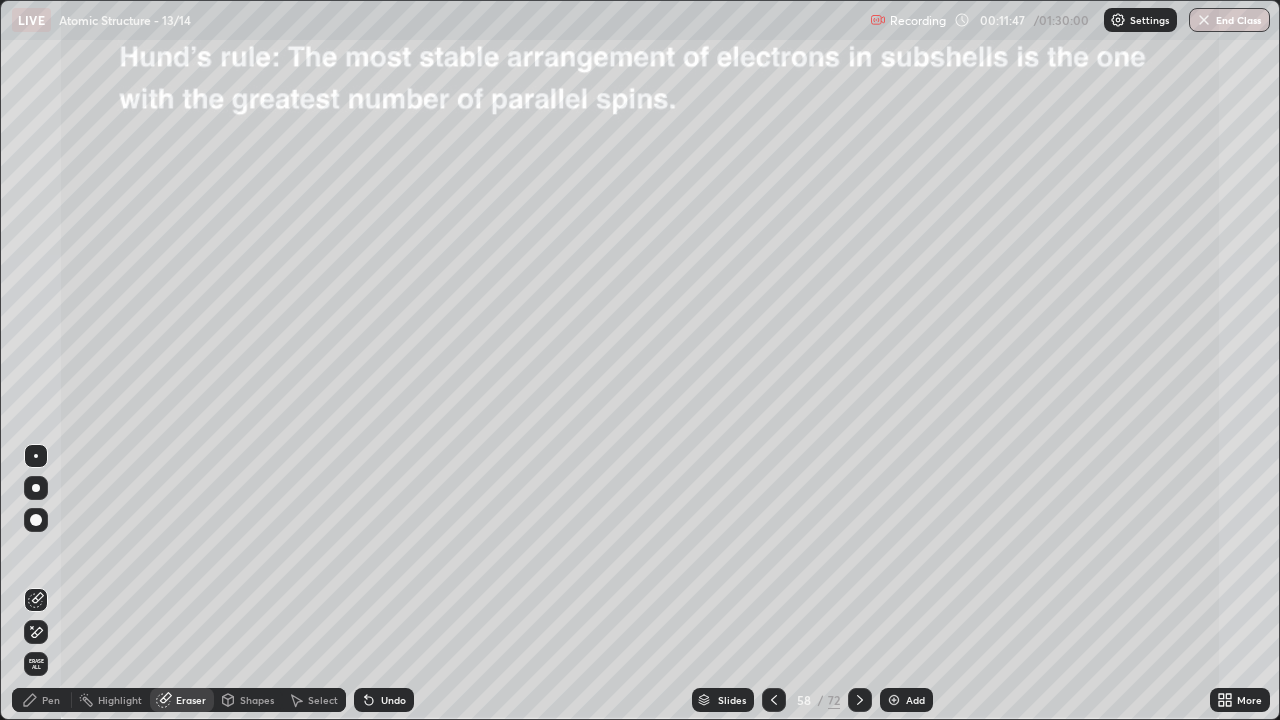 click at bounding box center (860, 700) 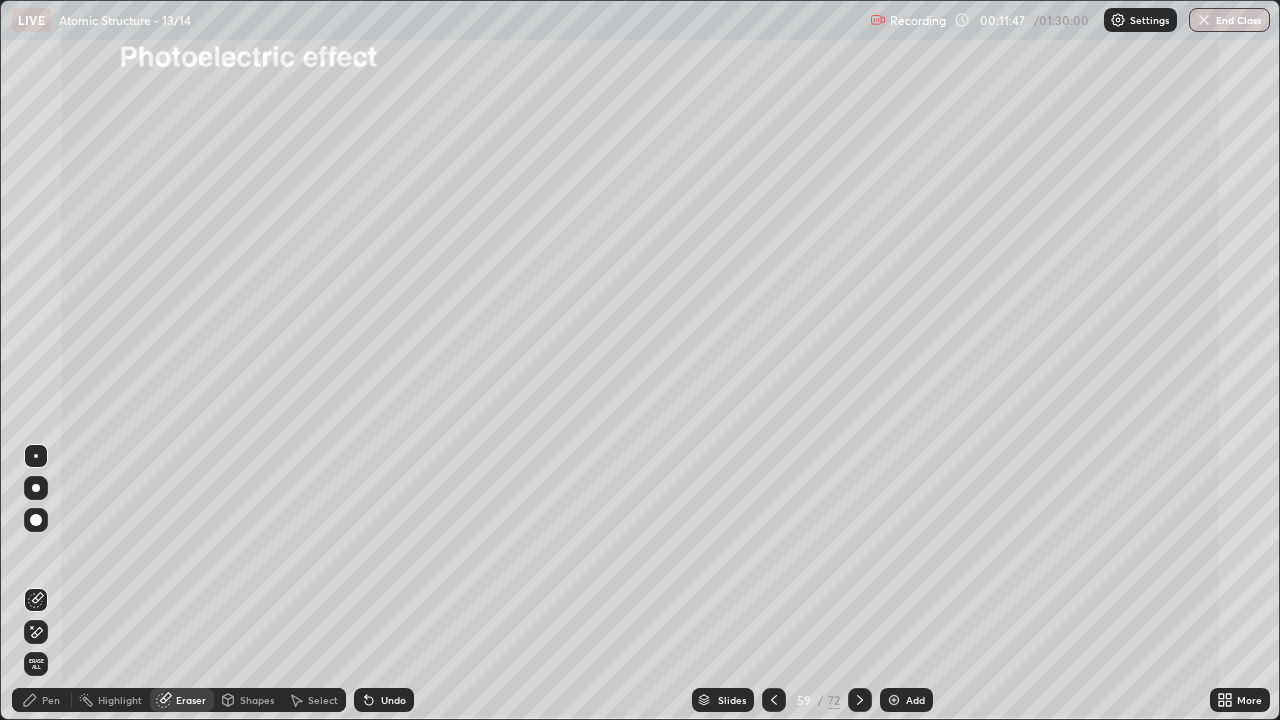 click at bounding box center (860, 700) 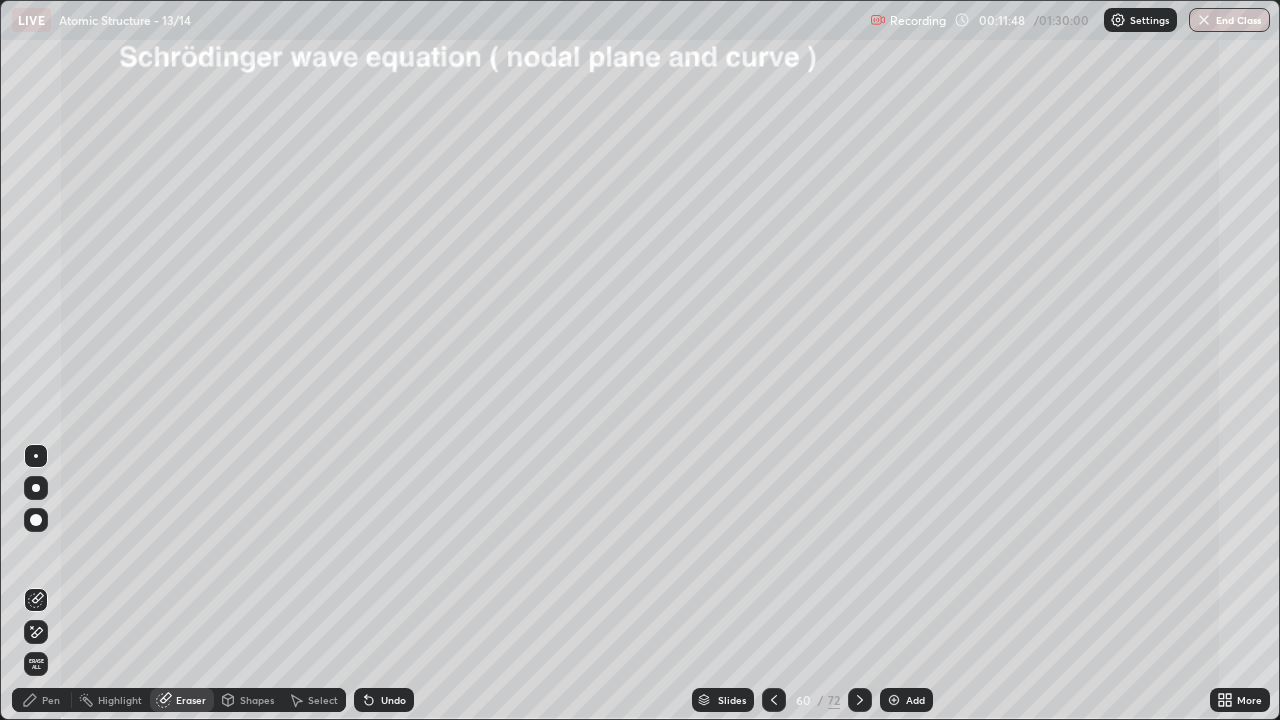 click at bounding box center [860, 700] 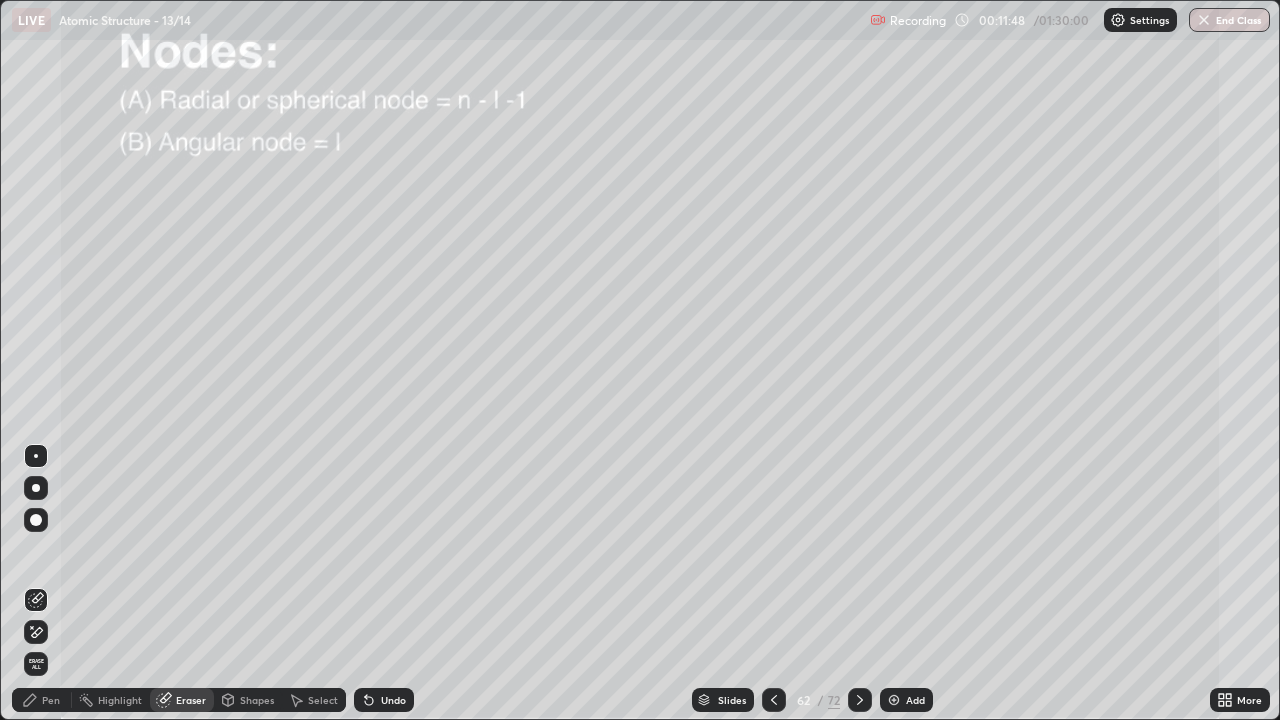 click at bounding box center (860, 700) 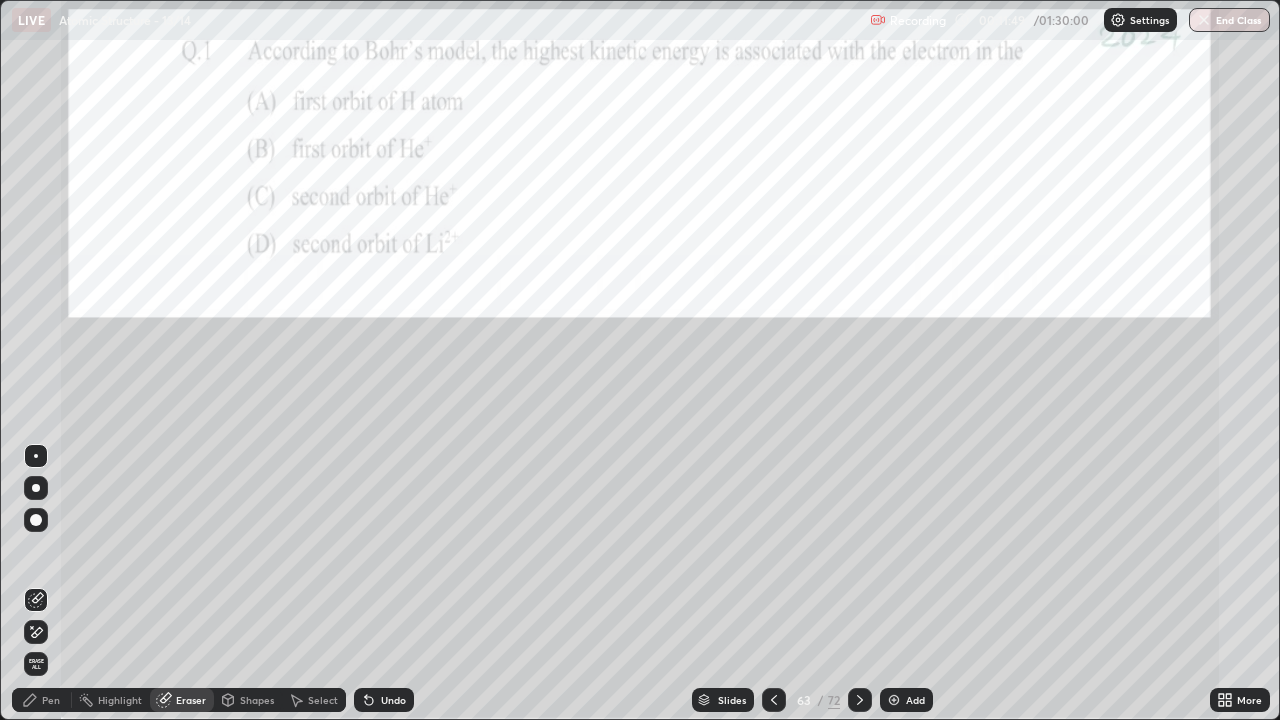 click 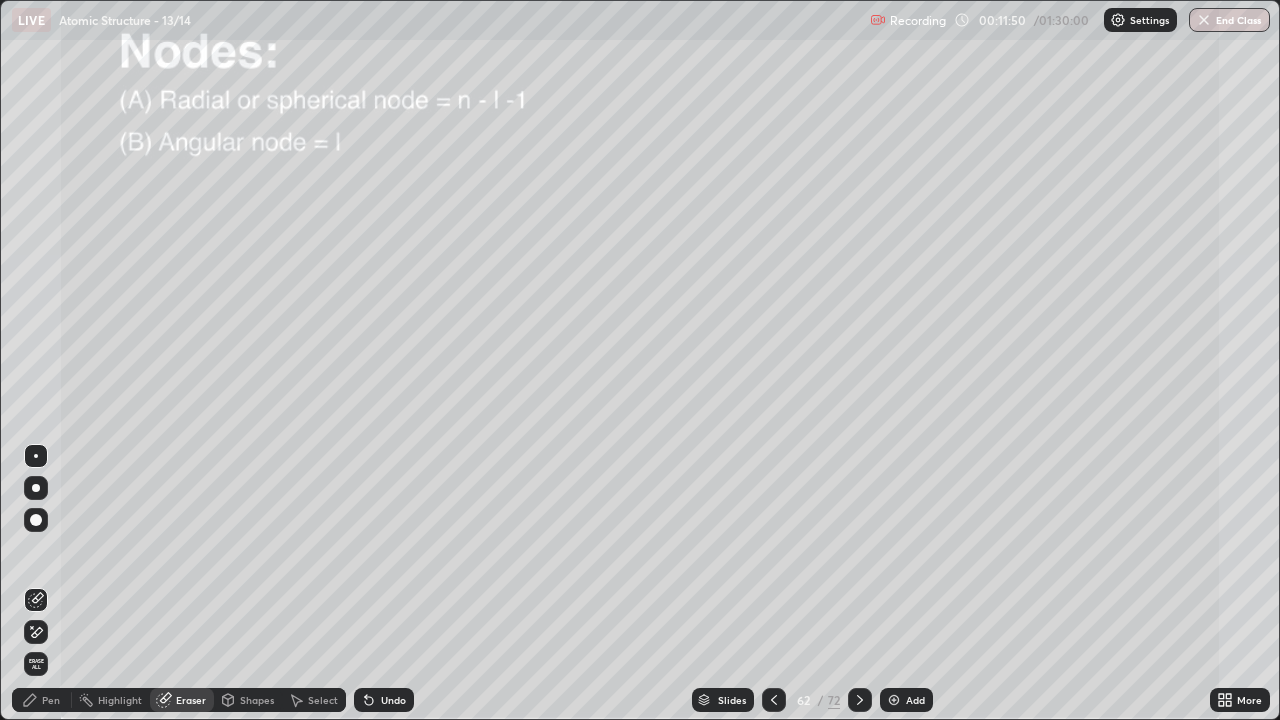 click 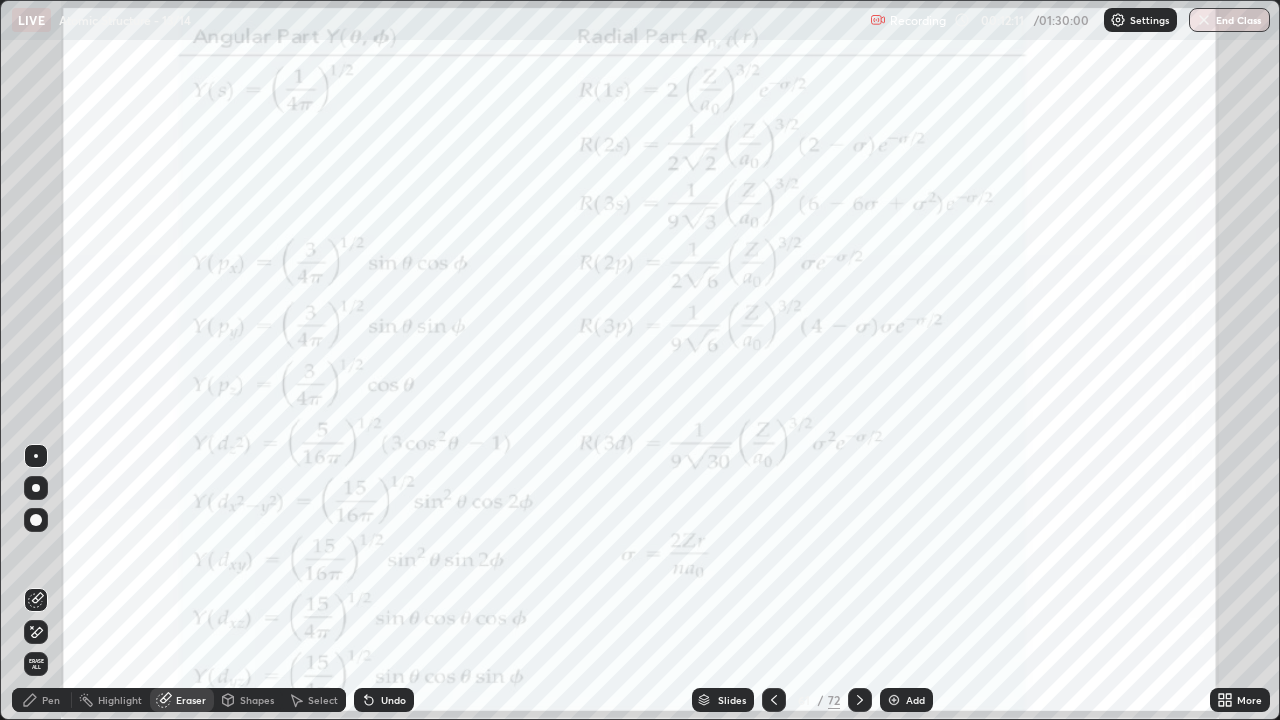 click 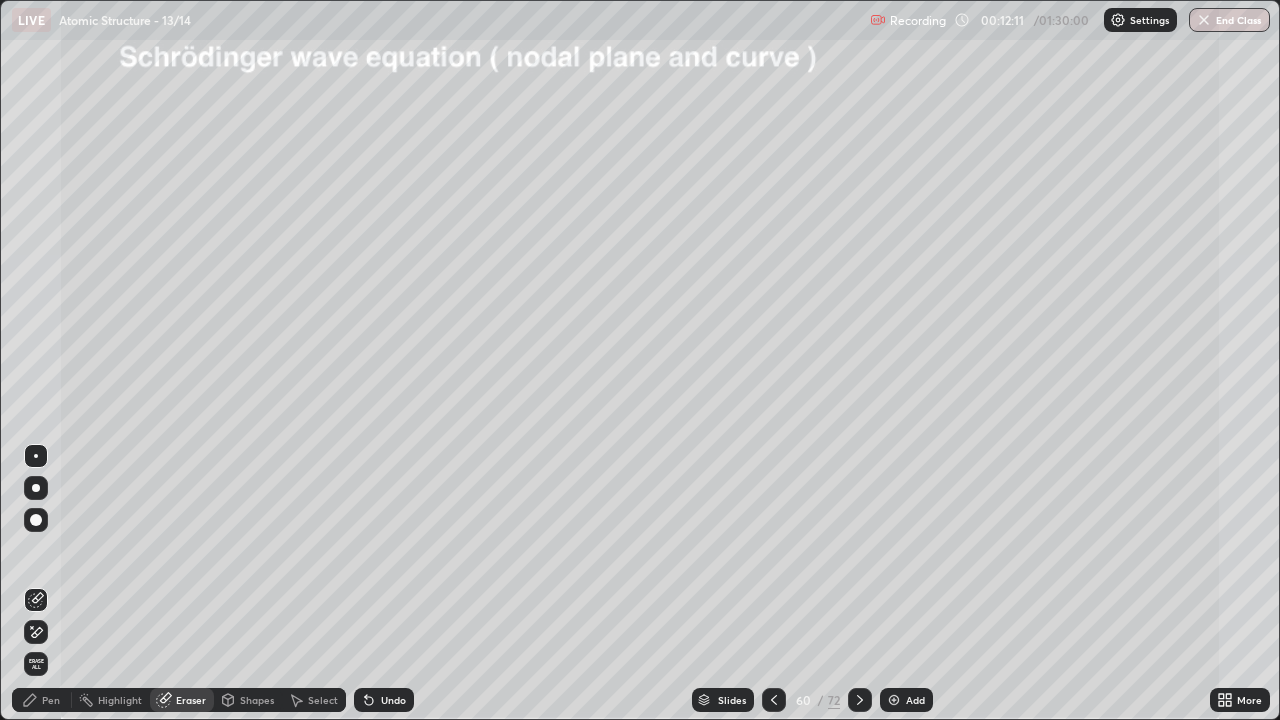 click 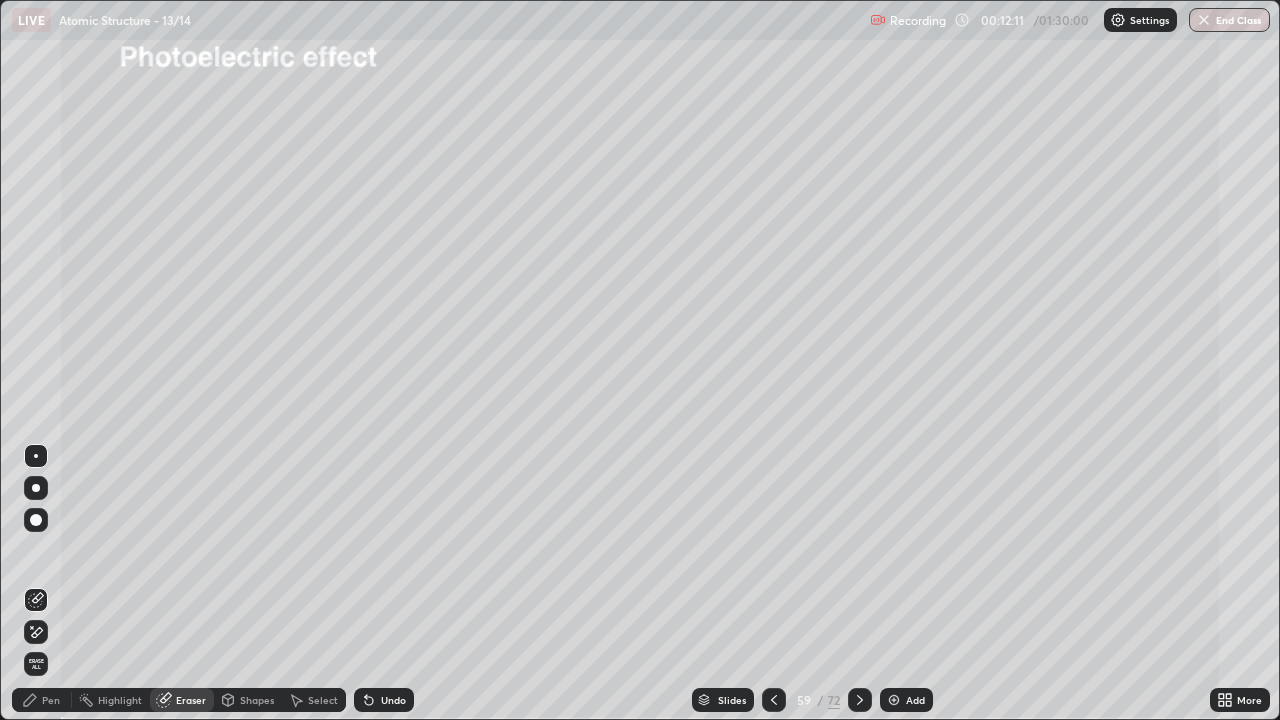 click 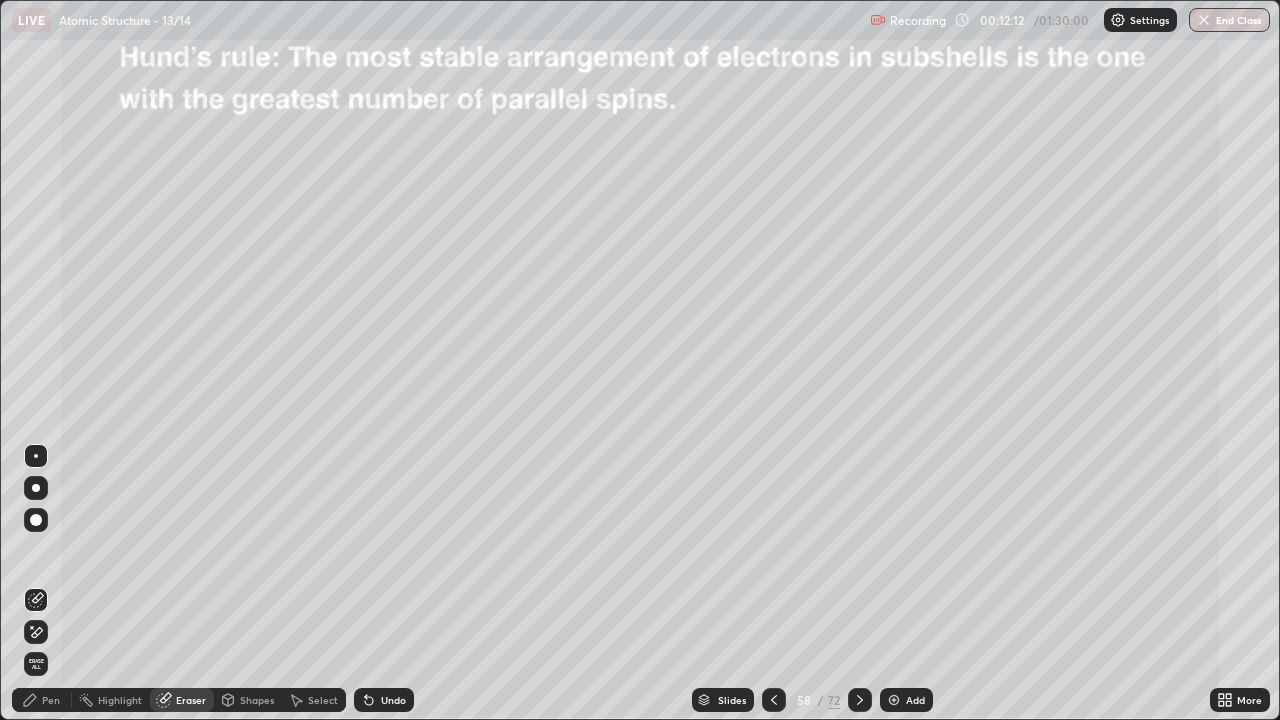click at bounding box center (774, 700) 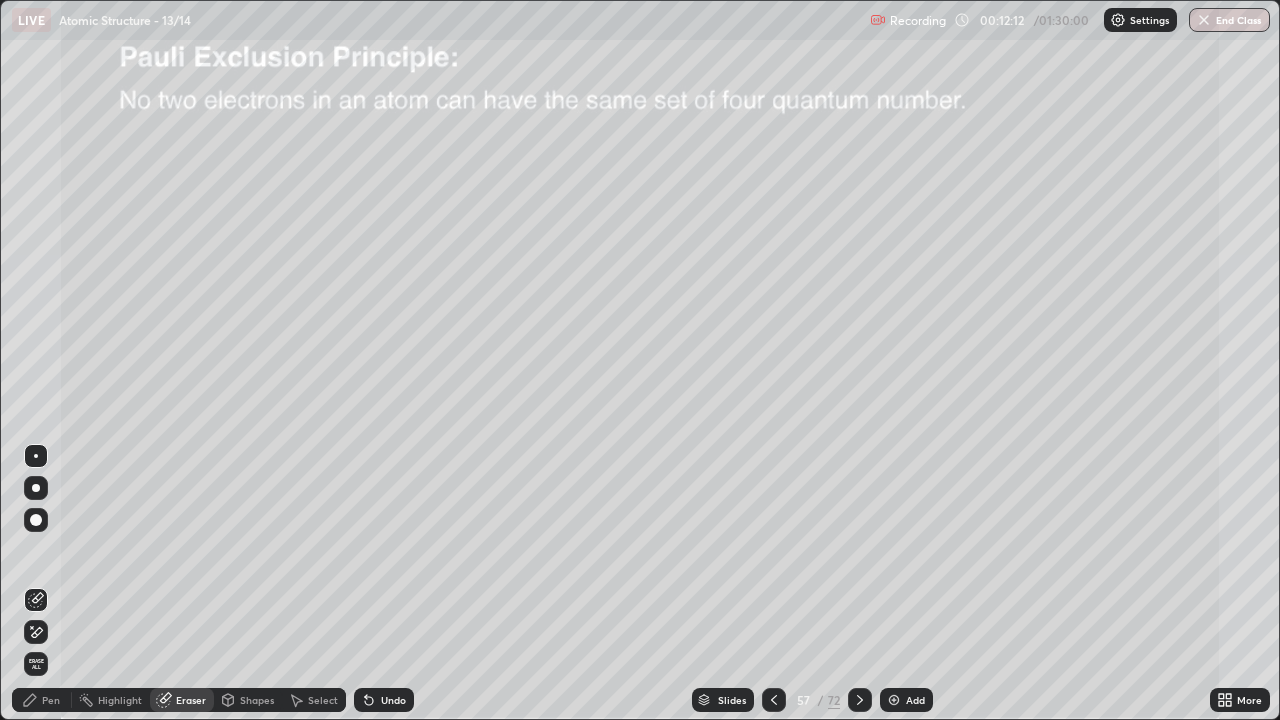 click at bounding box center (774, 700) 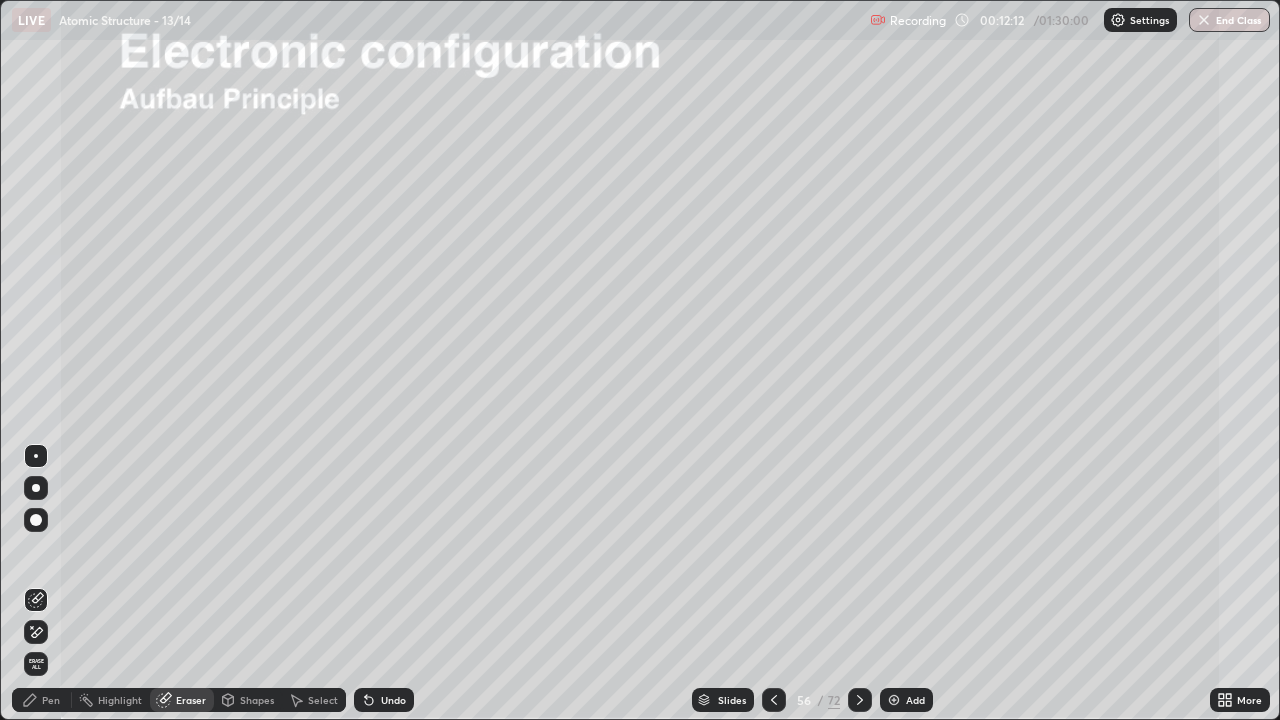 click at bounding box center [774, 700] 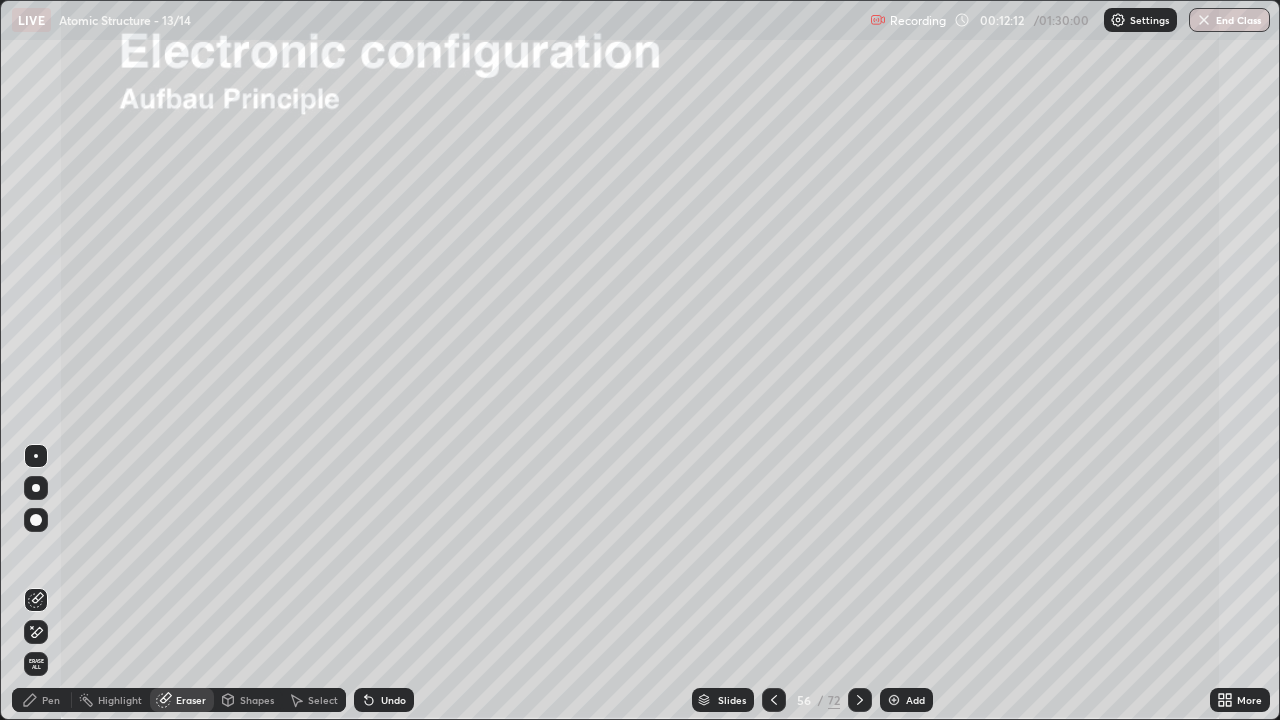 click at bounding box center (774, 700) 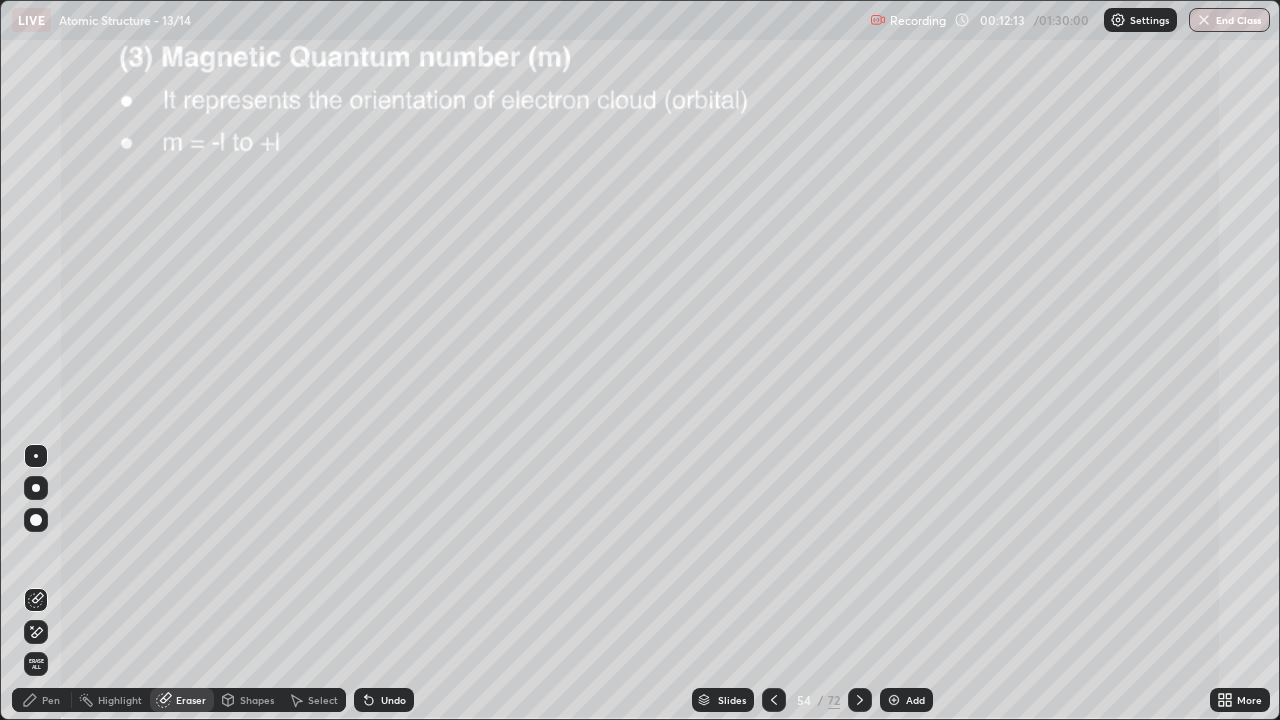 click at bounding box center (774, 700) 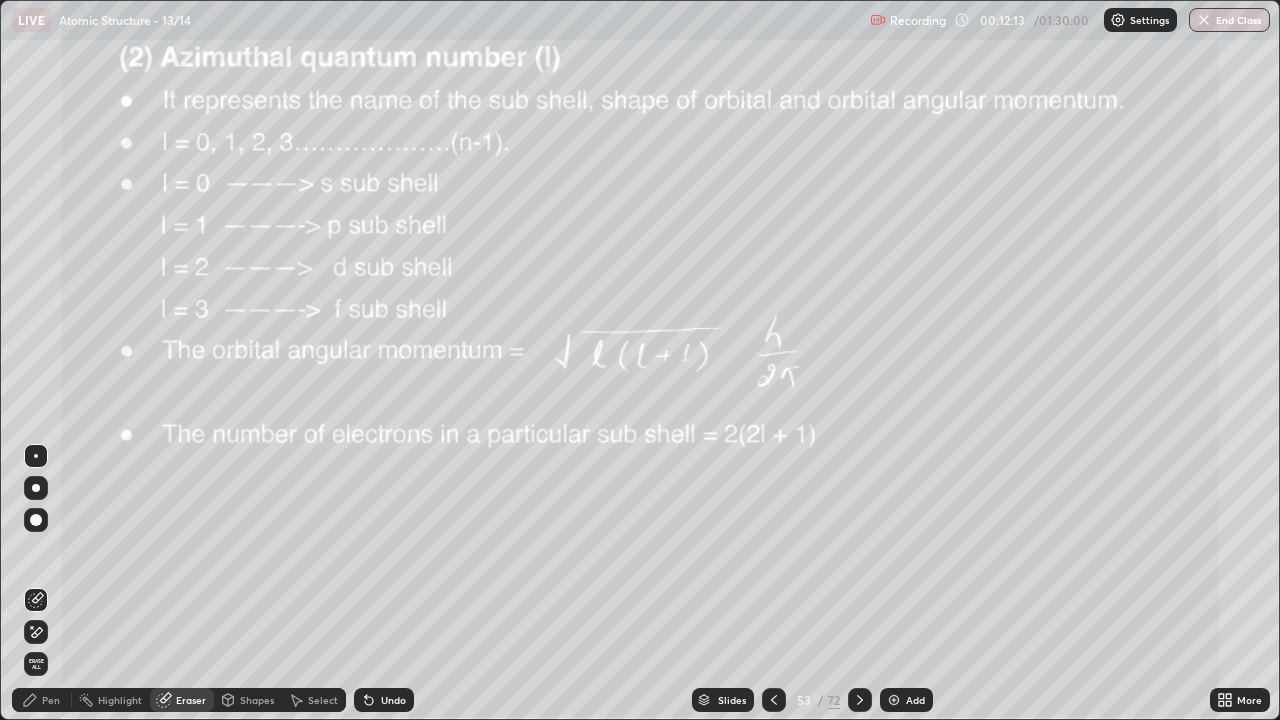 click at bounding box center [774, 700] 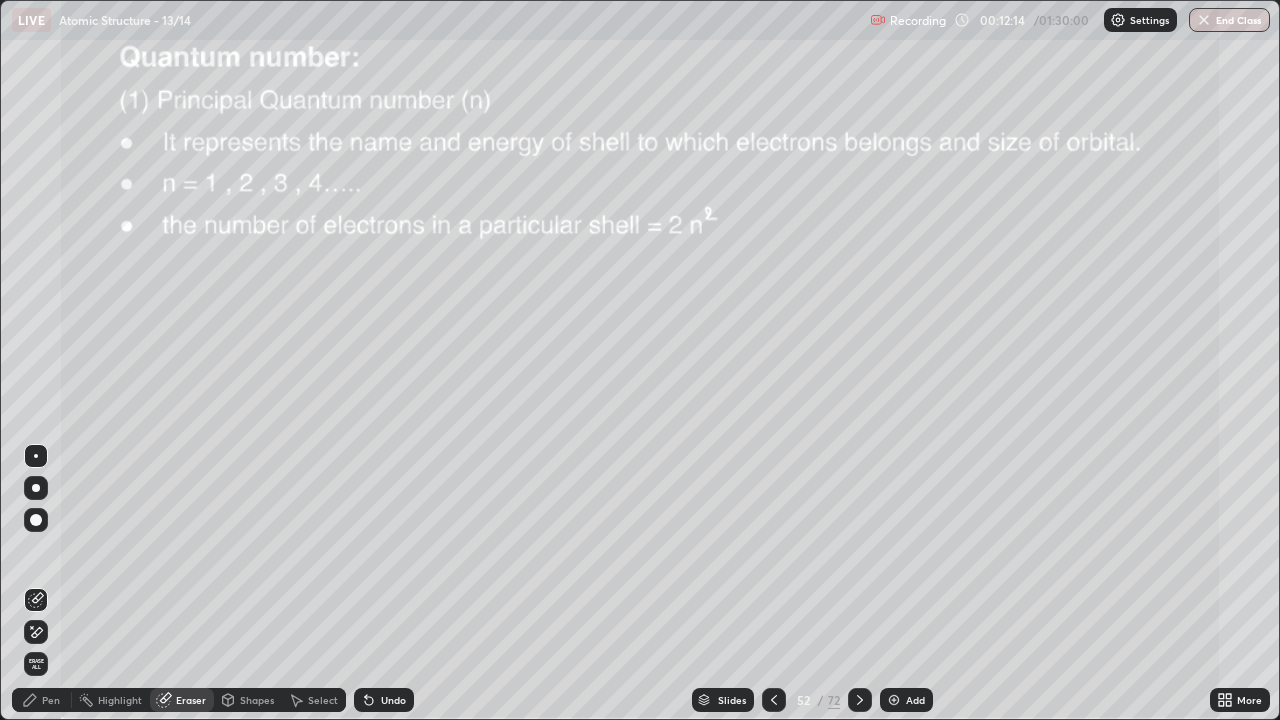 click 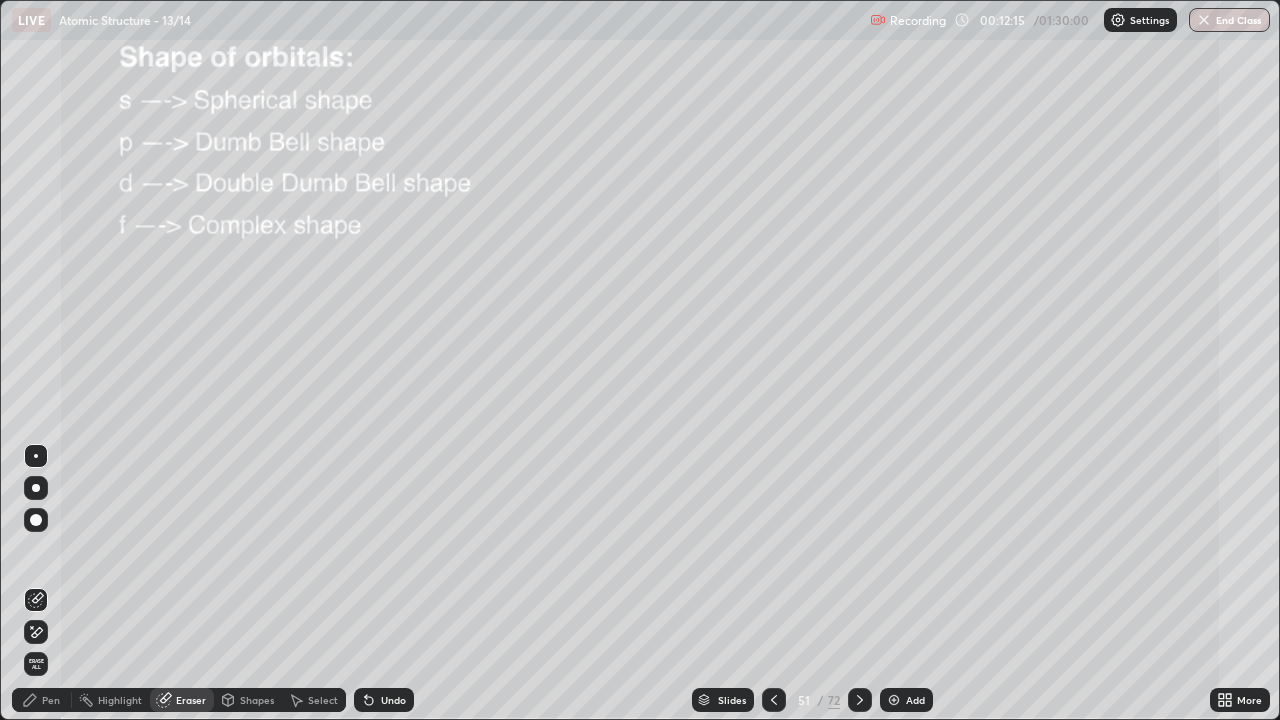 click 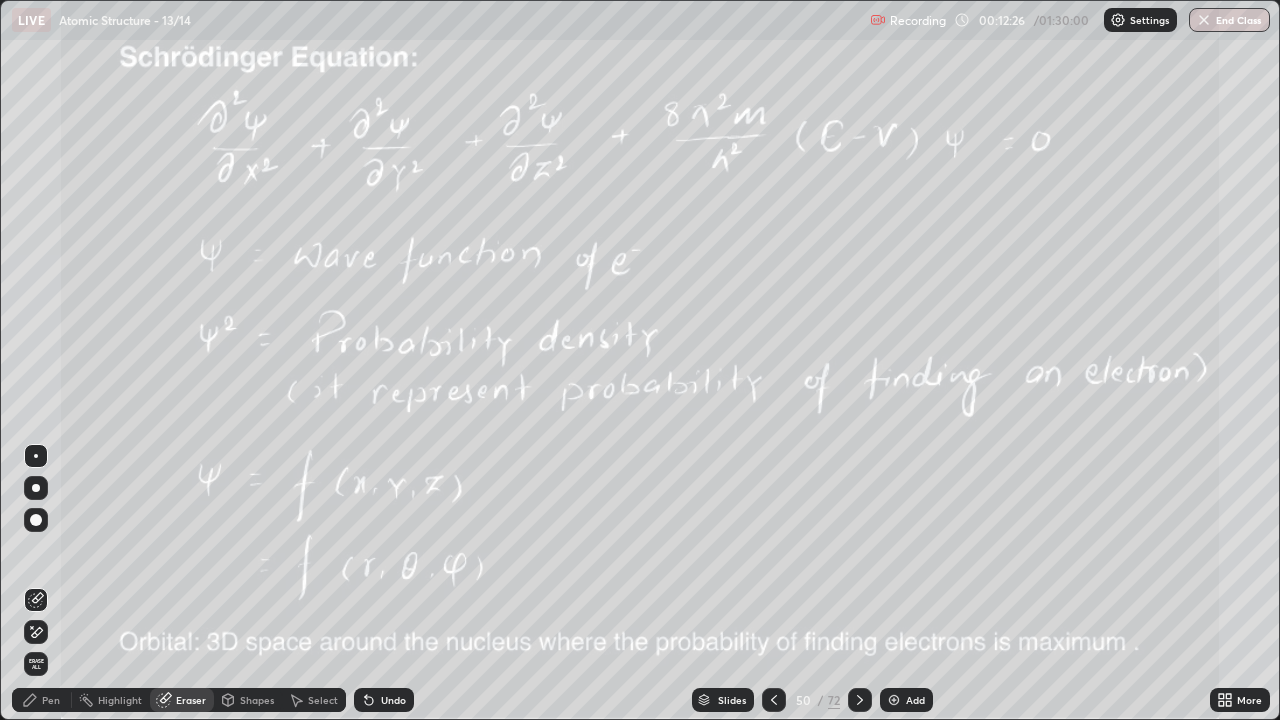 click 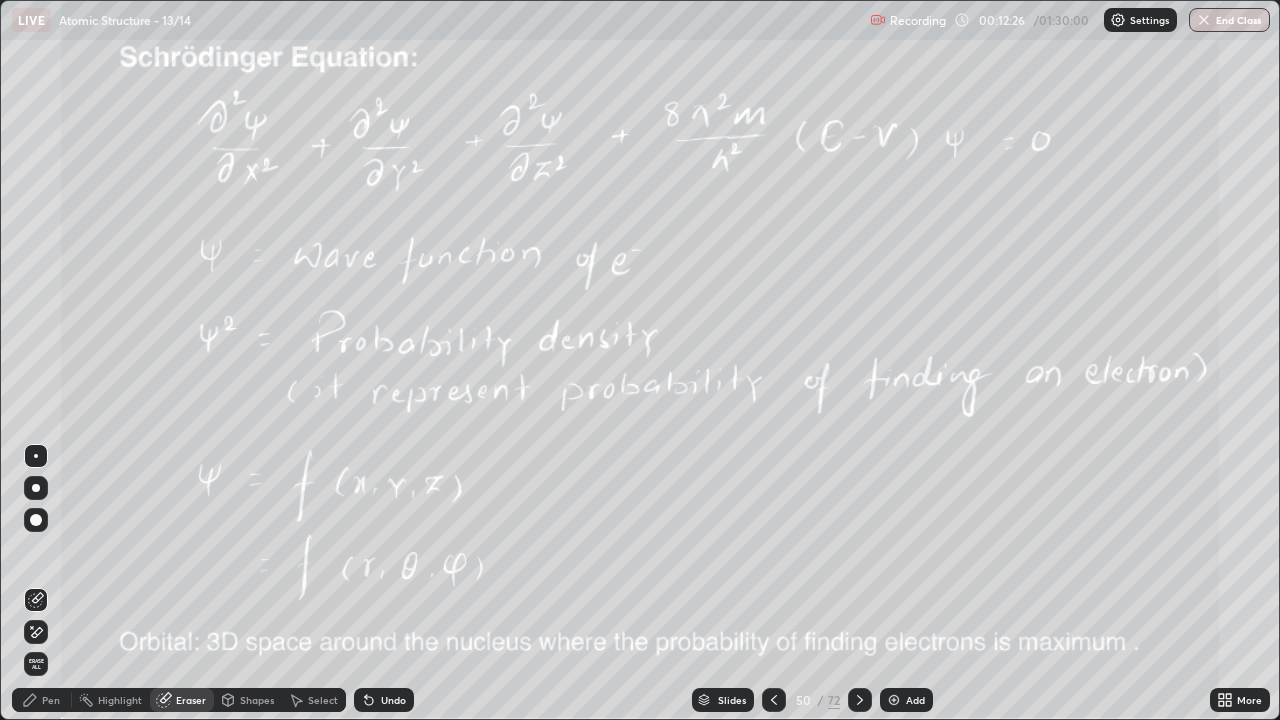 click 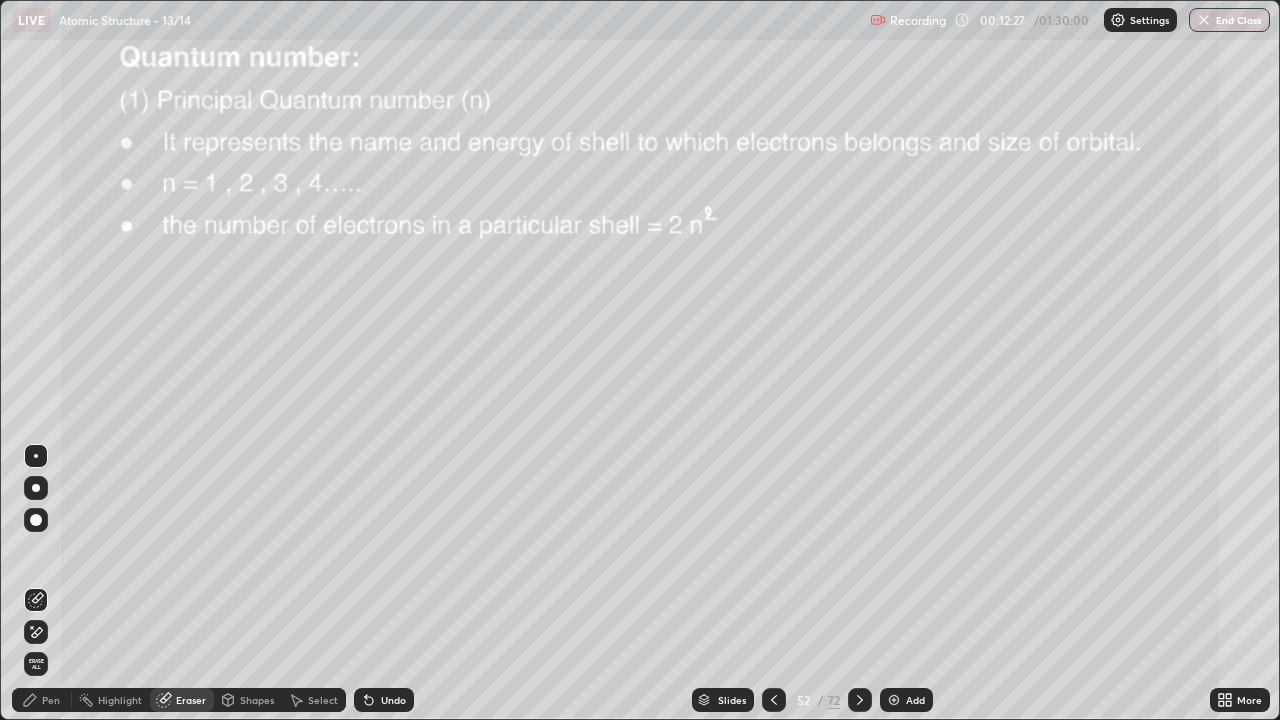 click at bounding box center [860, 700] 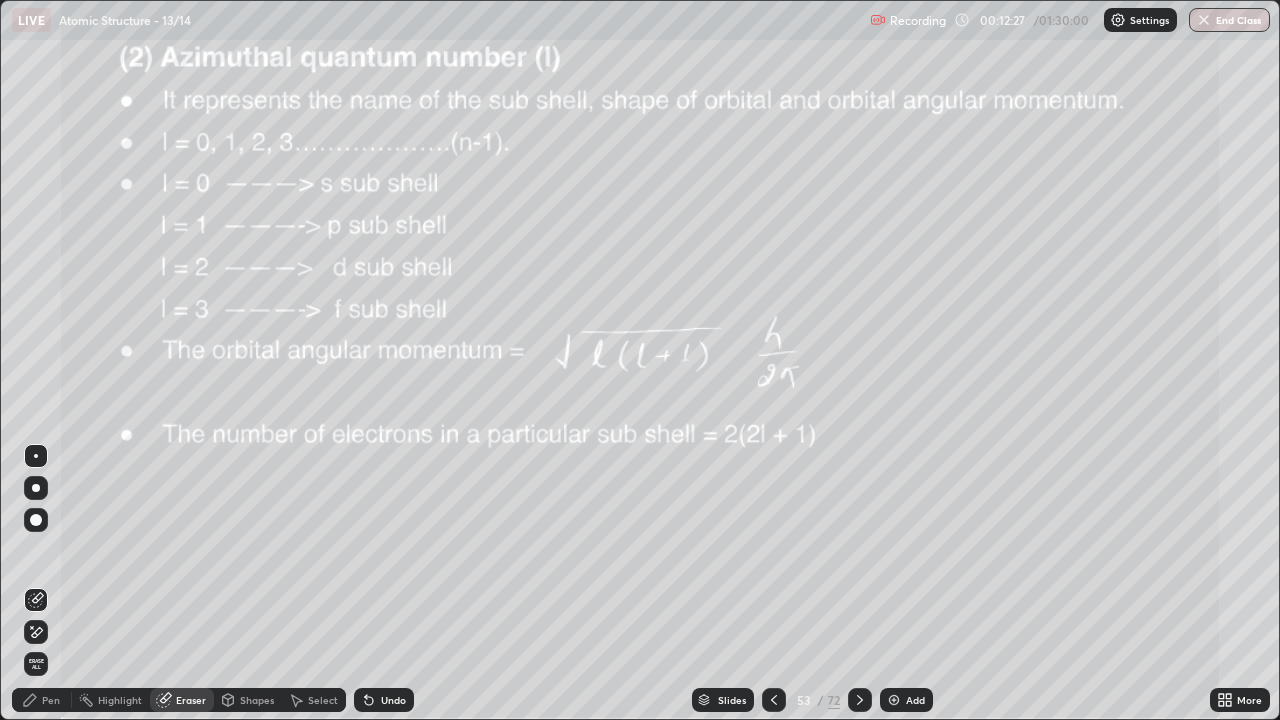 click at bounding box center (860, 700) 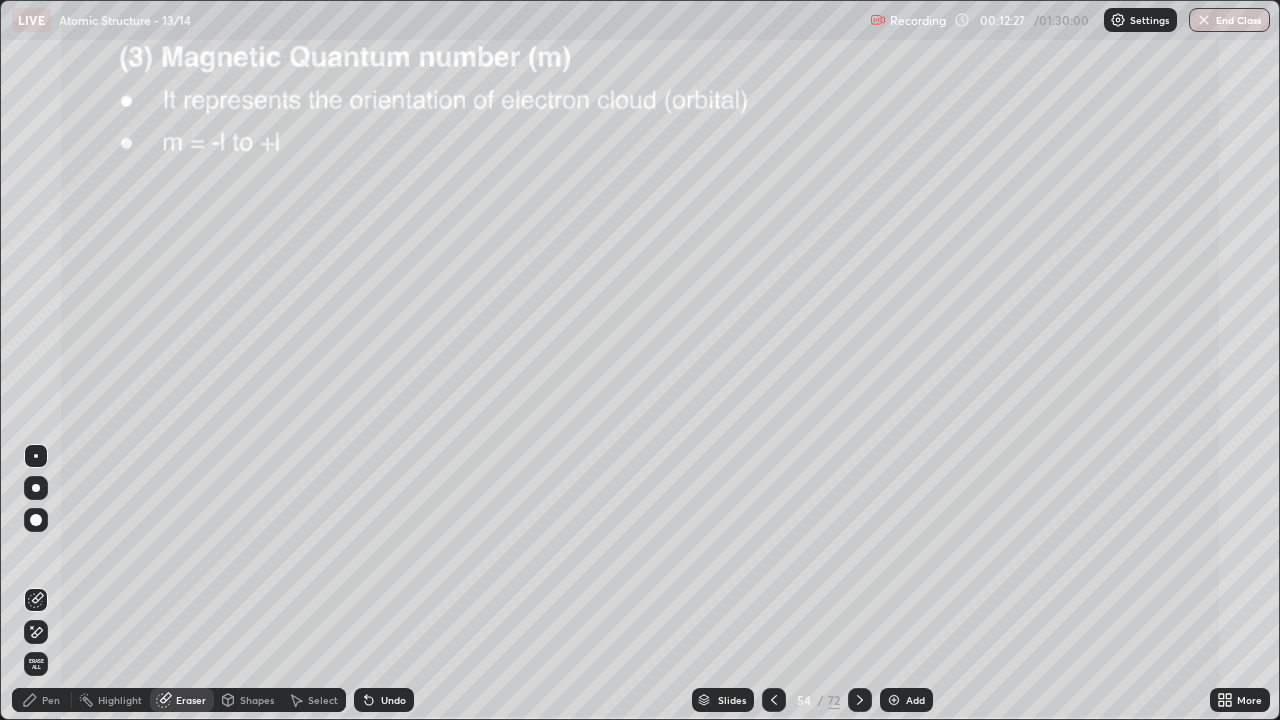 click at bounding box center (860, 700) 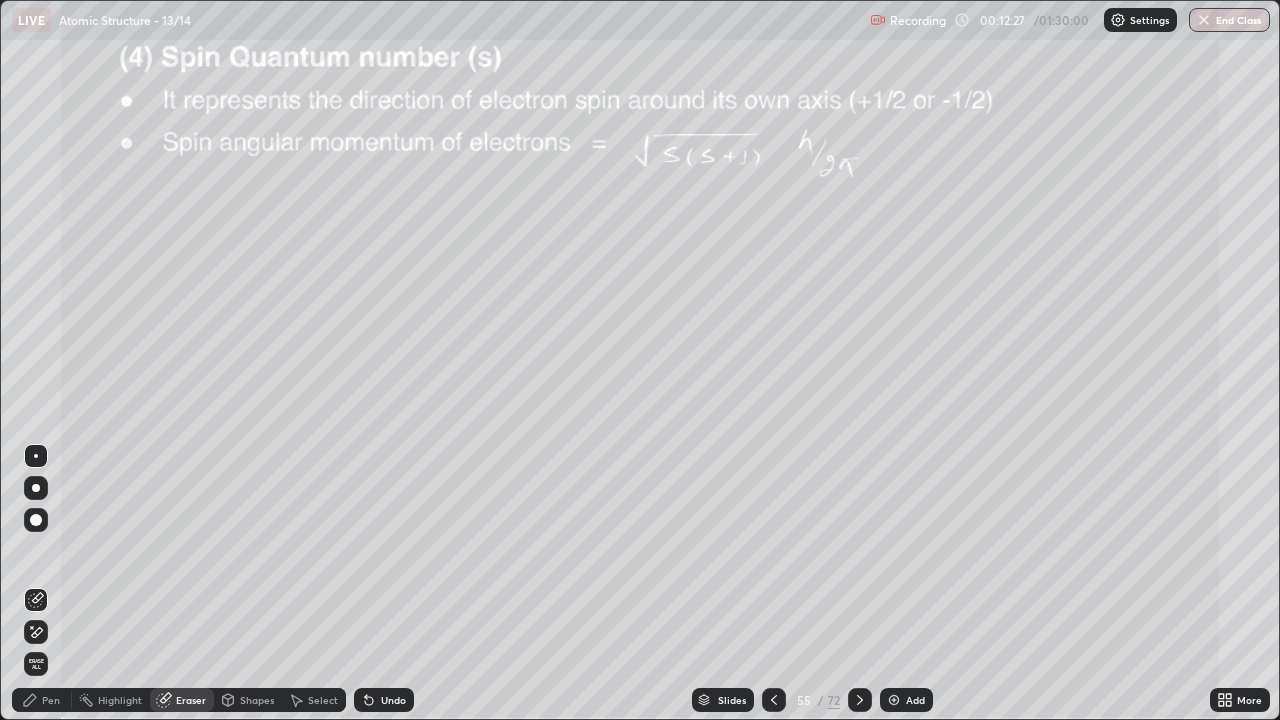 click at bounding box center [860, 700] 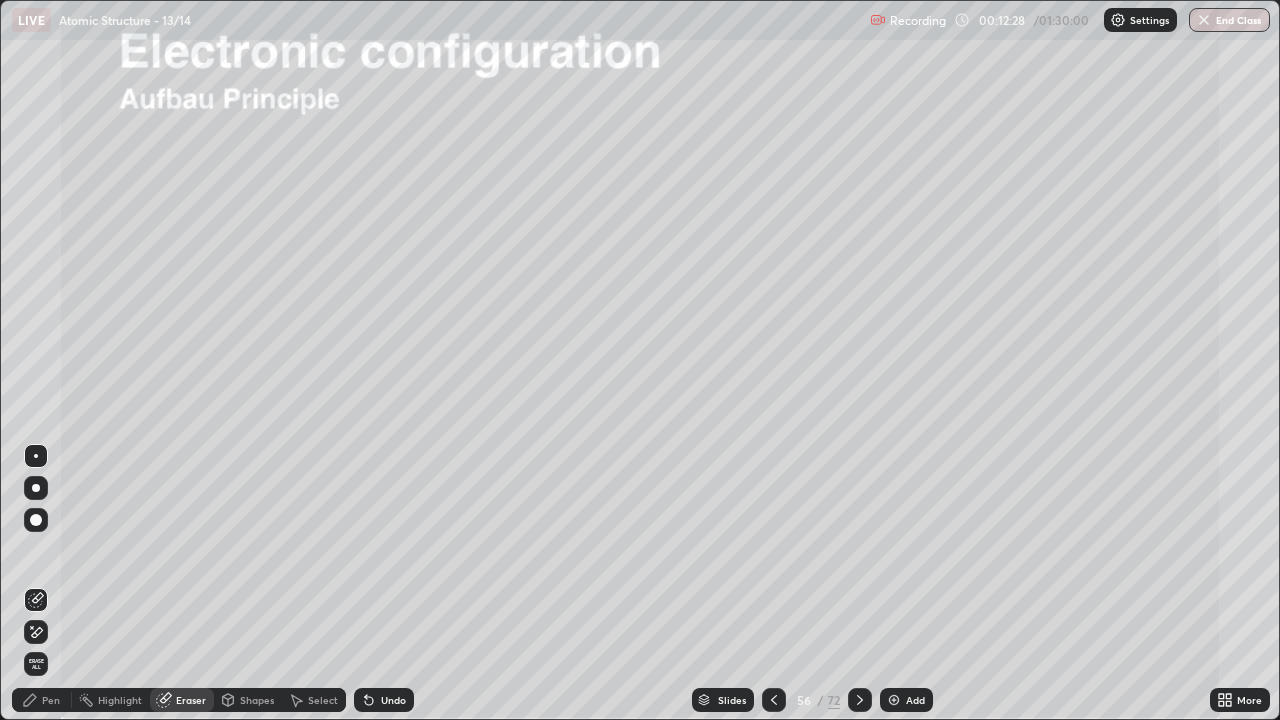 click at bounding box center (860, 700) 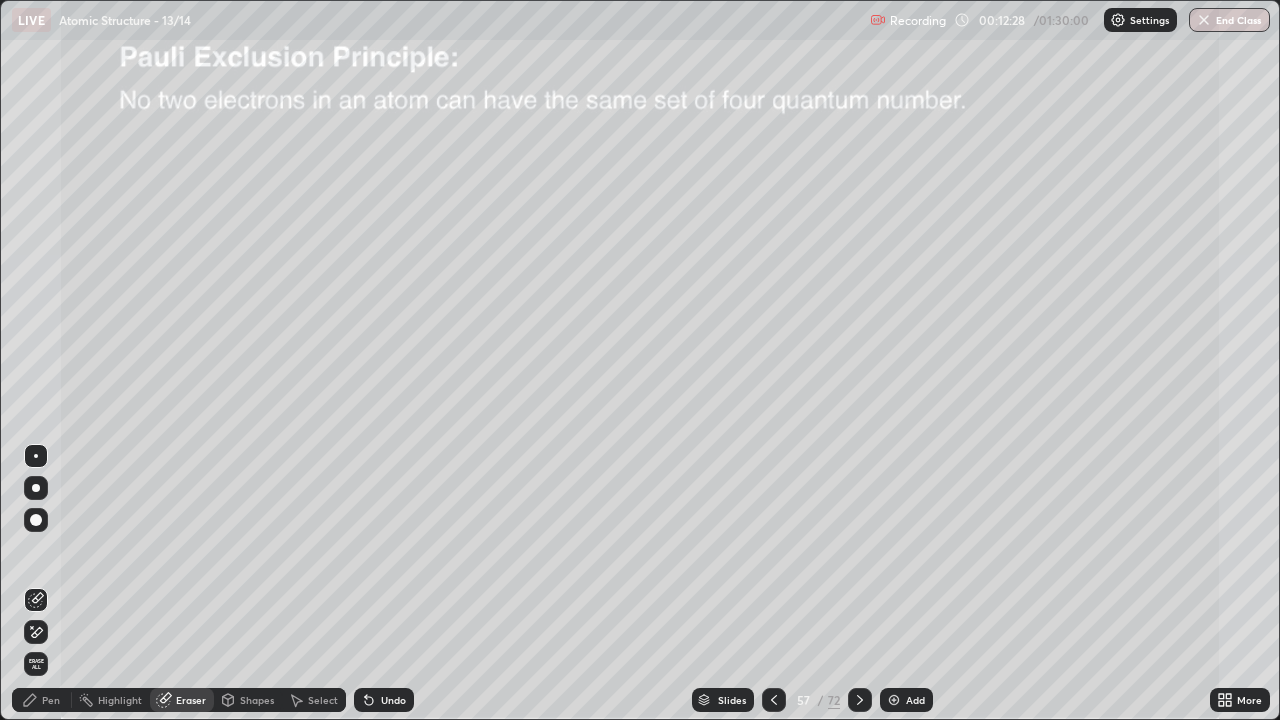 click at bounding box center (860, 700) 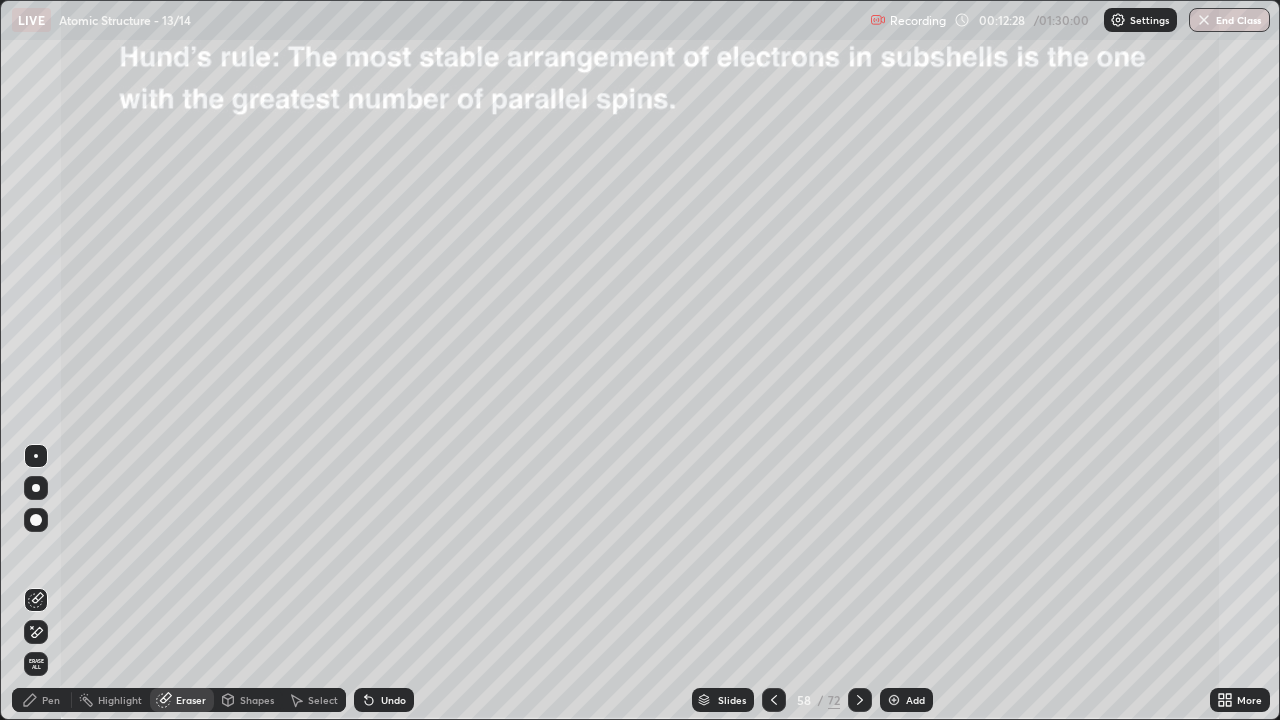 click at bounding box center (860, 700) 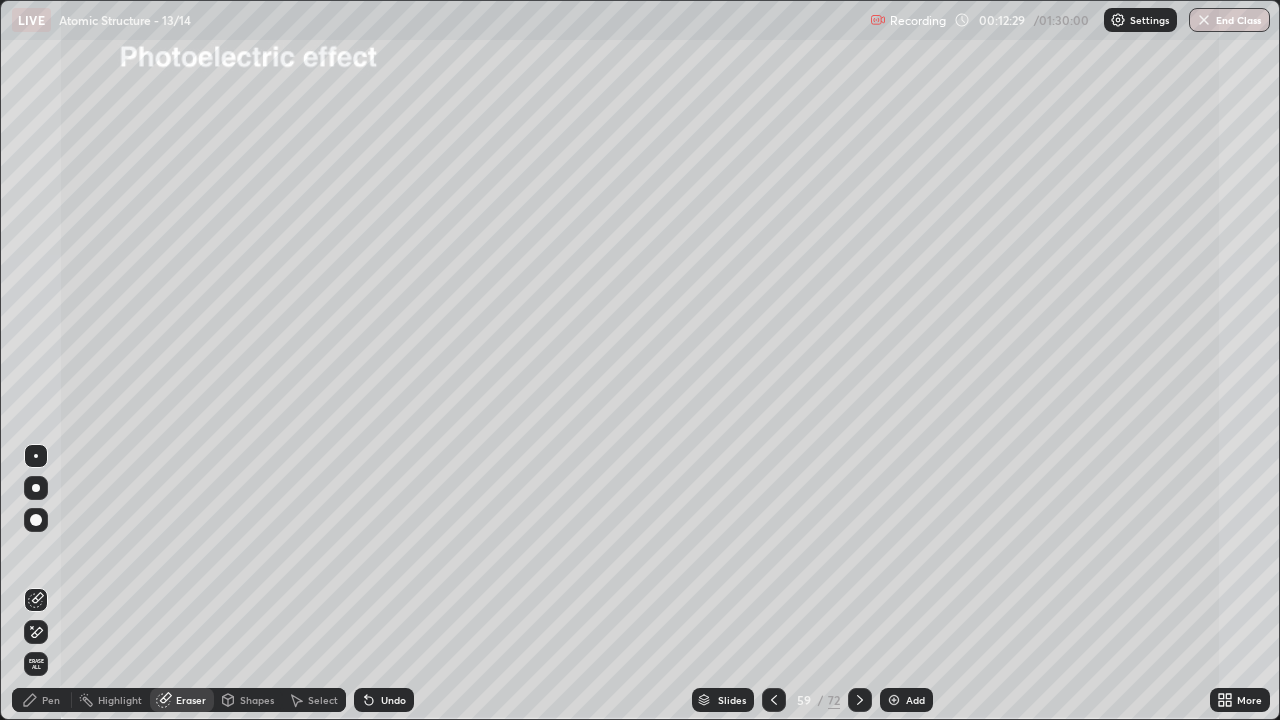 click 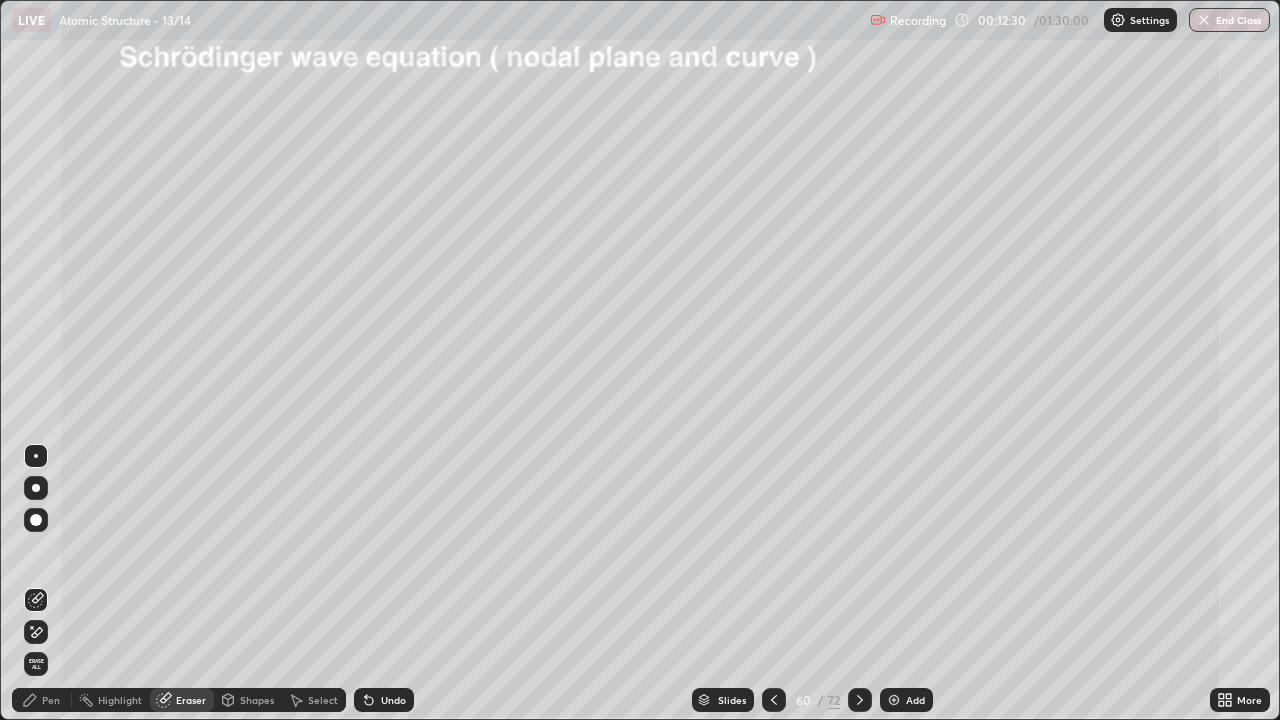 click 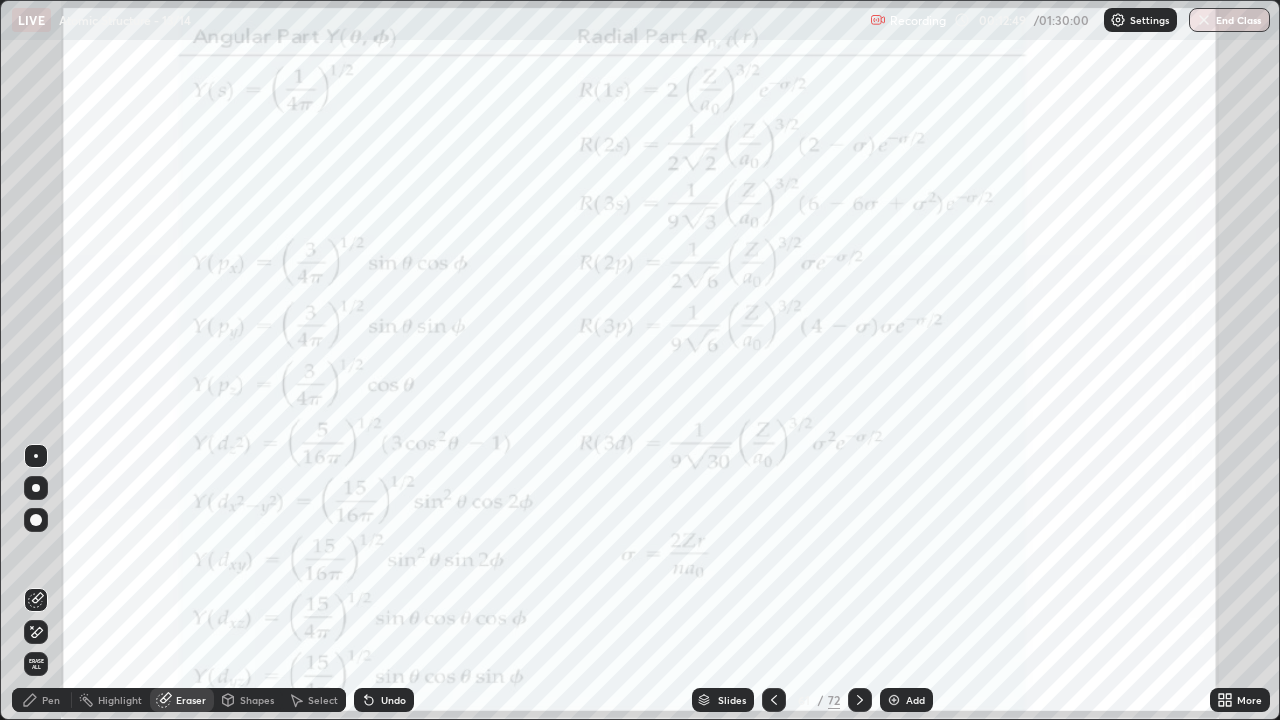 click 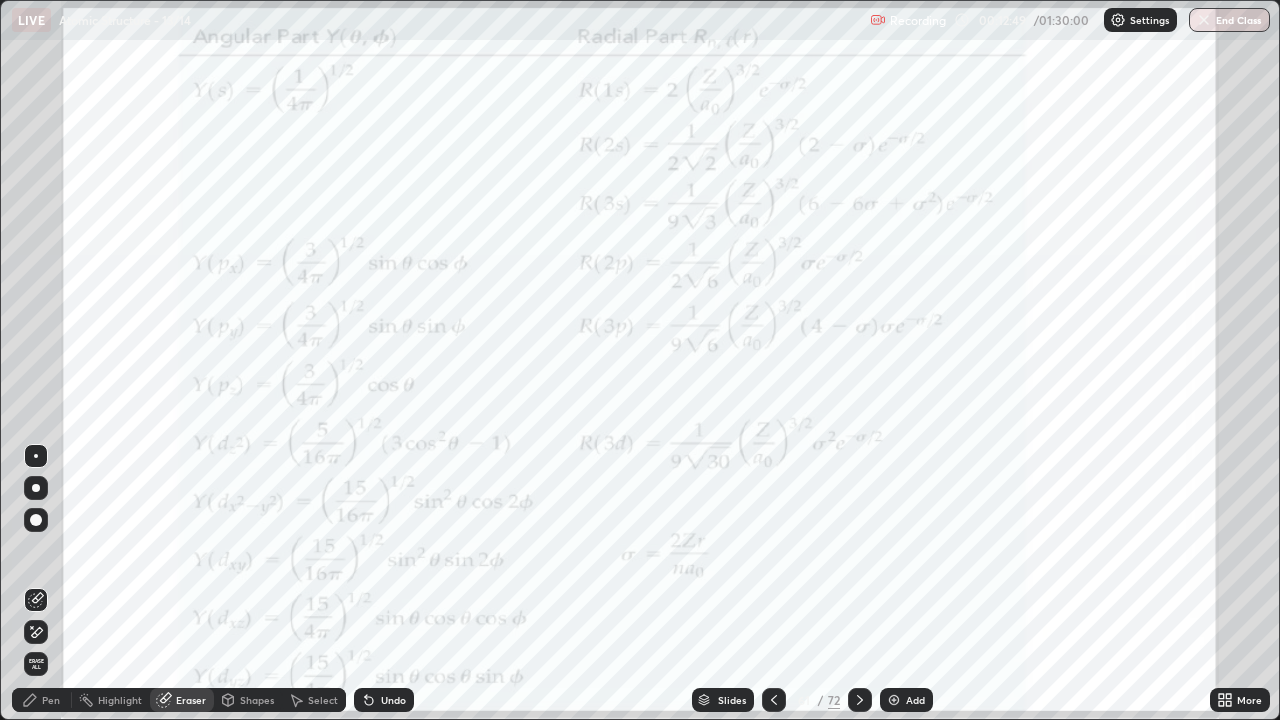 click at bounding box center [774, 700] 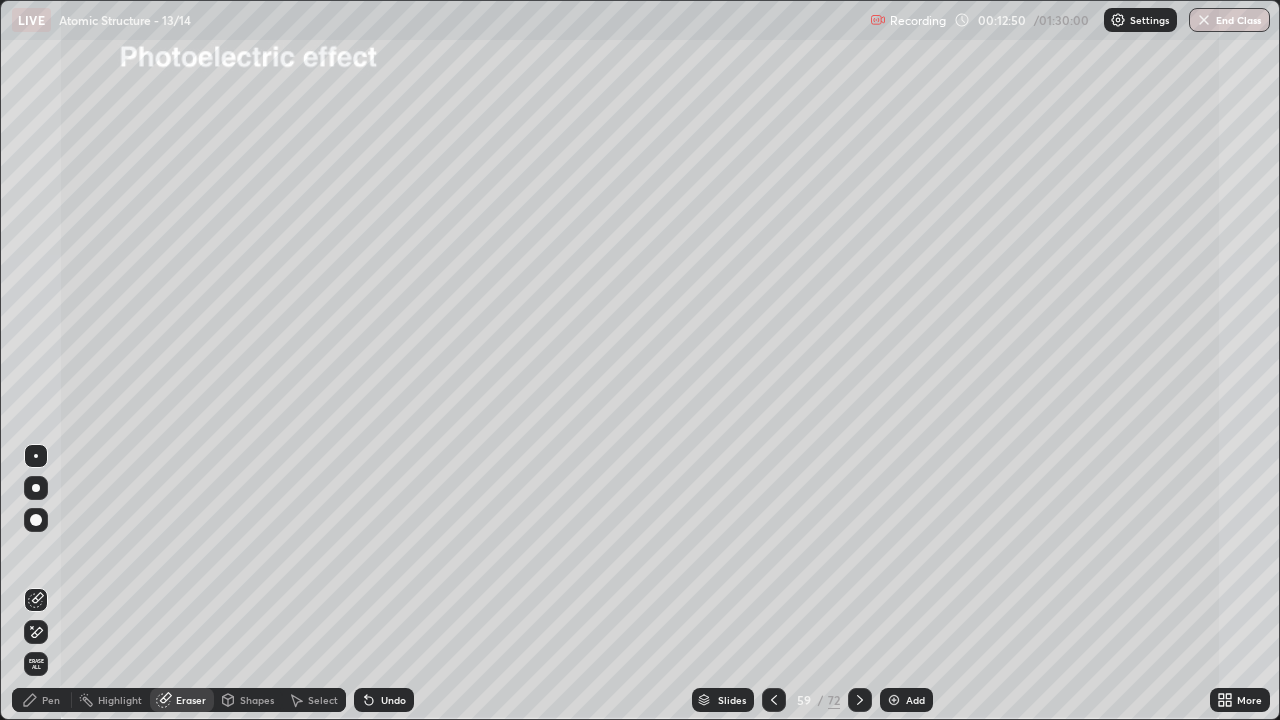 click at bounding box center (774, 700) 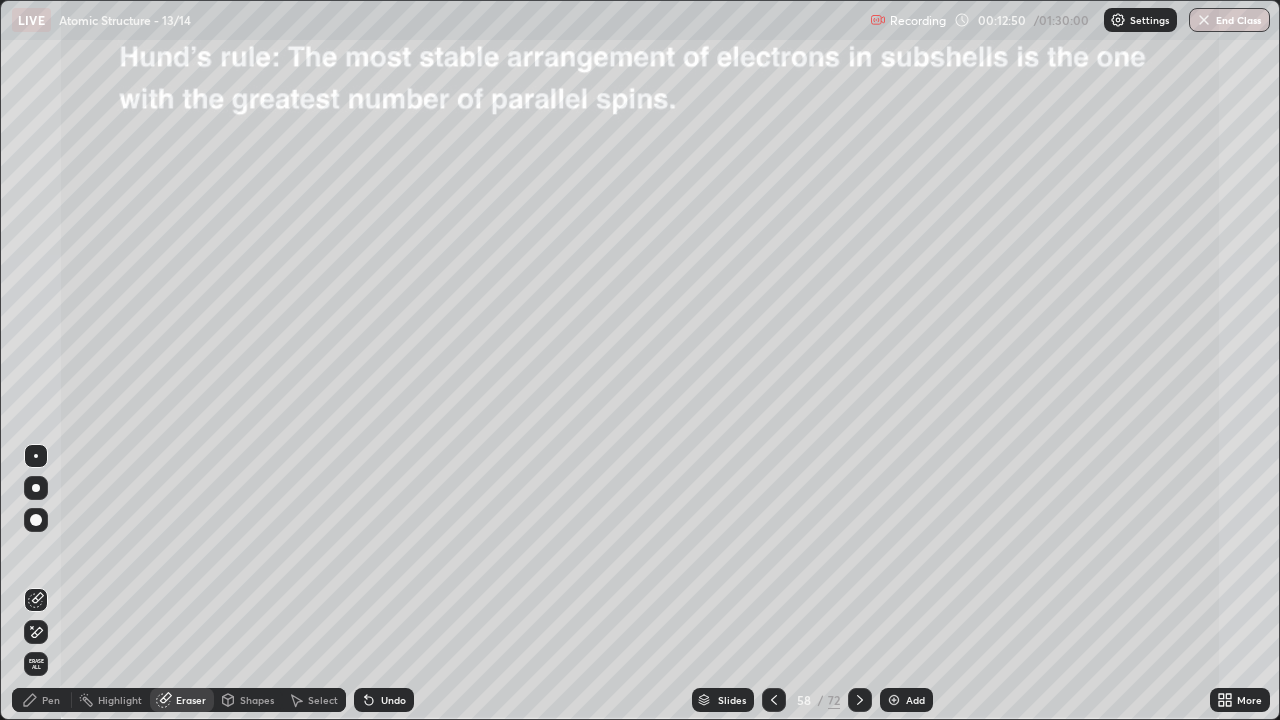click 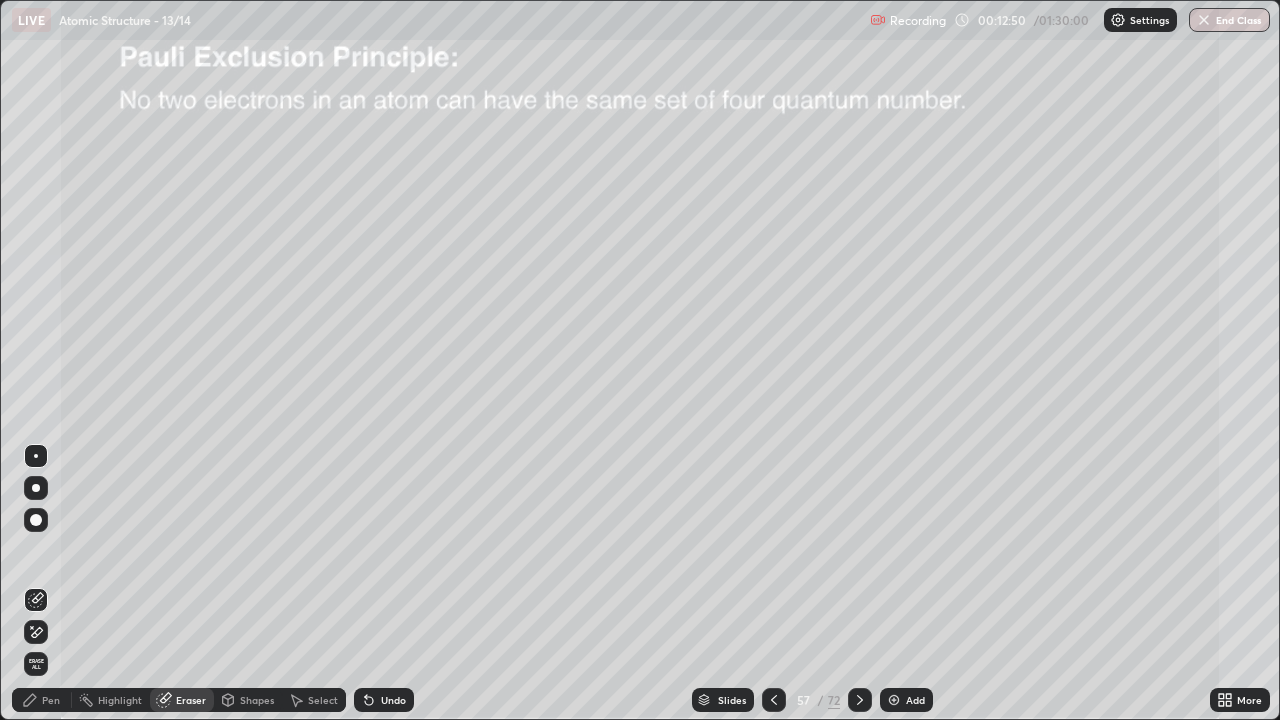 click at bounding box center (774, 700) 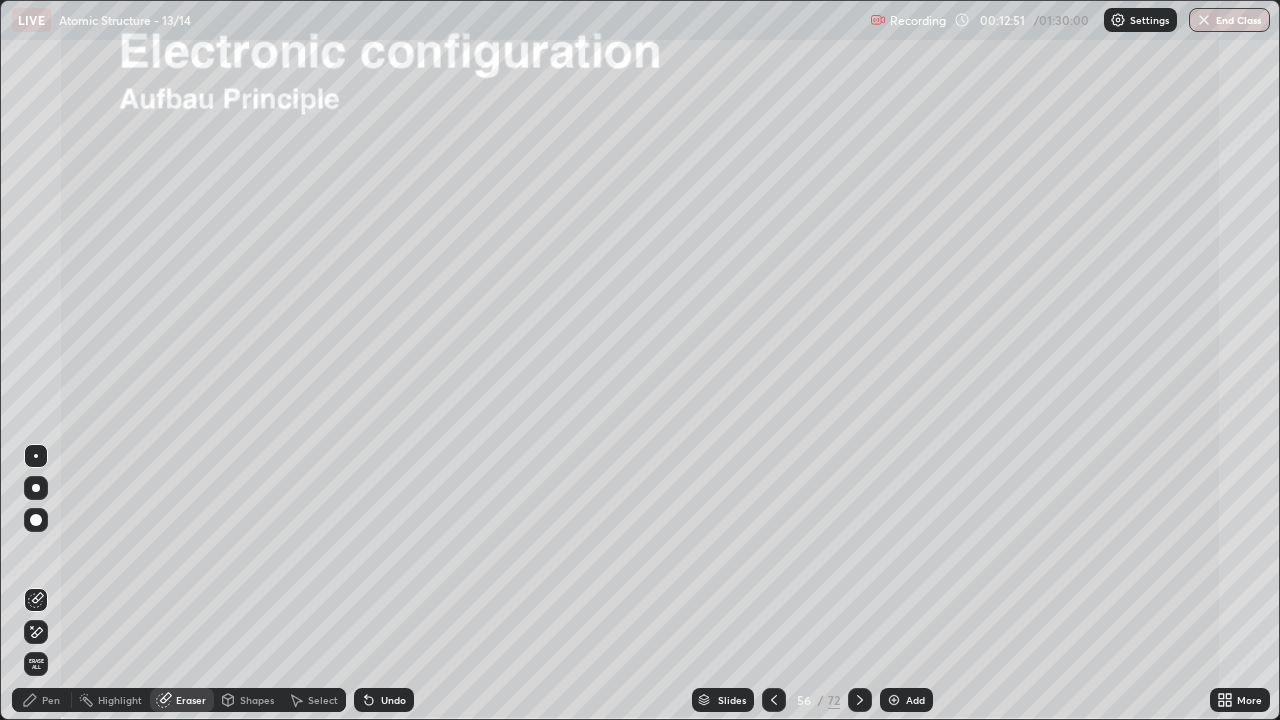 click 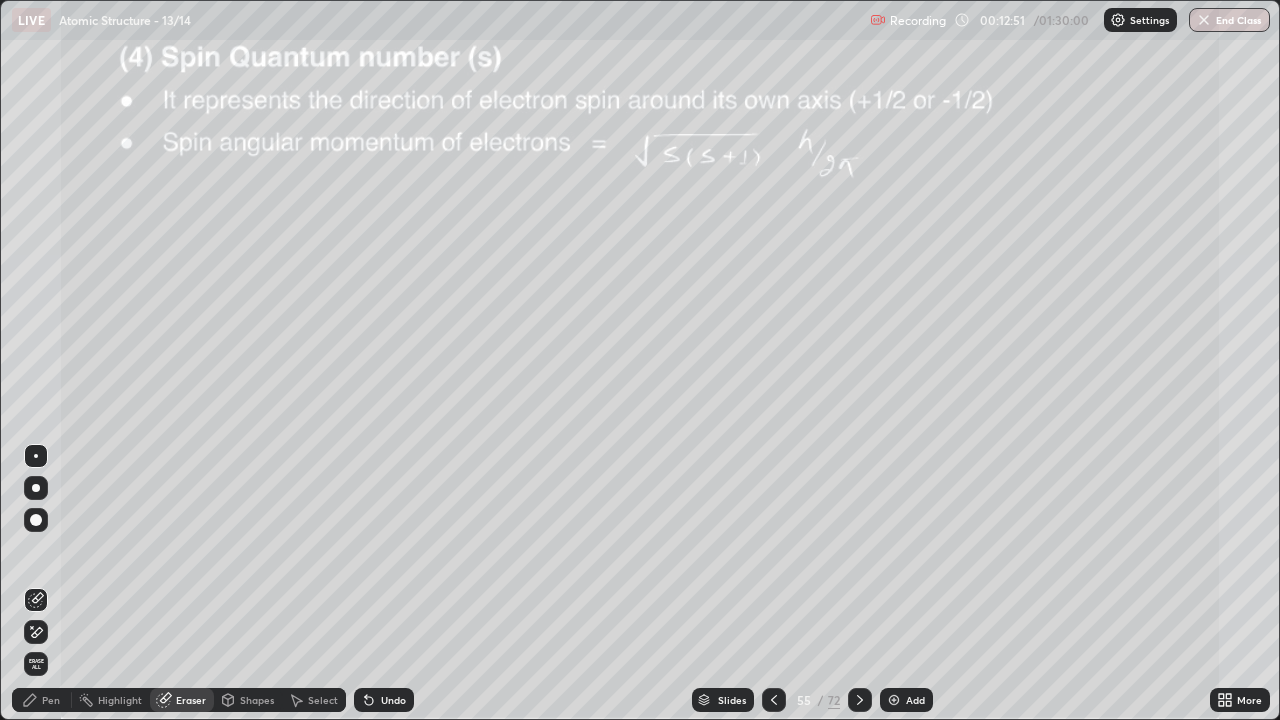 click 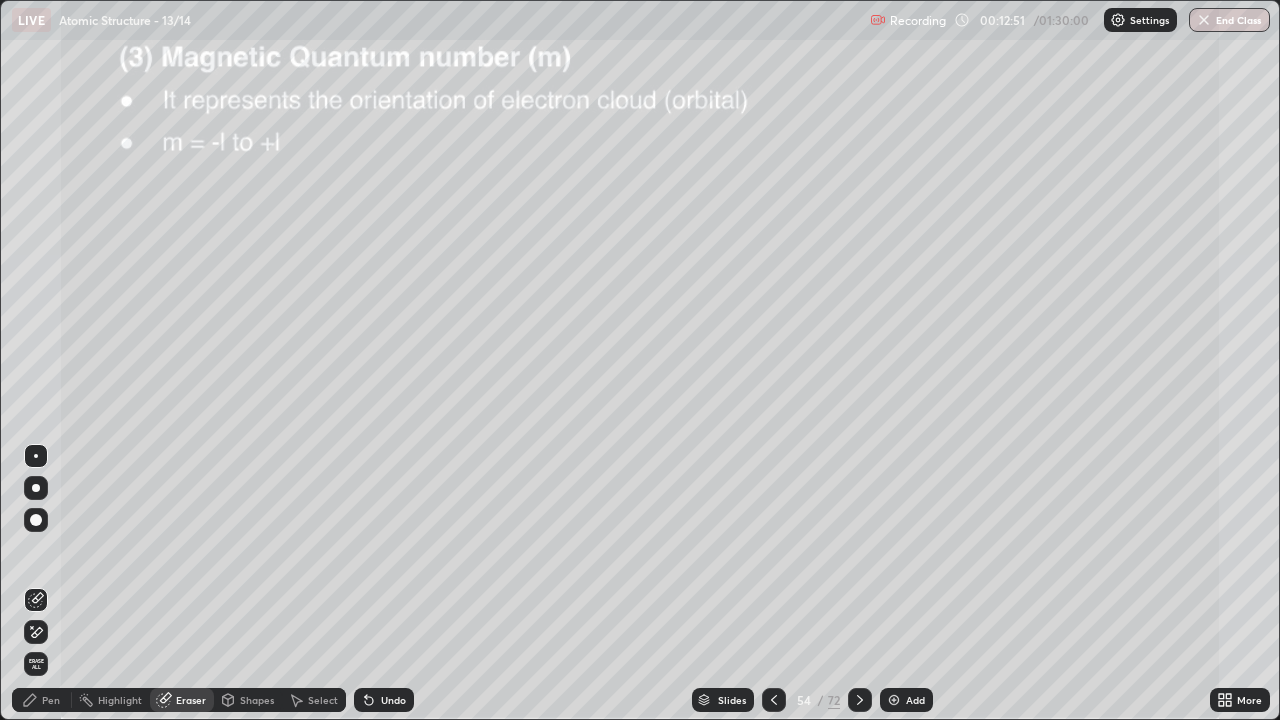 click 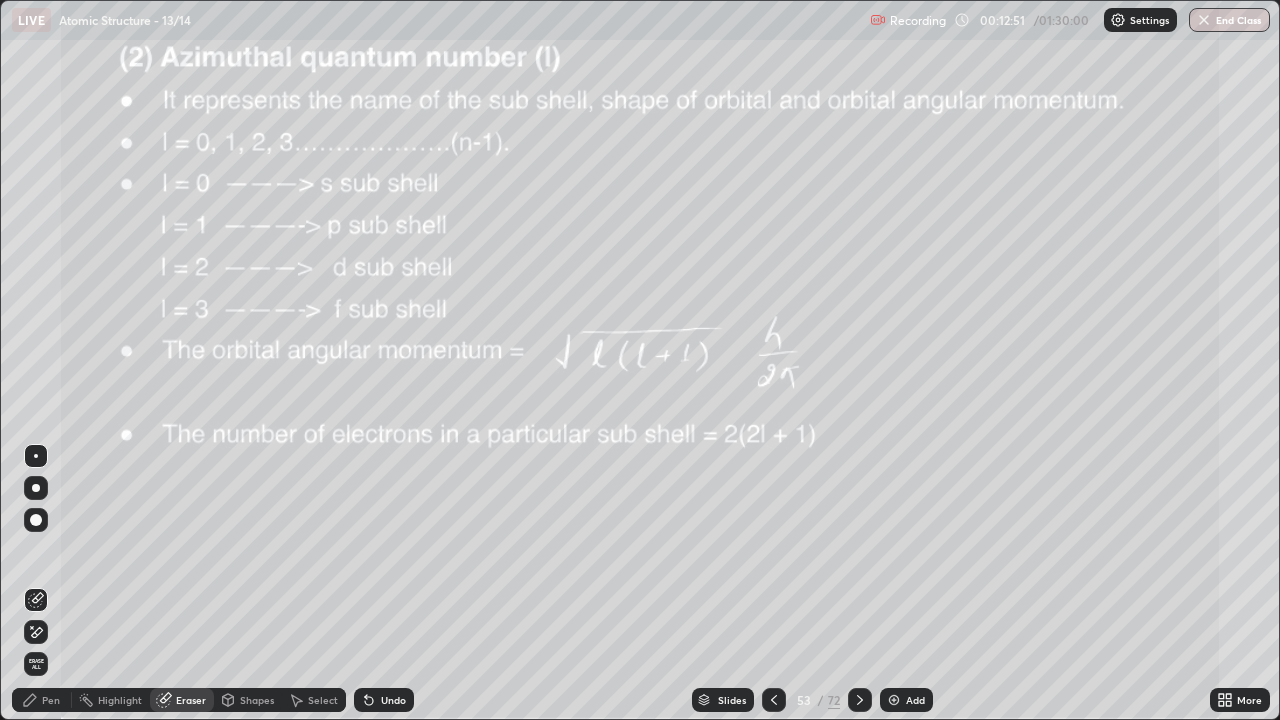 click 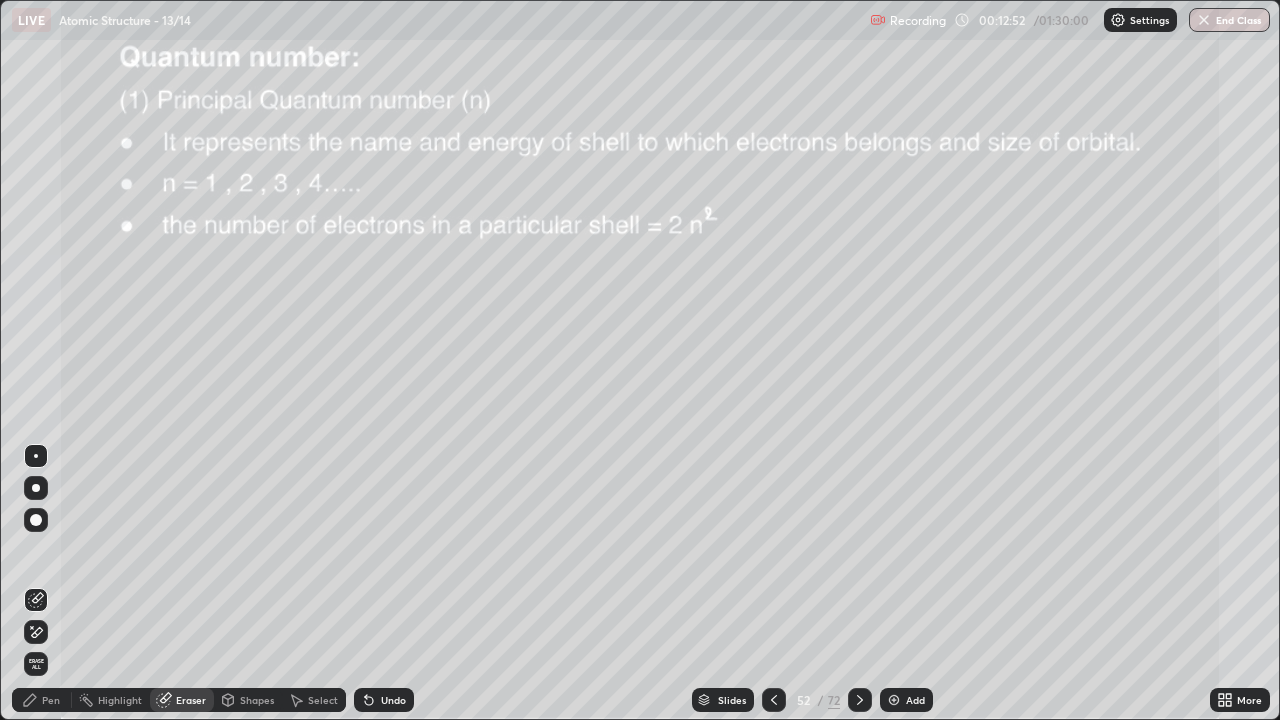 click at bounding box center [774, 700] 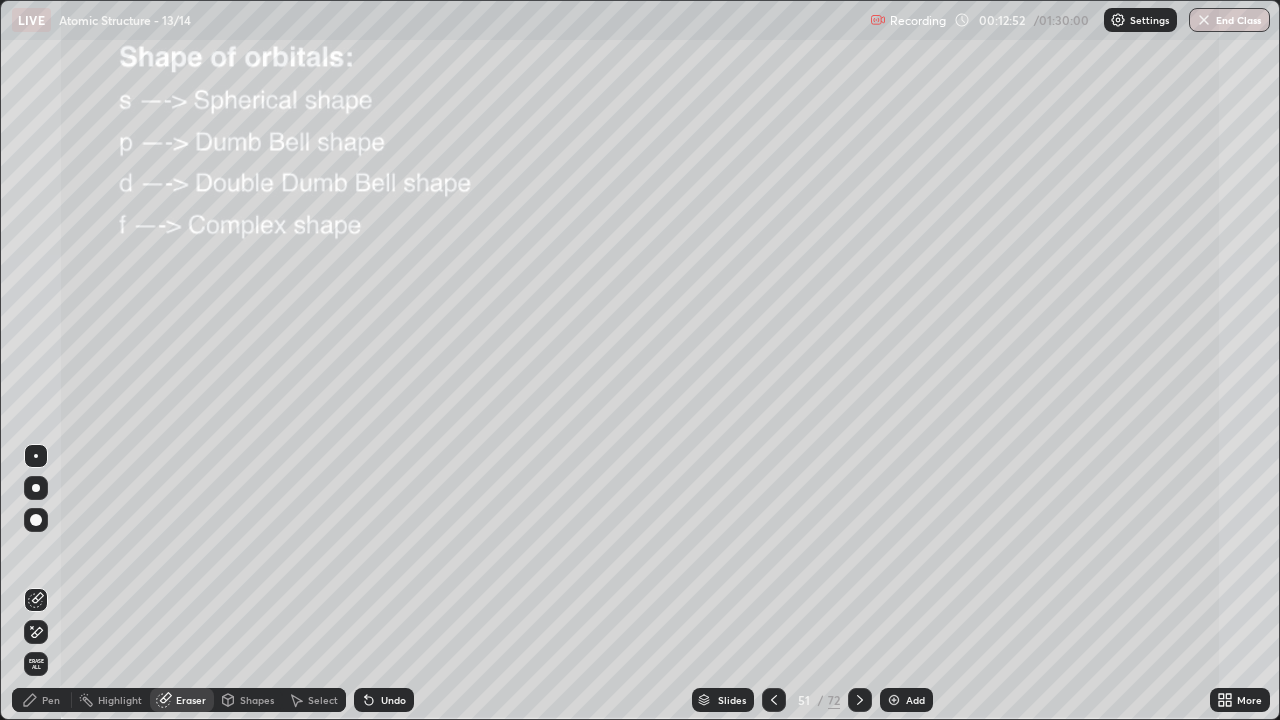 click at bounding box center [774, 700] 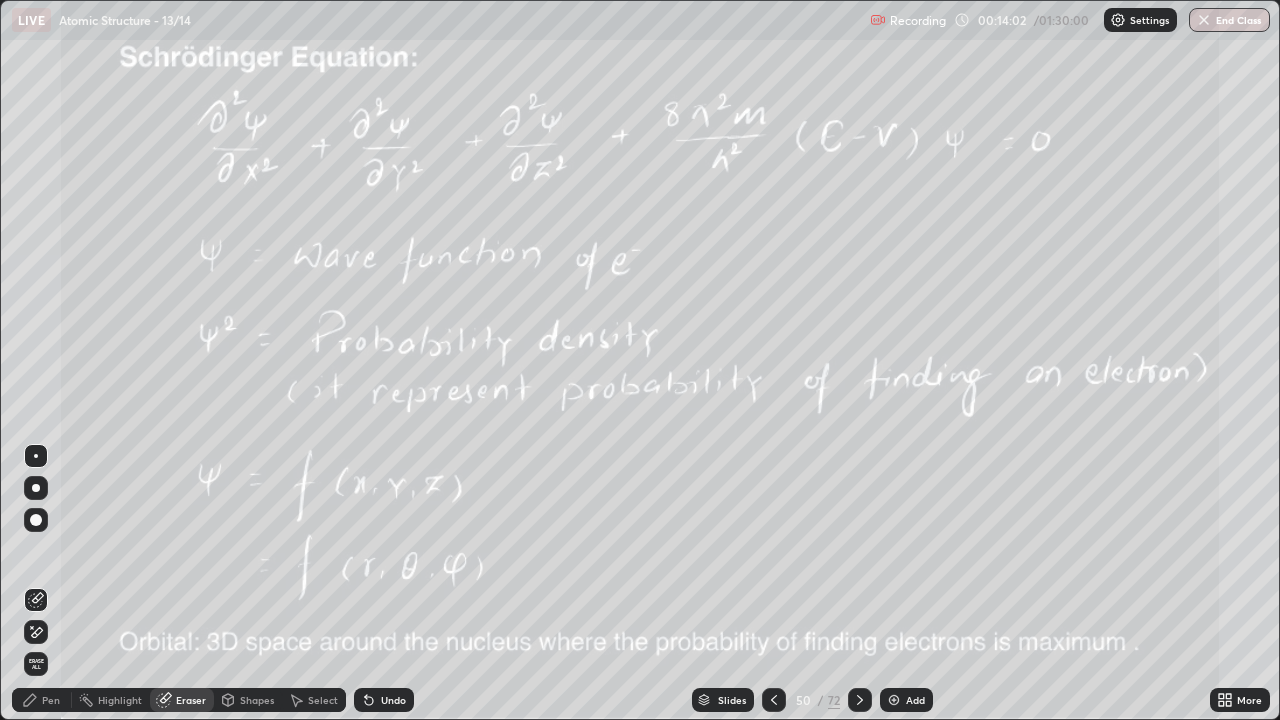 click 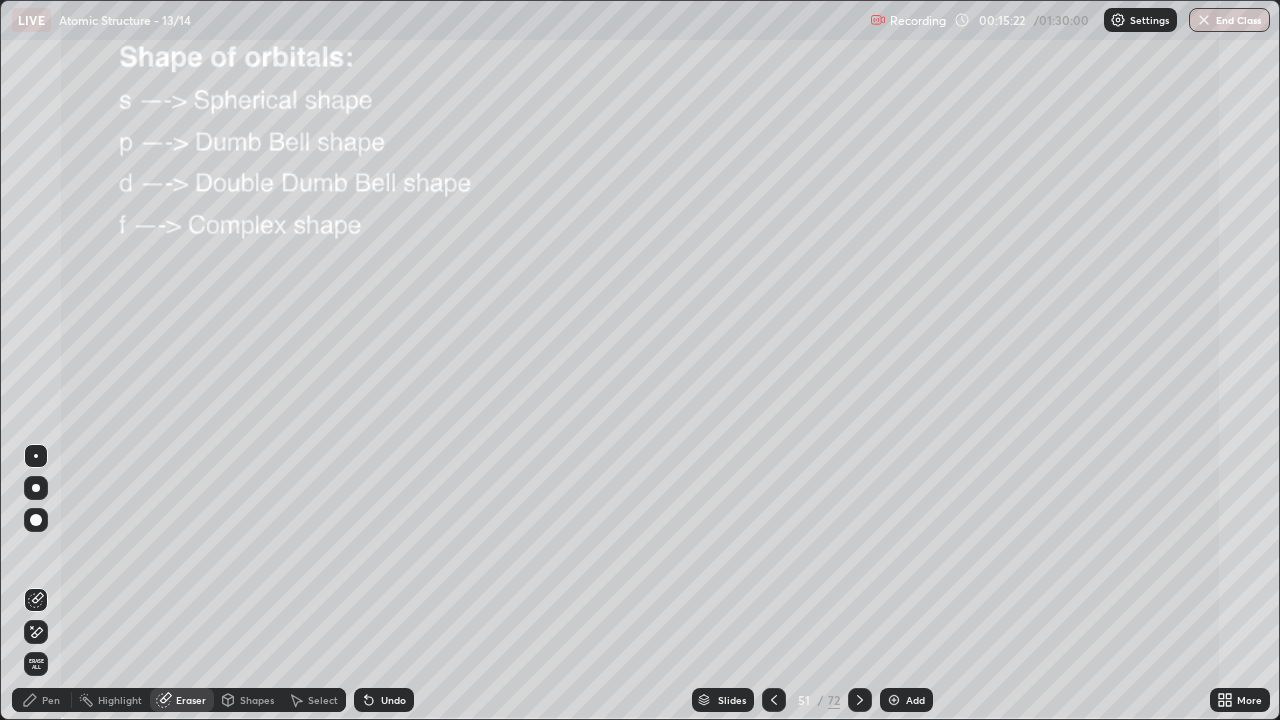 click at bounding box center [36, 456] 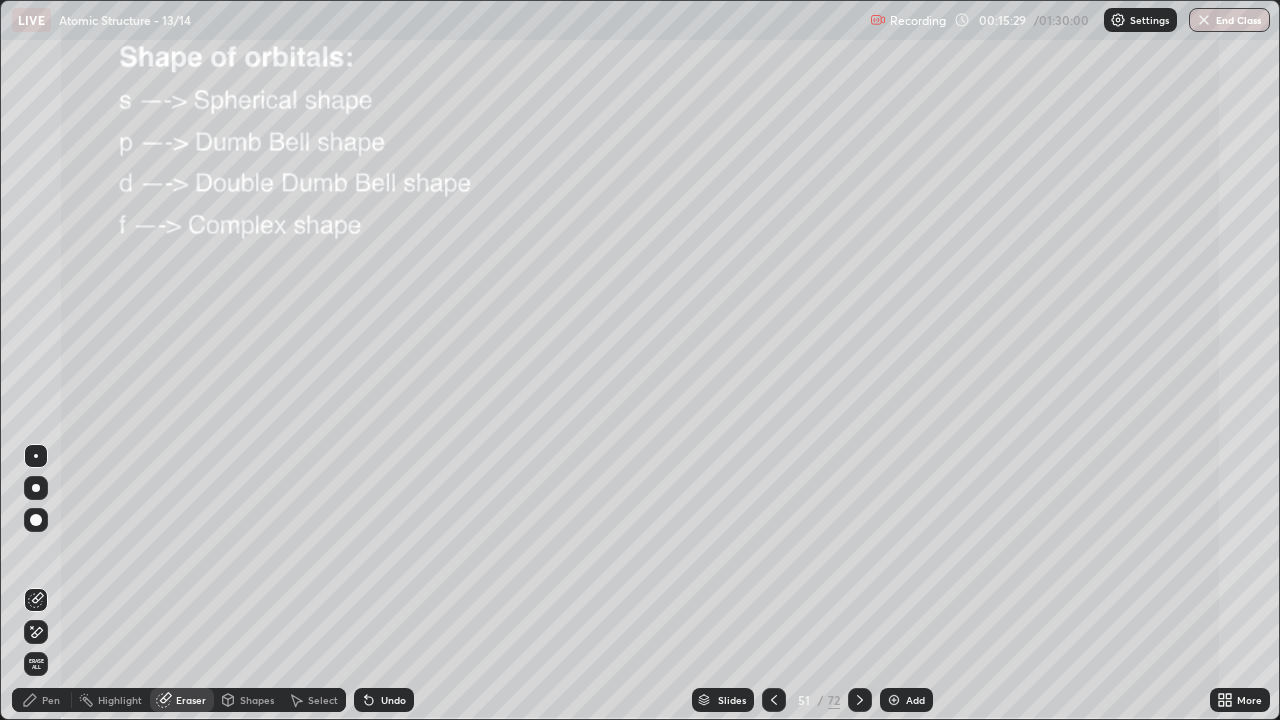 click on "Pen" at bounding box center [51, 700] 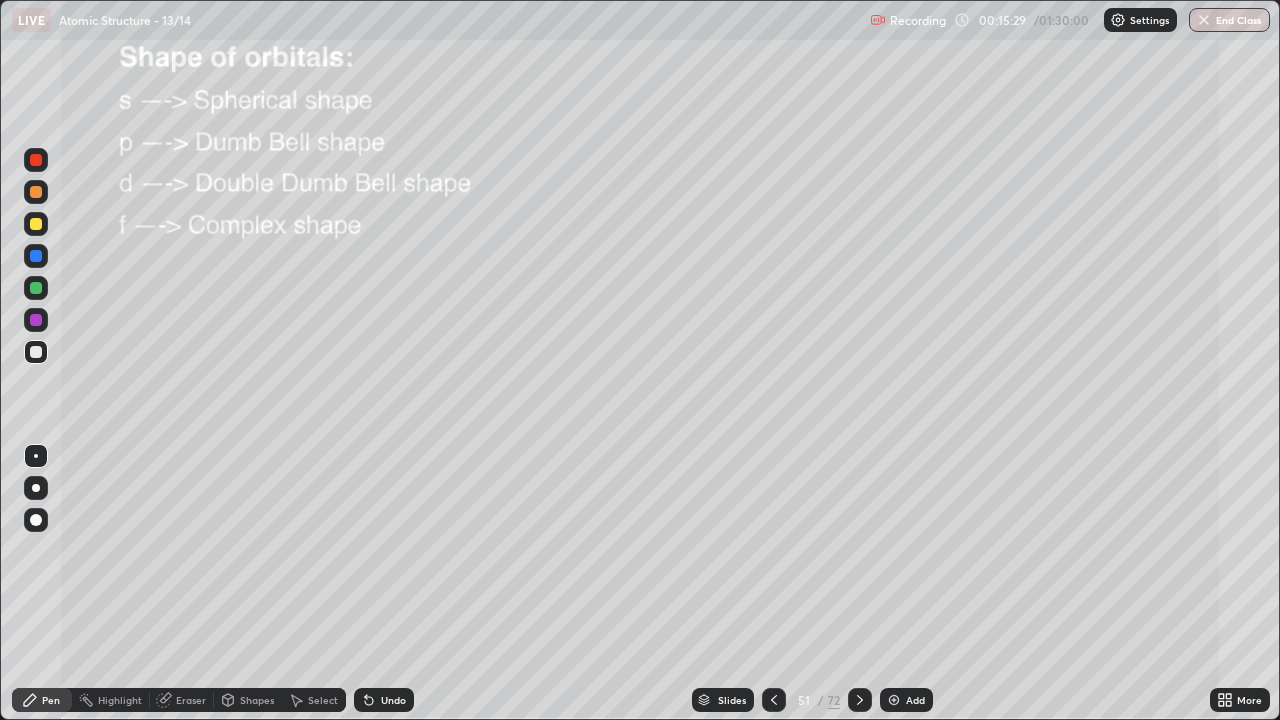 click at bounding box center (36, 224) 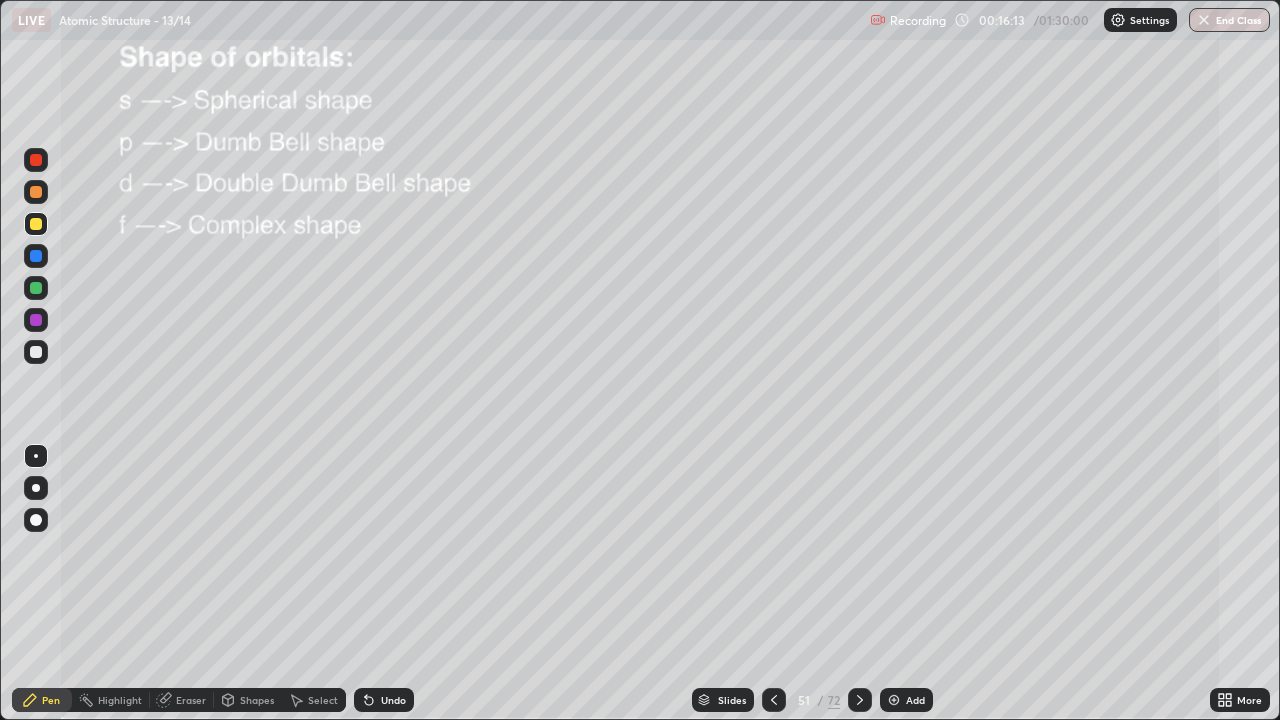 click on "Undo" at bounding box center [384, 700] 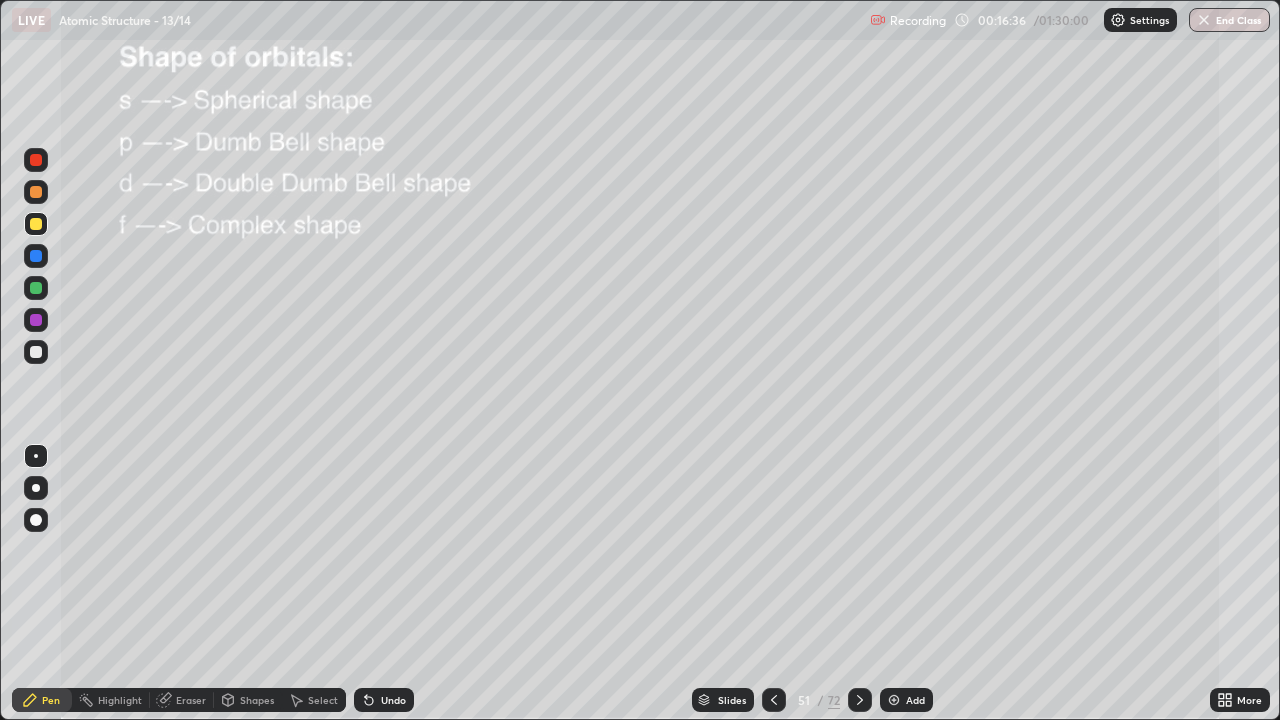 click at bounding box center (36, 224) 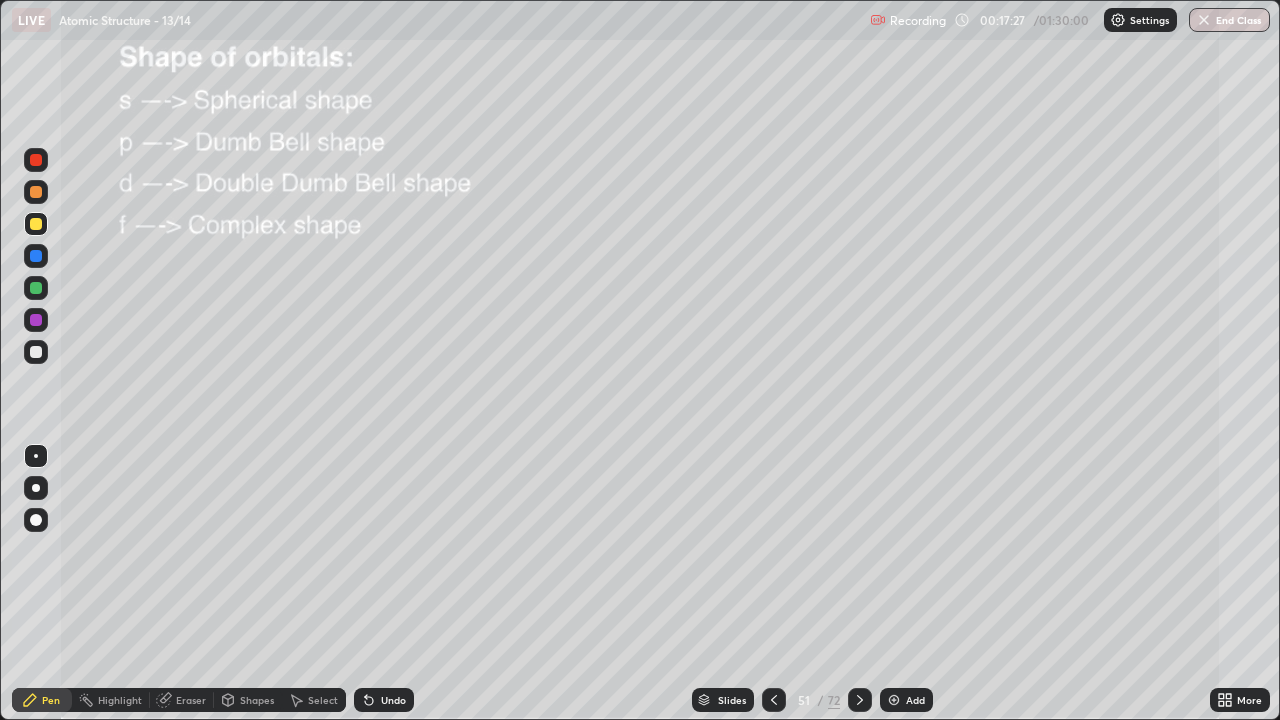 click at bounding box center (36, 224) 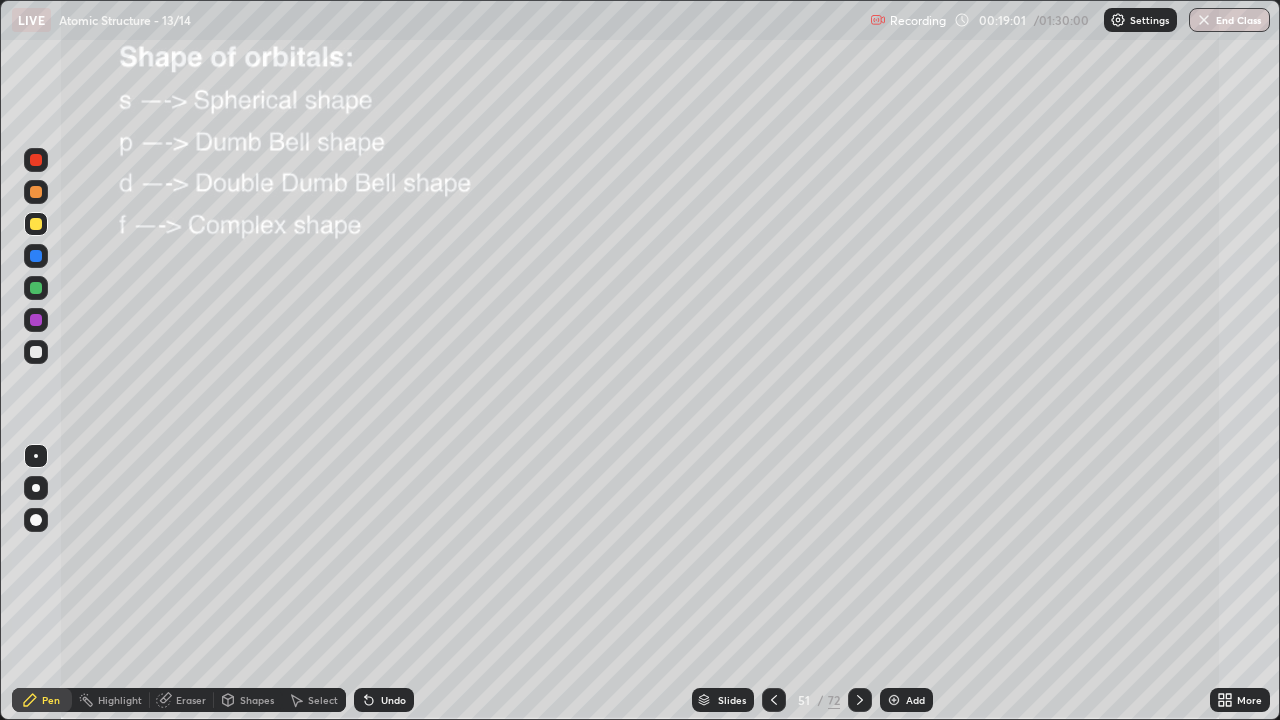 click on "Undo" at bounding box center (393, 700) 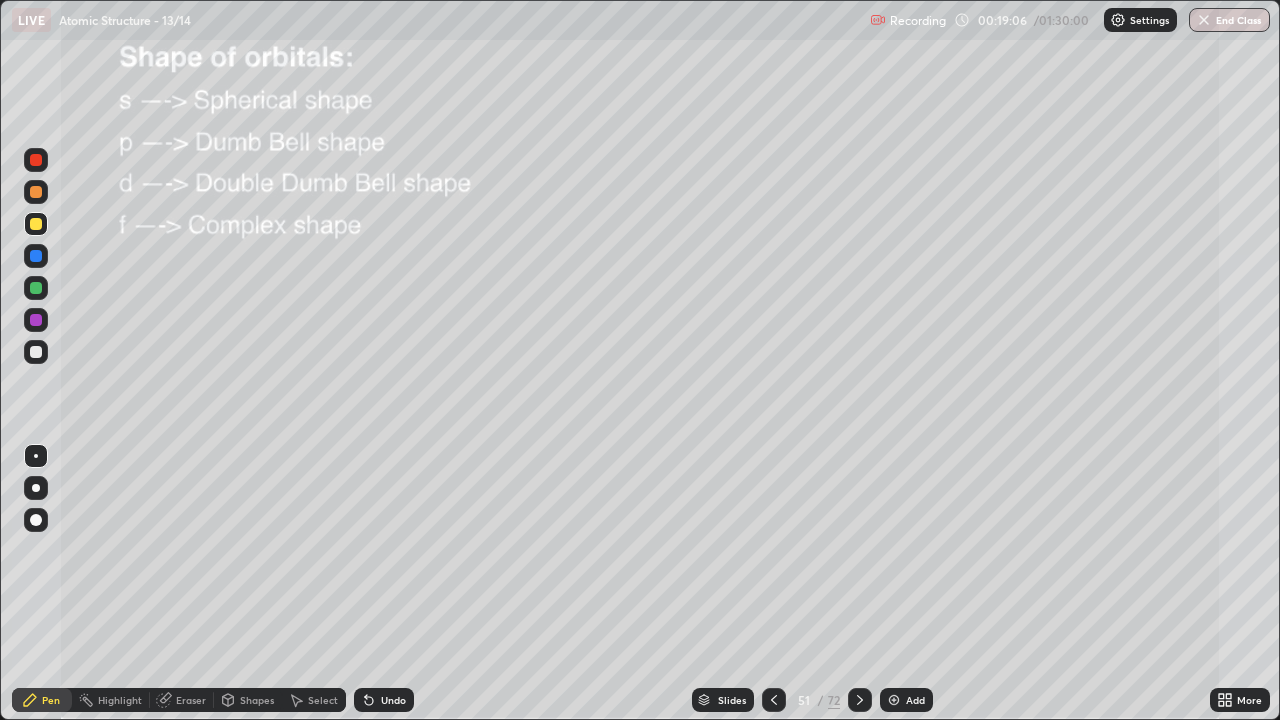 click on "Undo" at bounding box center [393, 700] 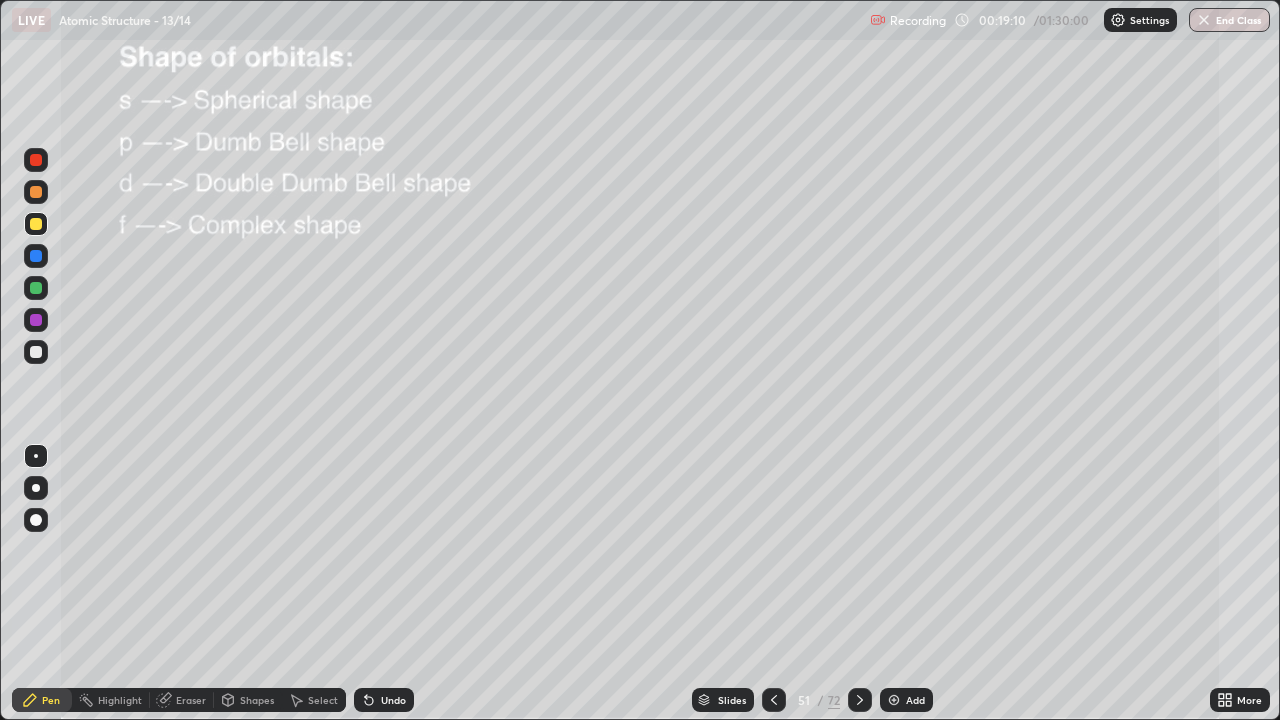 click on "Undo" at bounding box center [384, 700] 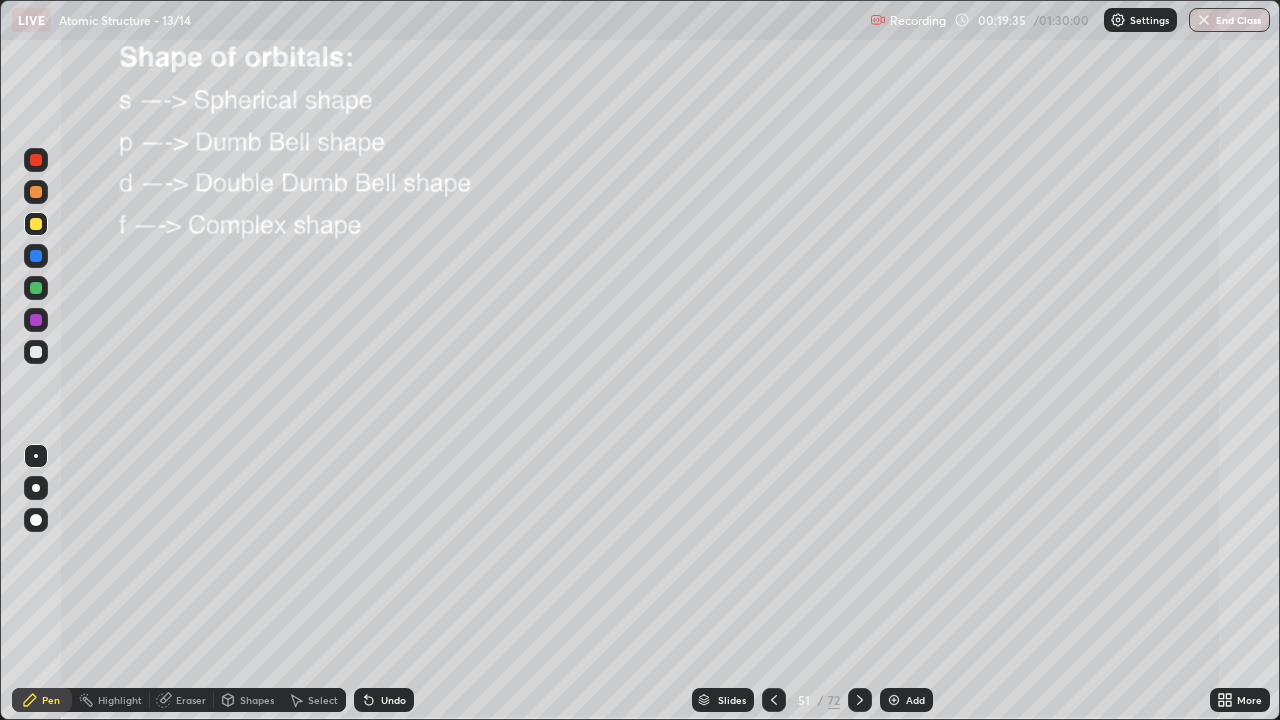 click on "Undo" at bounding box center (393, 700) 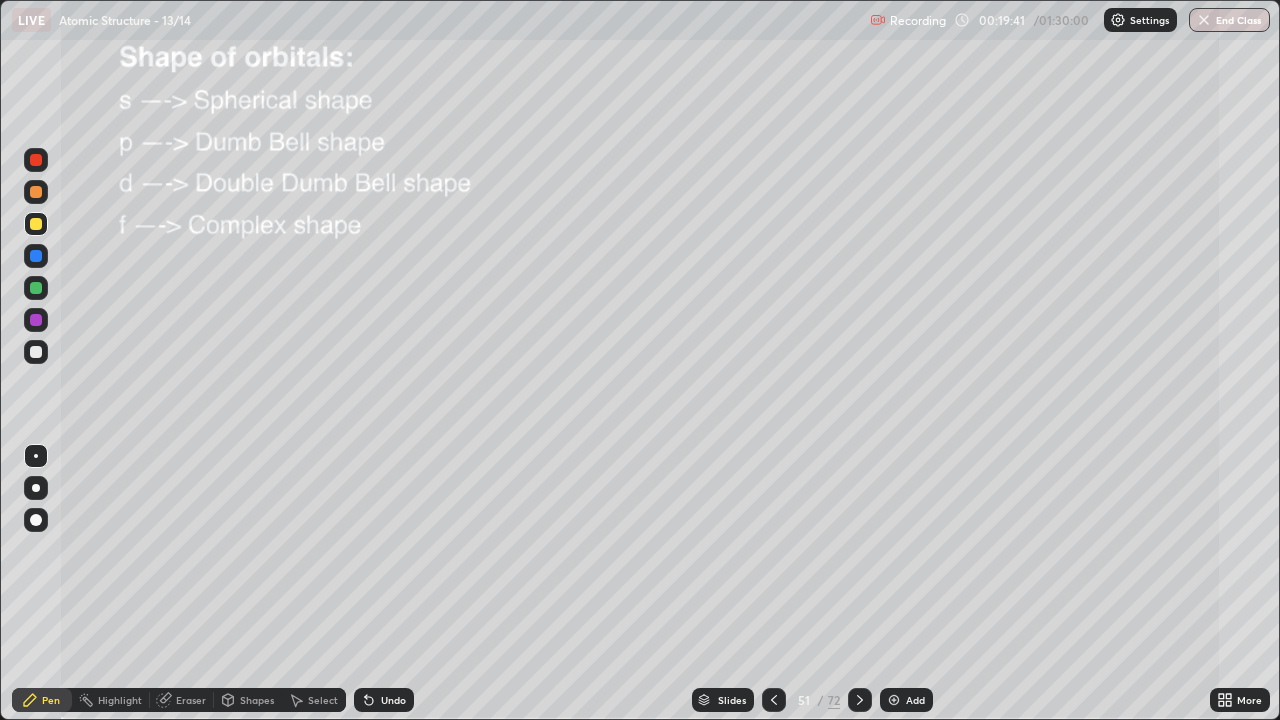 click on "Undo" at bounding box center (393, 700) 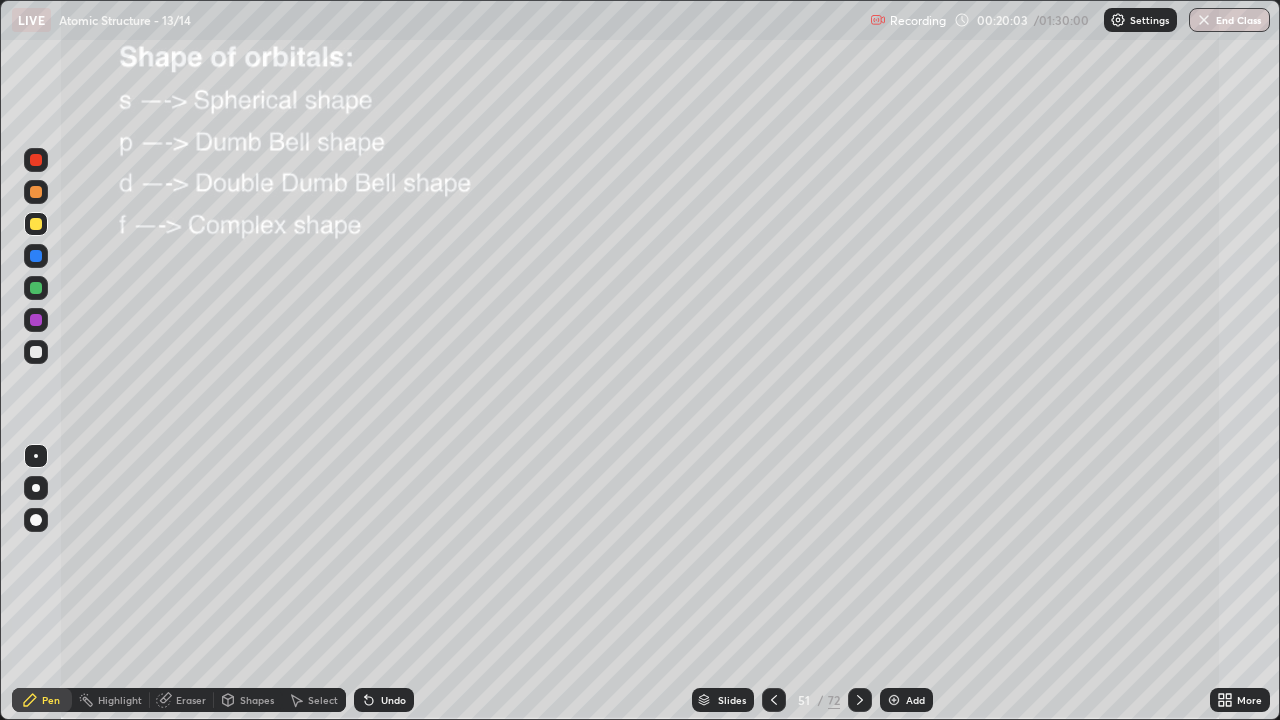 click at bounding box center [860, 700] 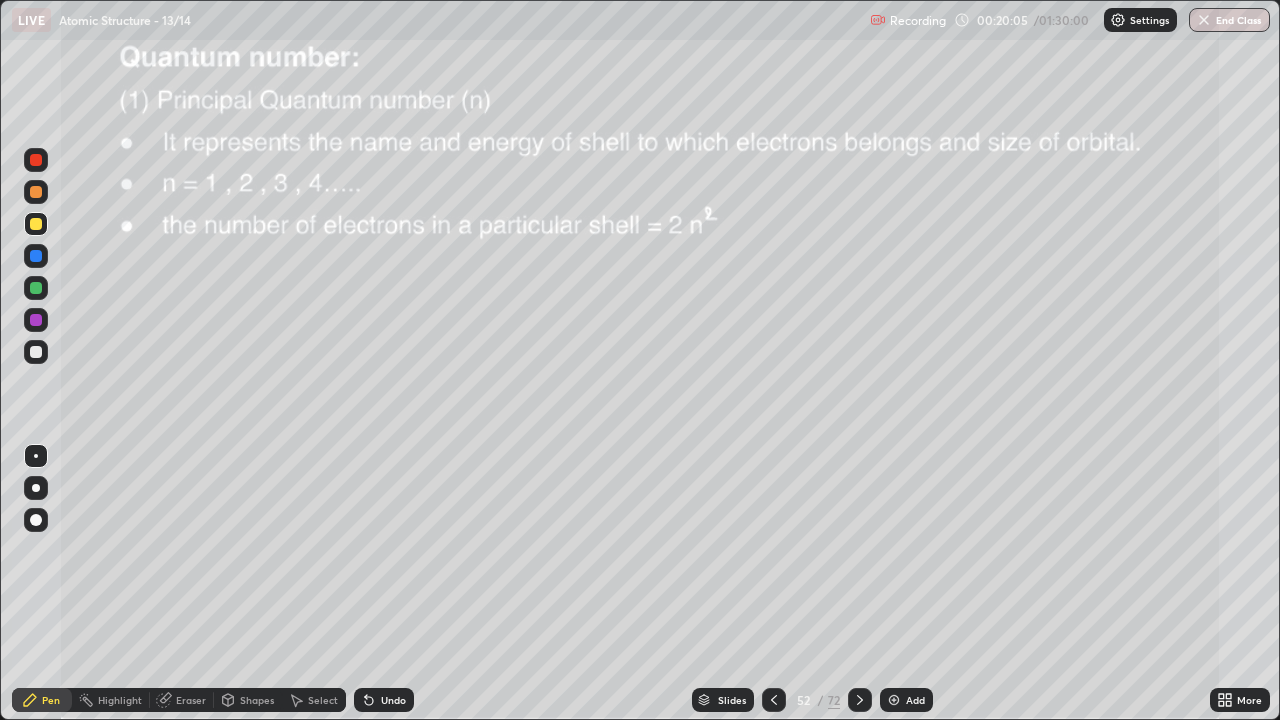 click 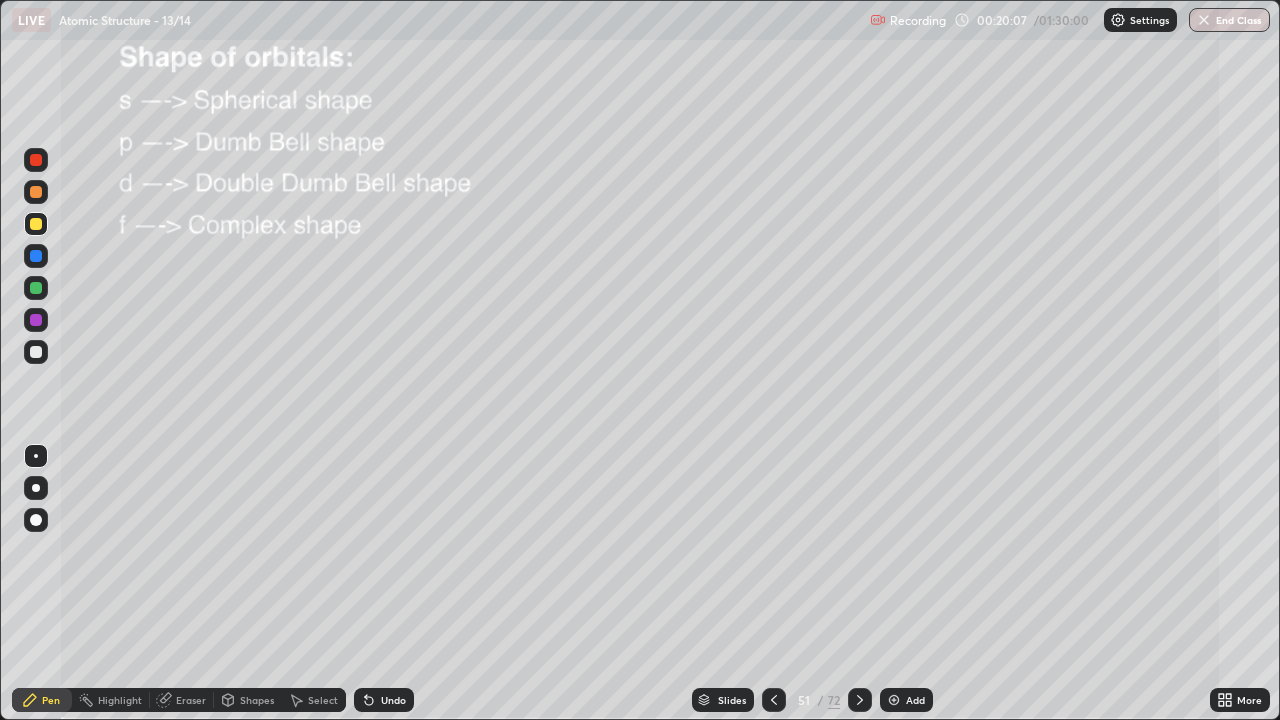 click at bounding box center (894, 700) 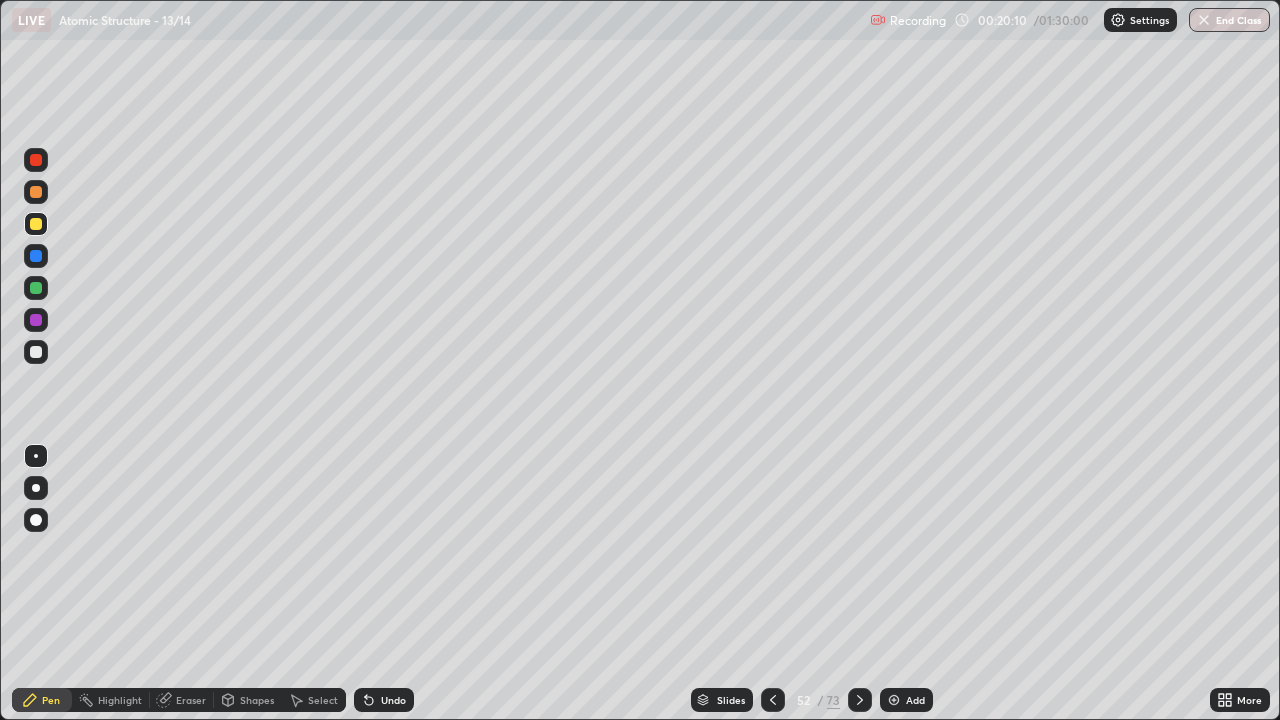 click at bounding box center [36, 224] 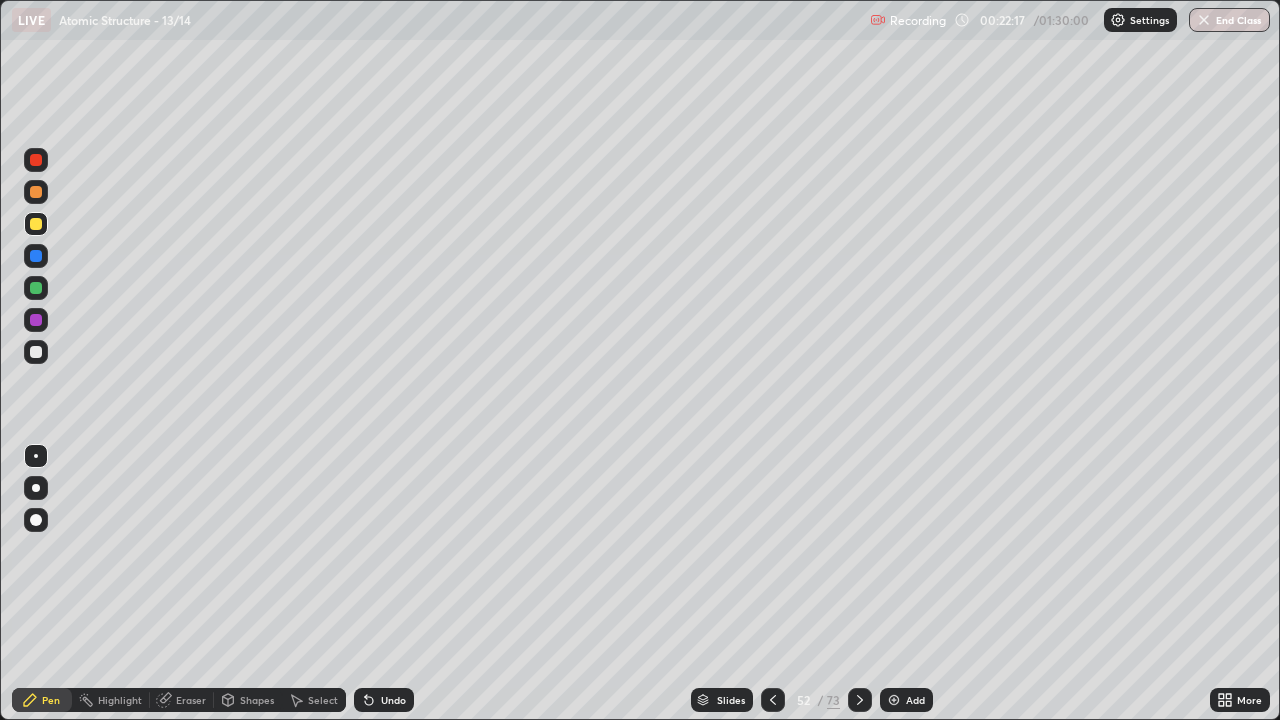 click 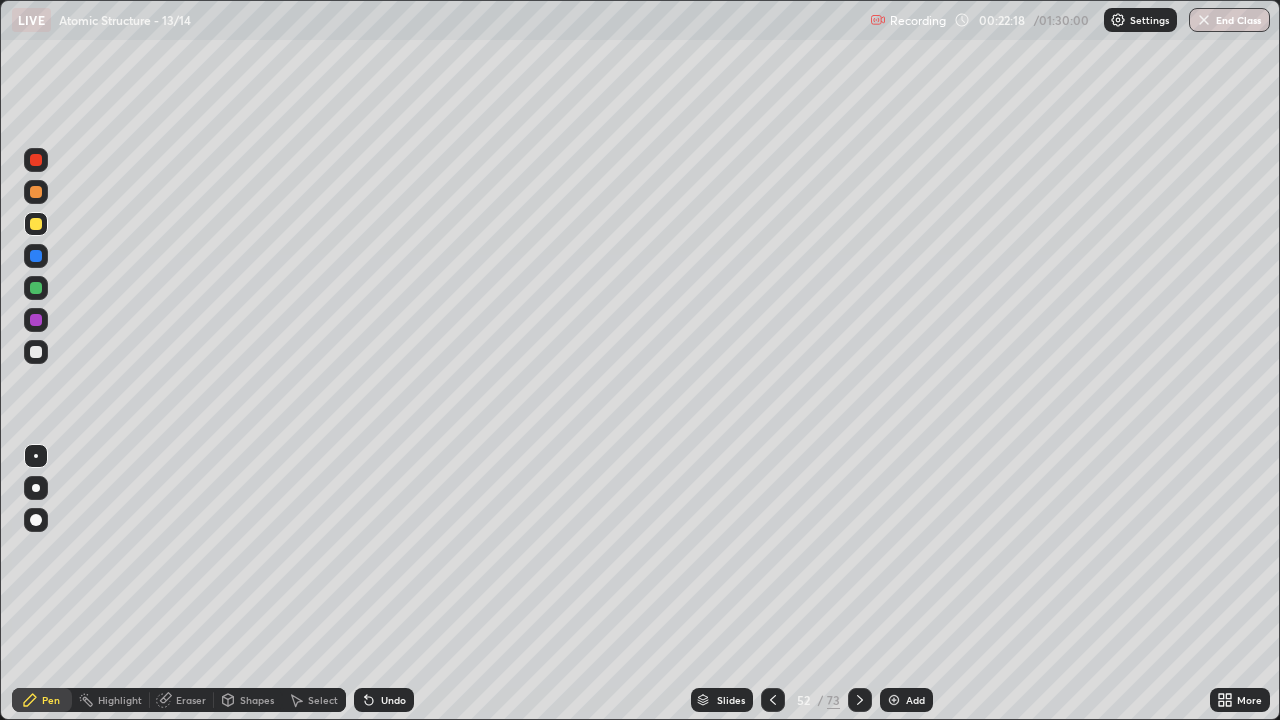 click 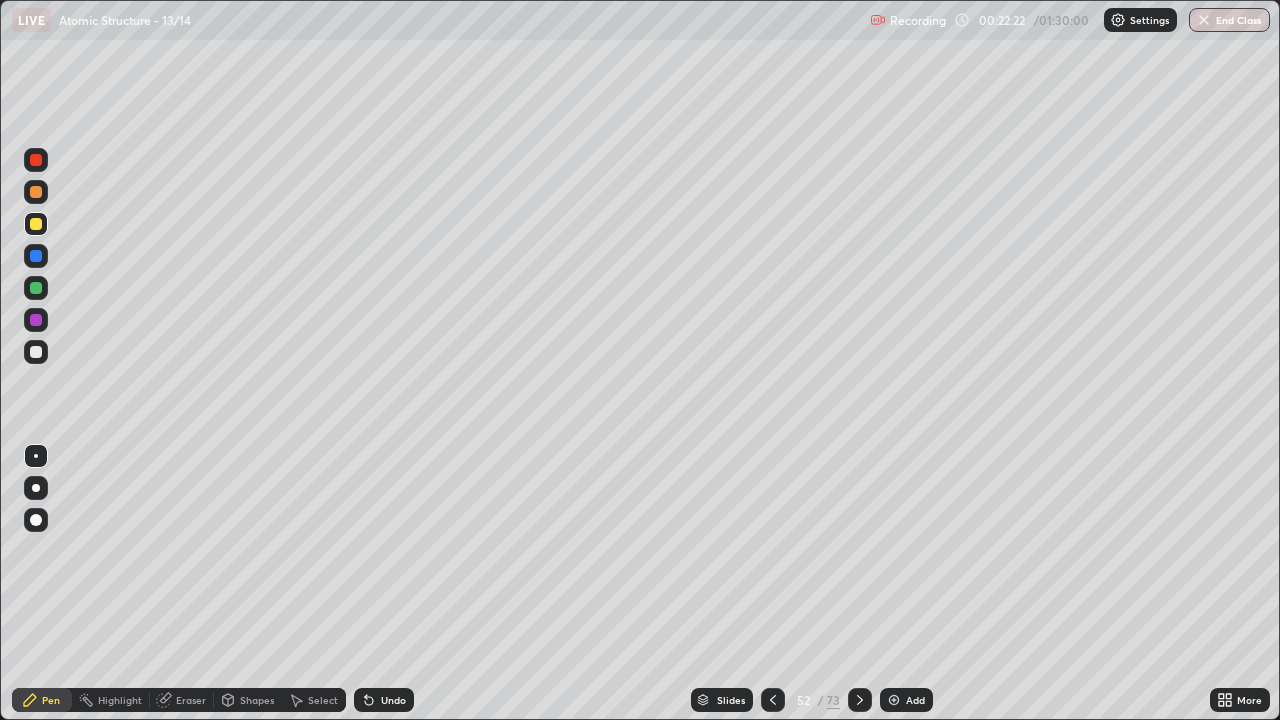 click on "Undo" at bounding box center (393, 700) 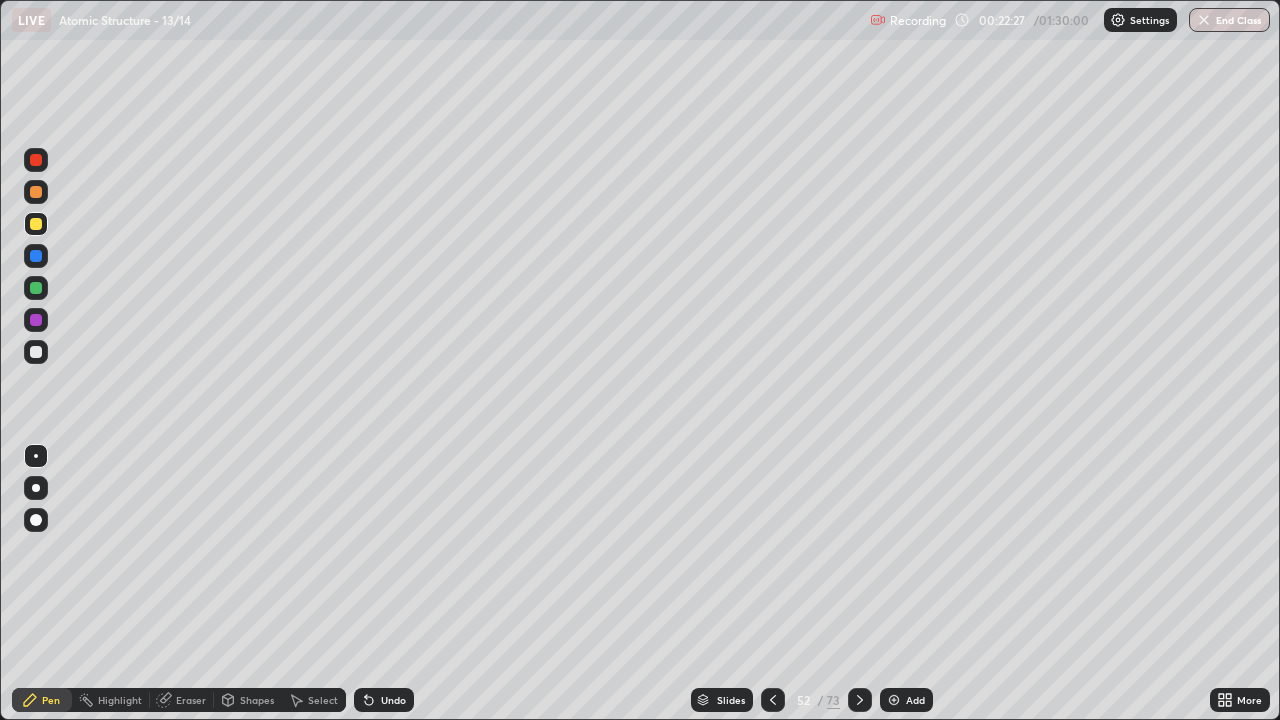 click on "Undo" at bounding box center [384, 700] 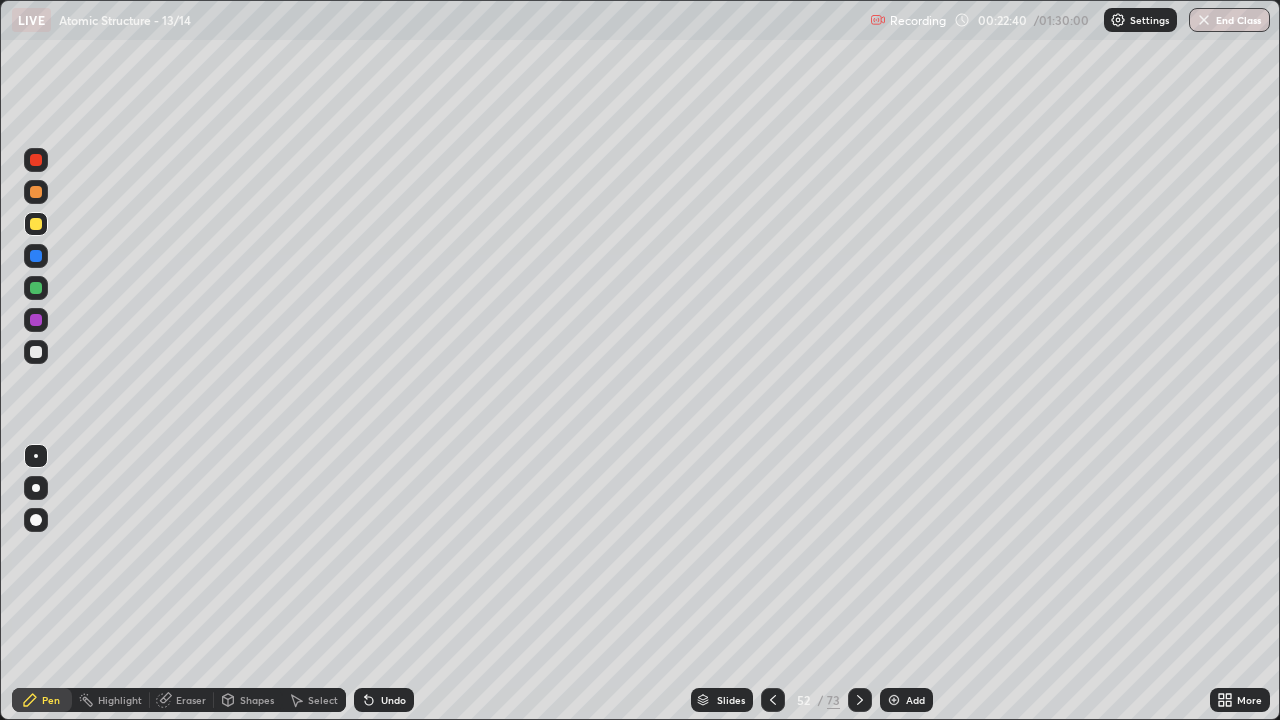 click on "Undo" at bounding box center (393, 700) 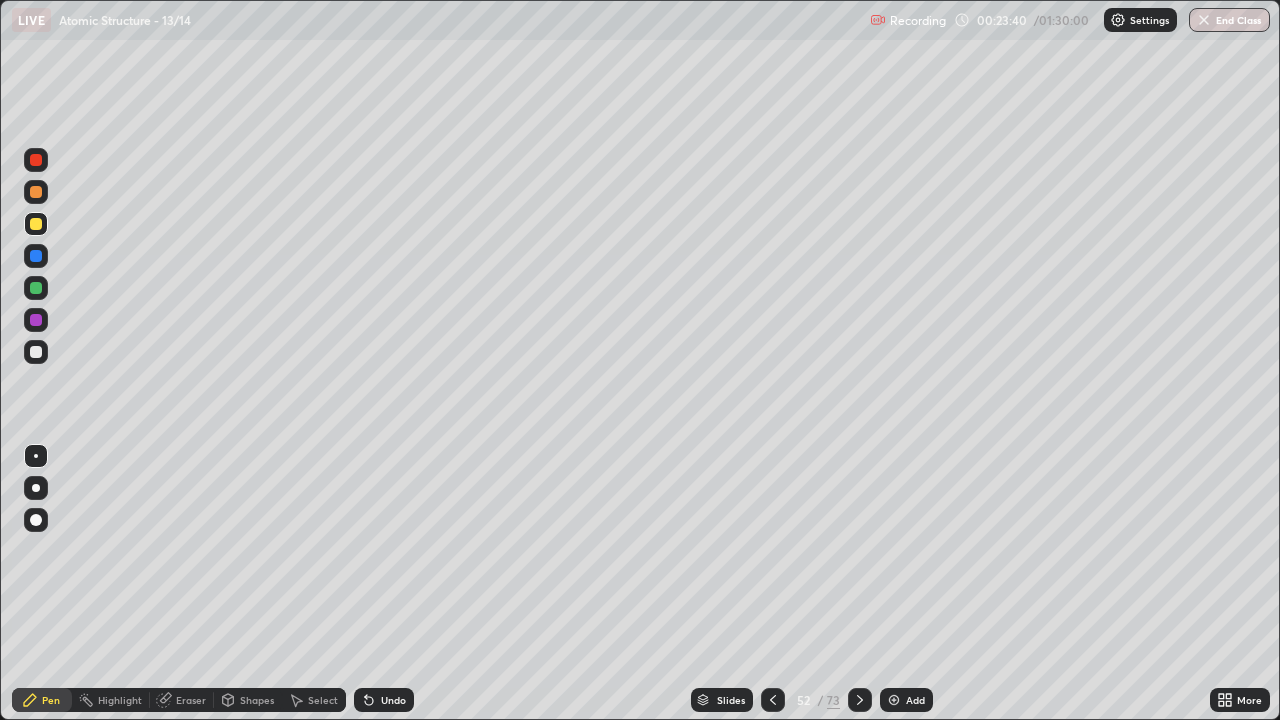 click on "Undo" at bounding box center (393, 700) 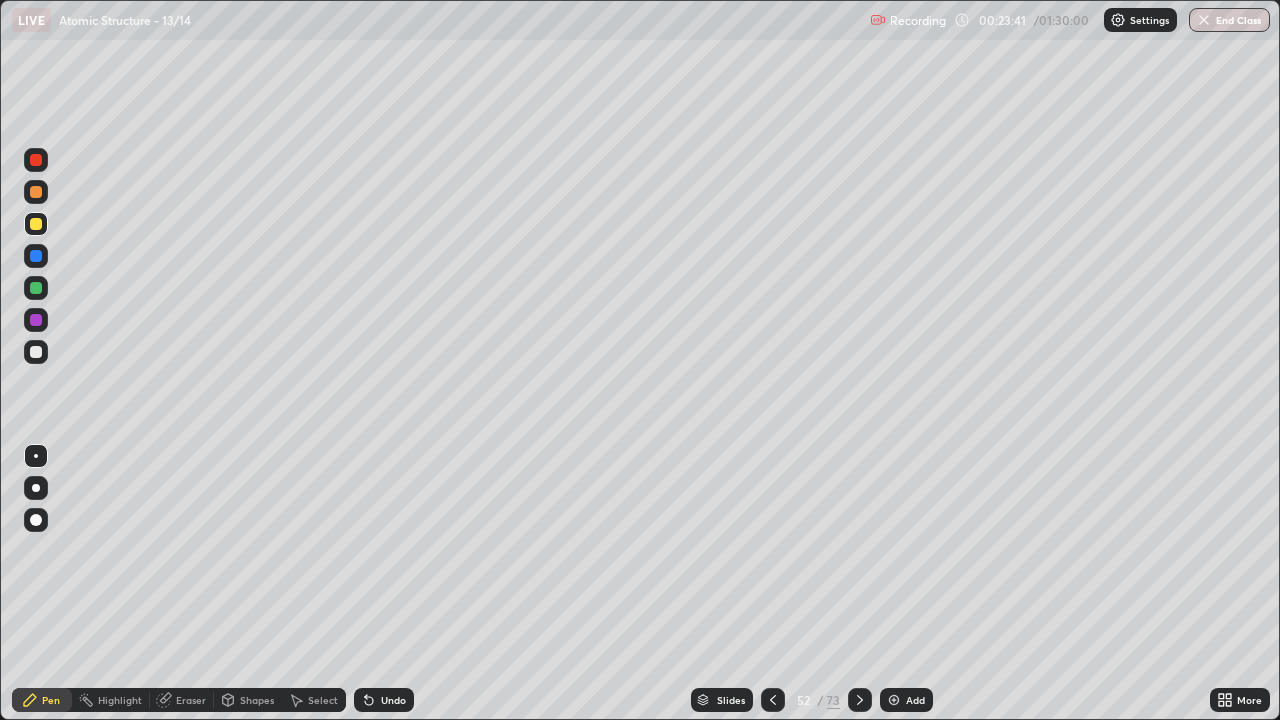 click on "Undo" at bounding box center [384, 700] 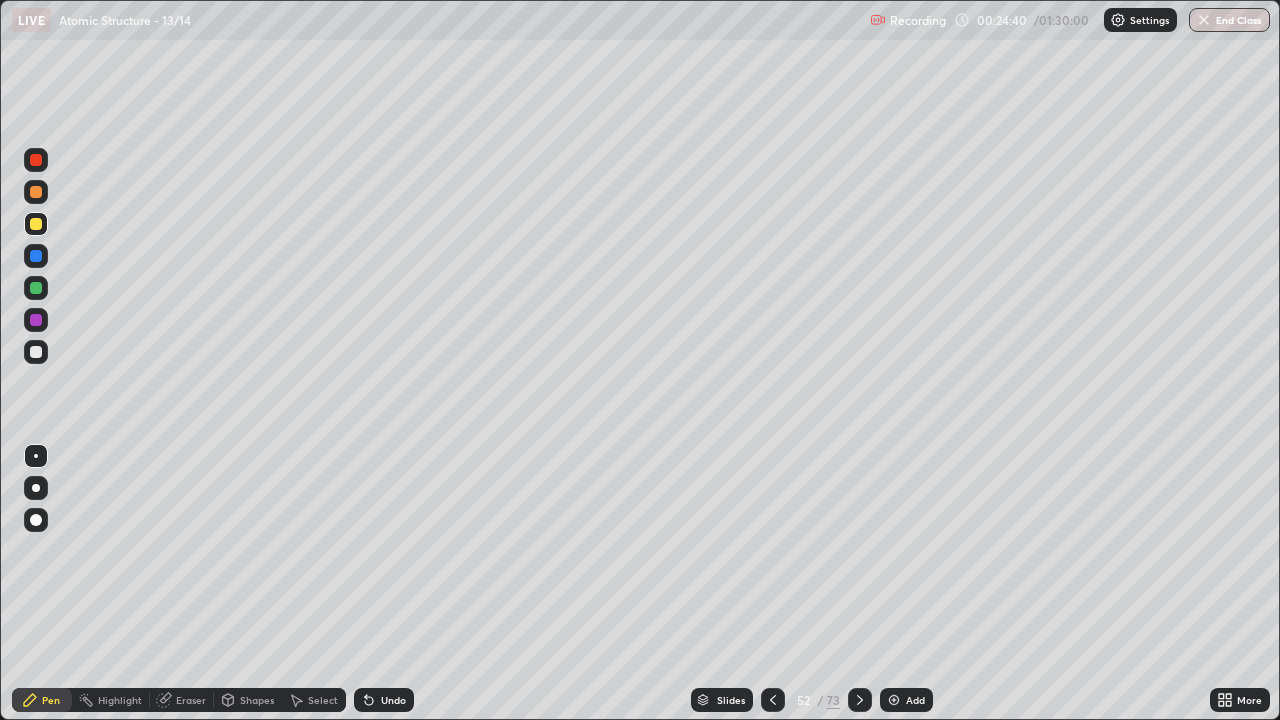 click on "Select" at bounding box center [323, 700] 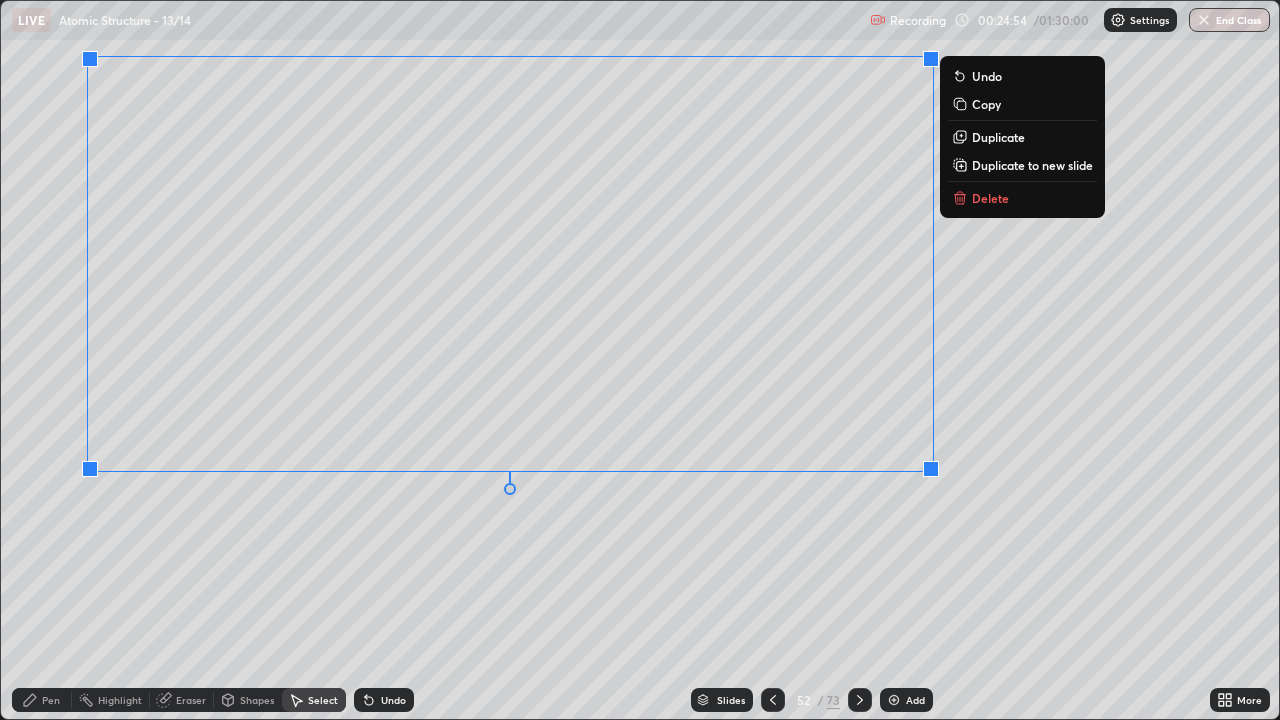 click on "Pen" at bounding box center (51, 700) 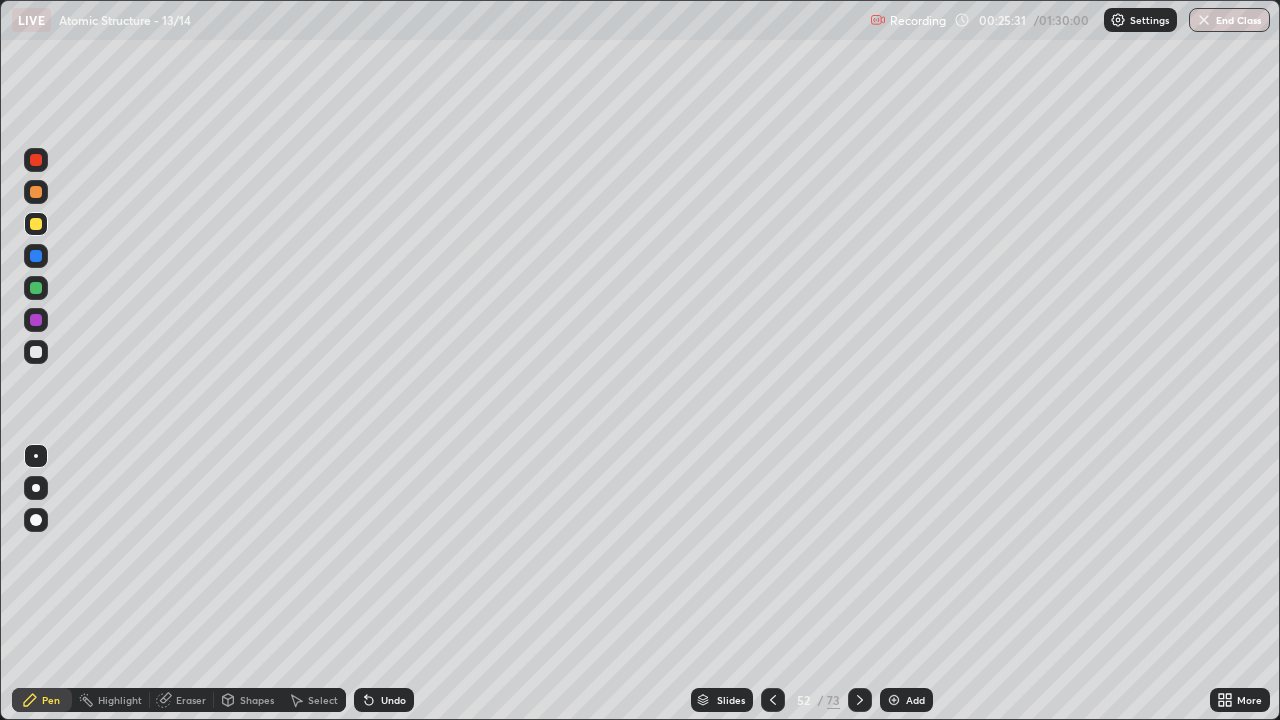 click on "Undo" at bounding box center [393, 700] 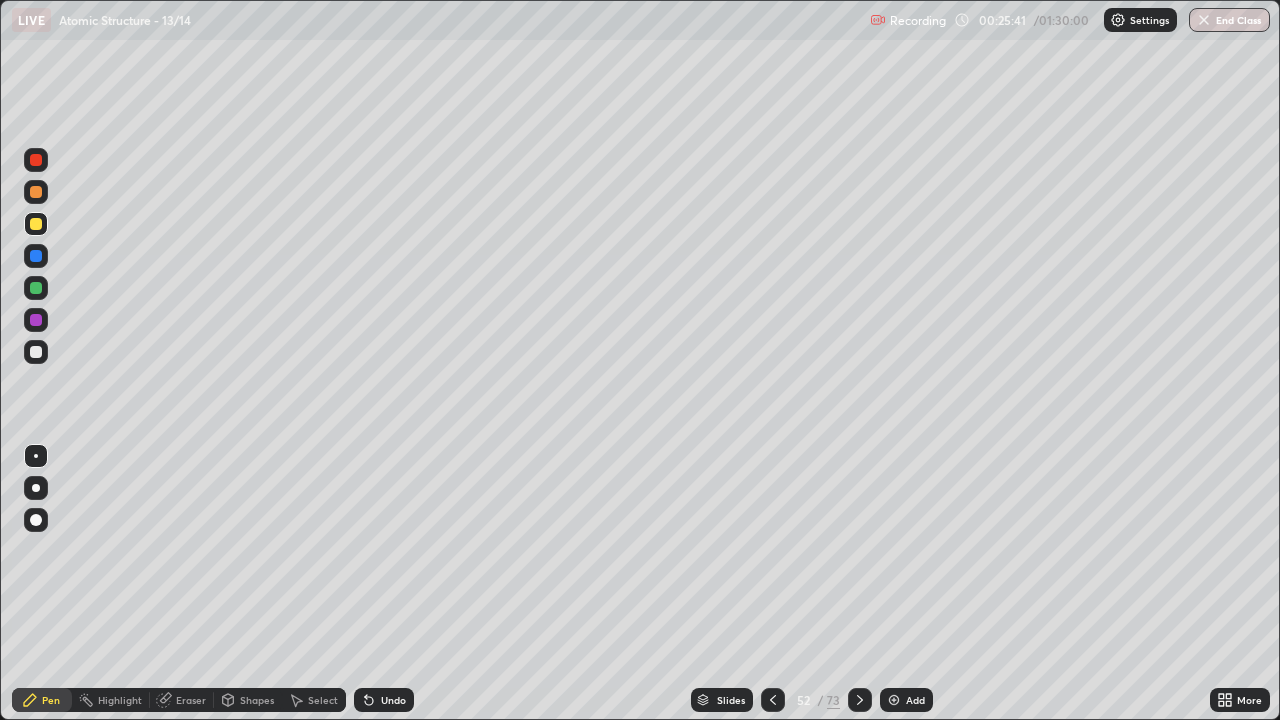 click on "Pen" at bounding box center [51, 700] 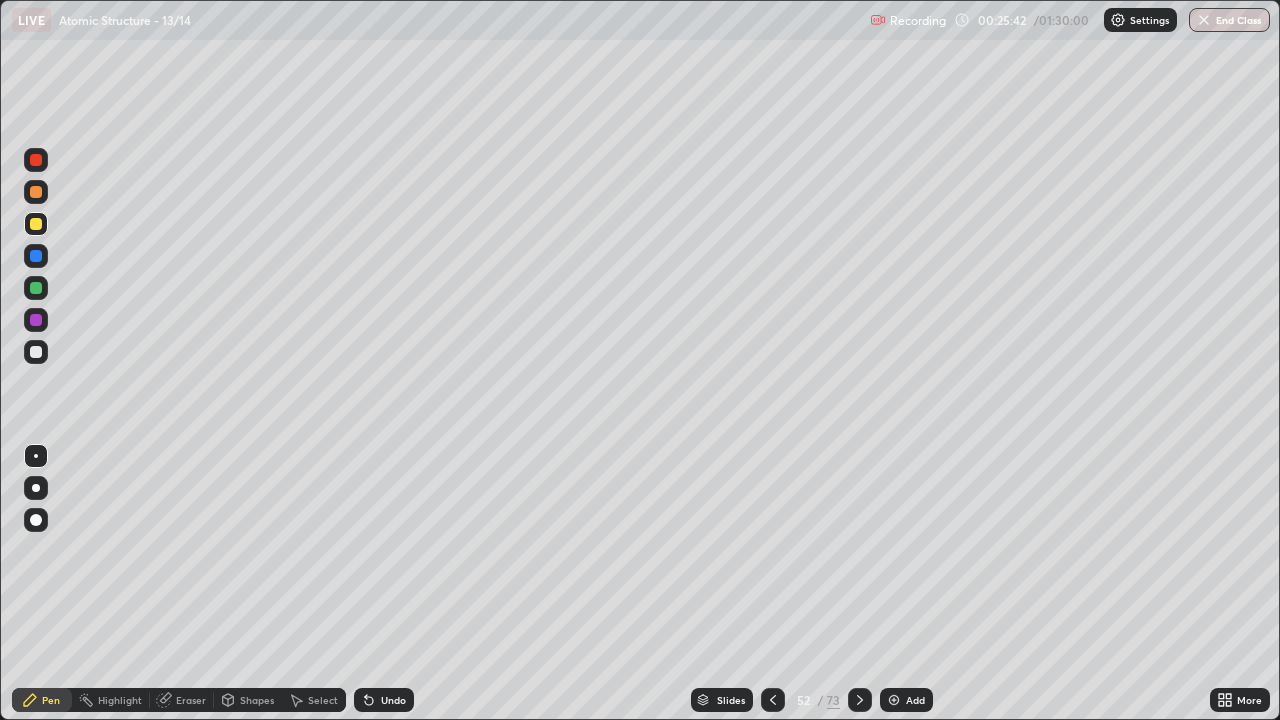 click on "Eraser" at bounding box center [191, 700] 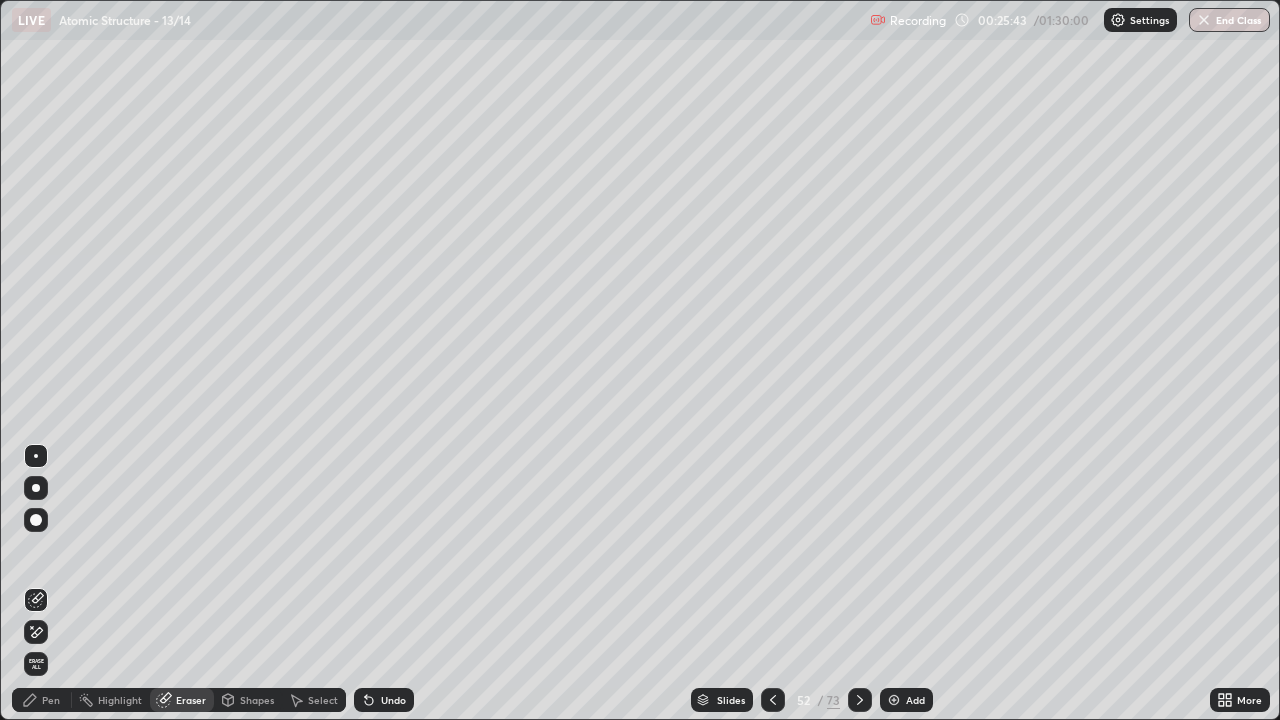 click 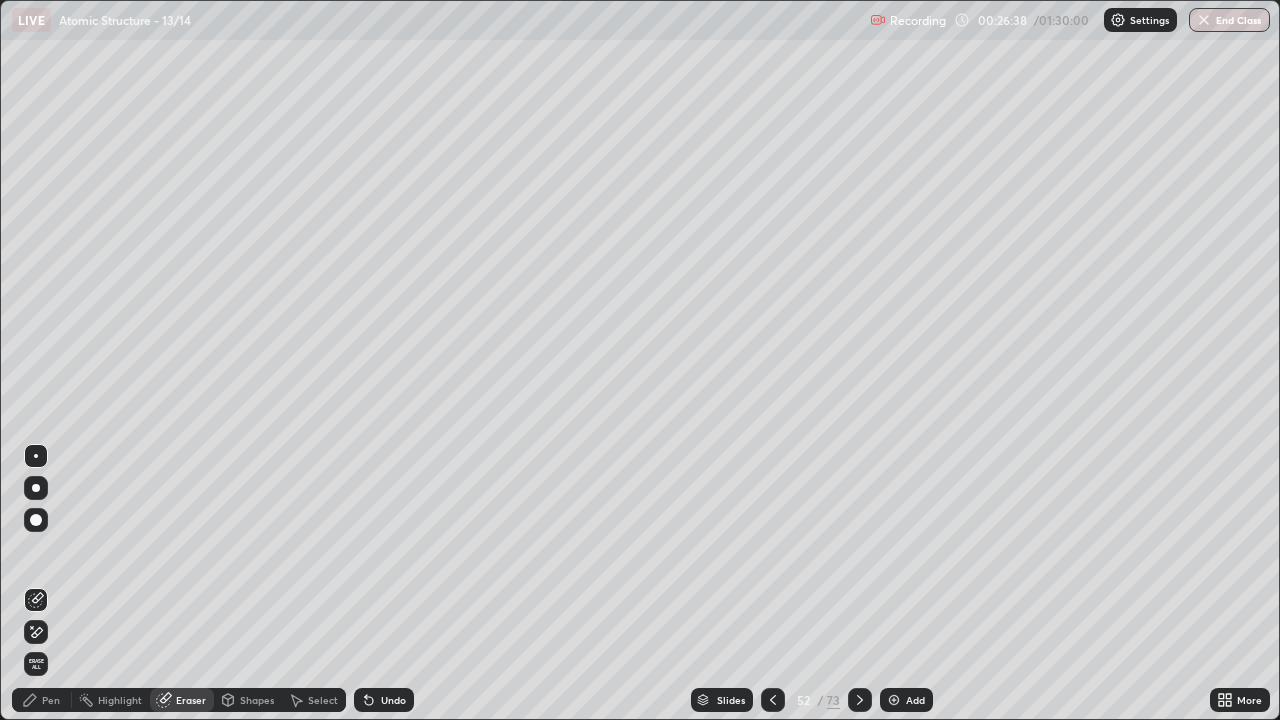 click on "Pen" at bounding box center (42, 700) 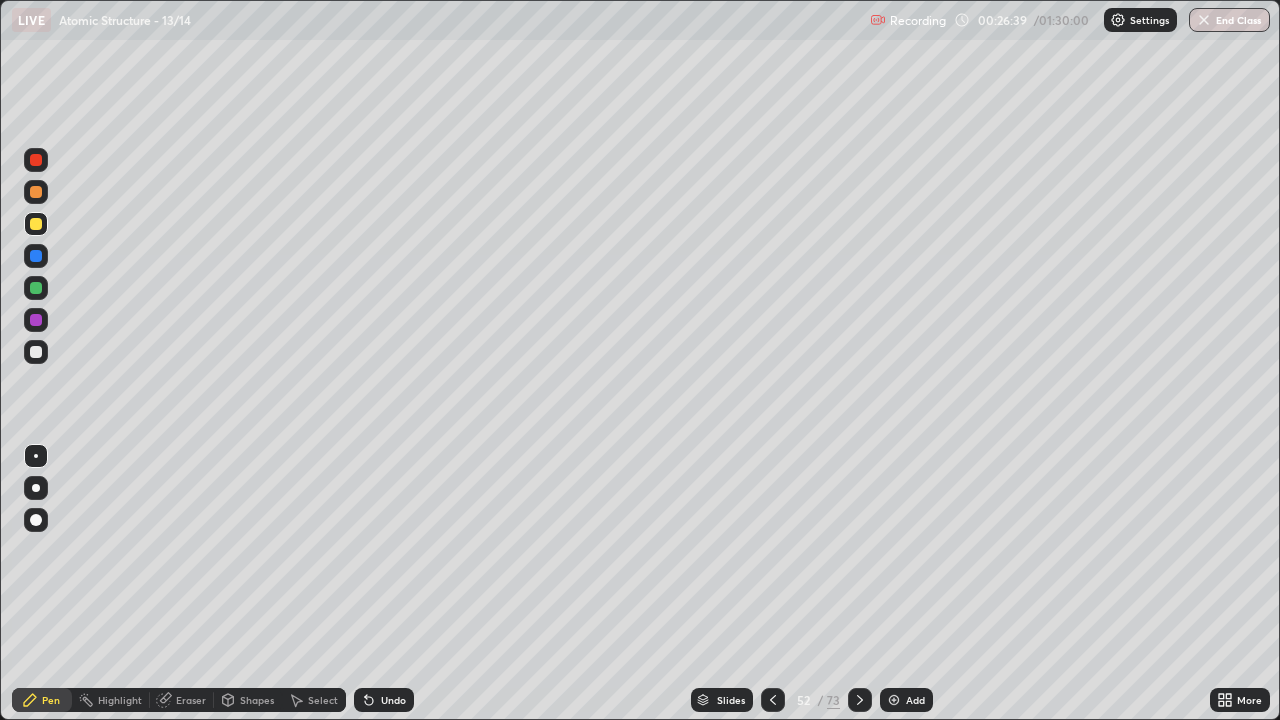 click at bounding box center (36, 224) 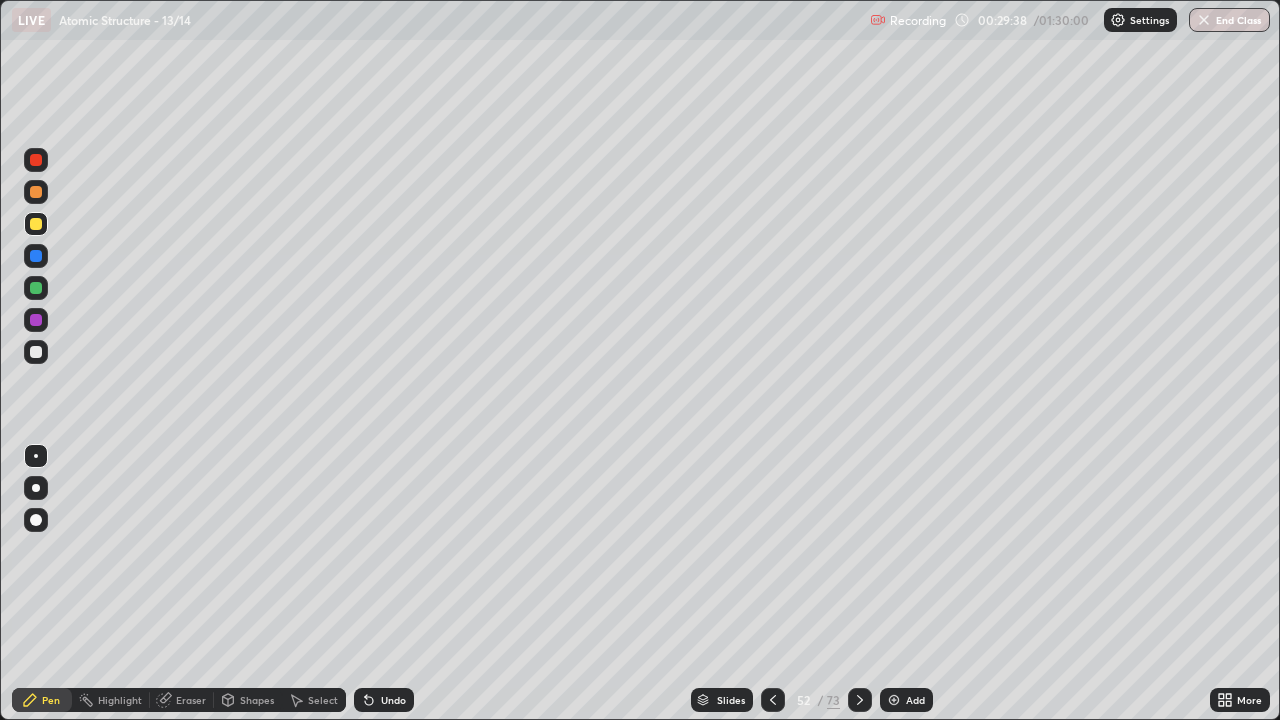 click 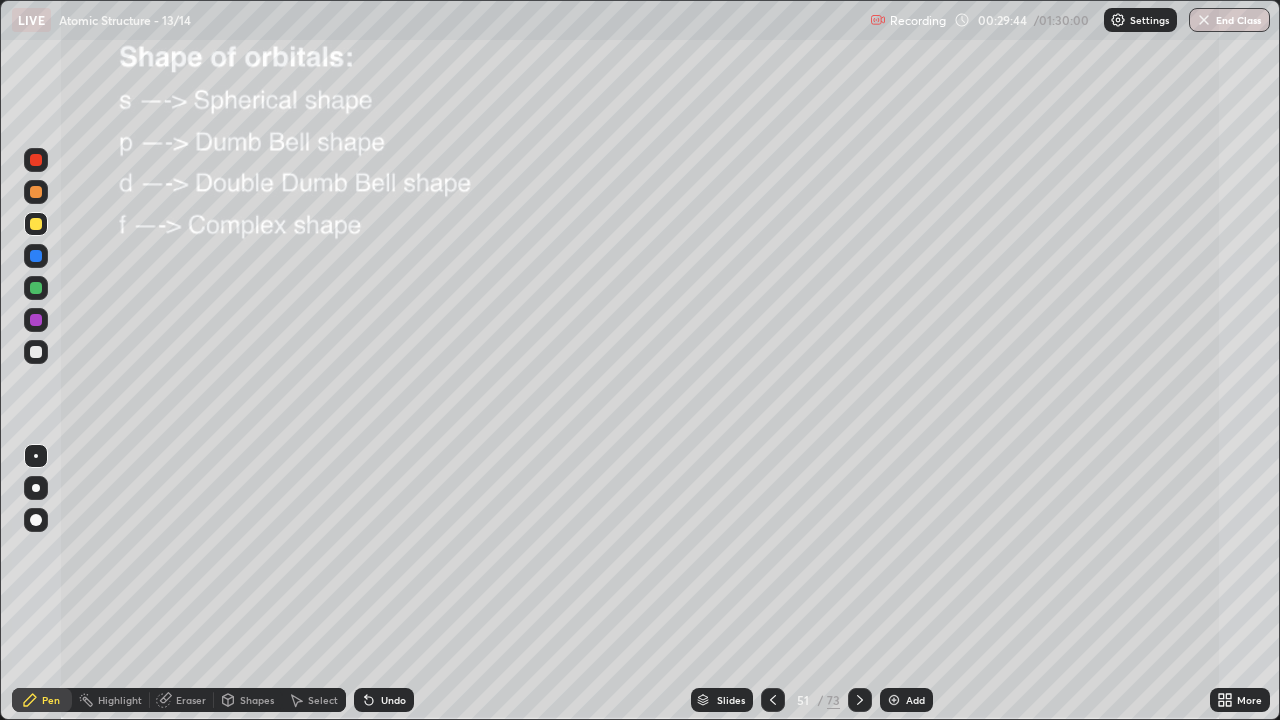 click 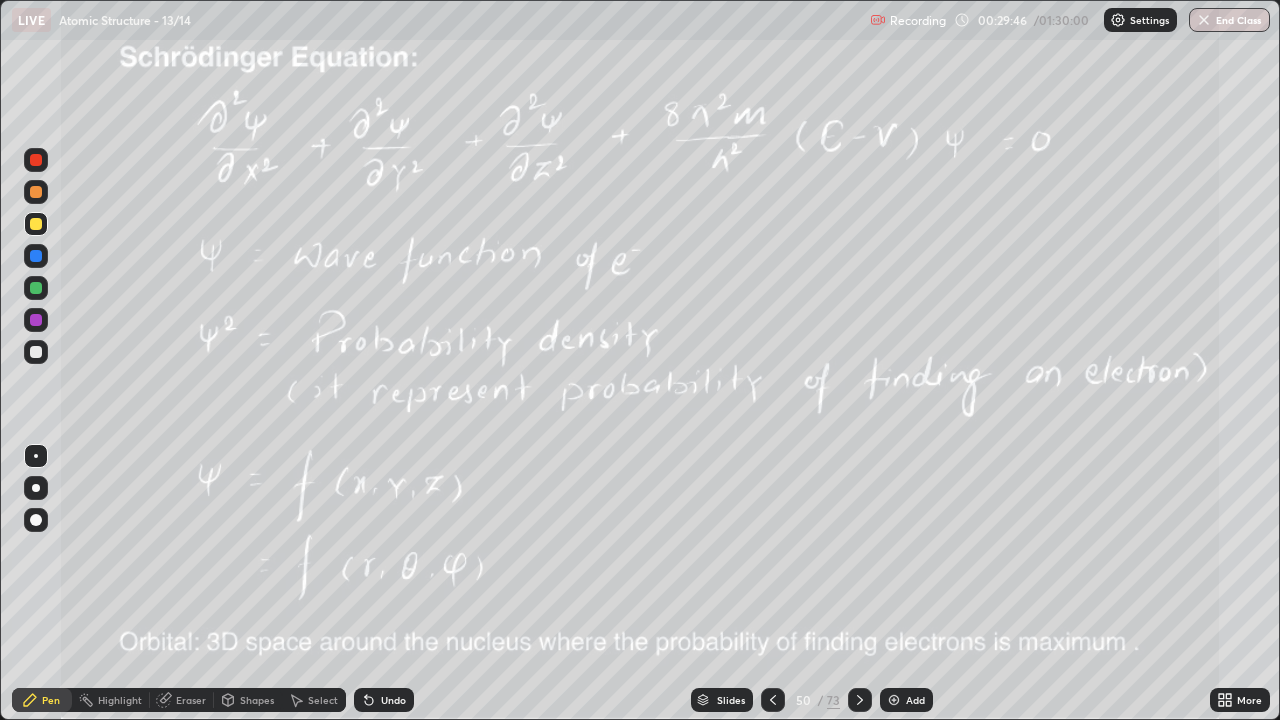click 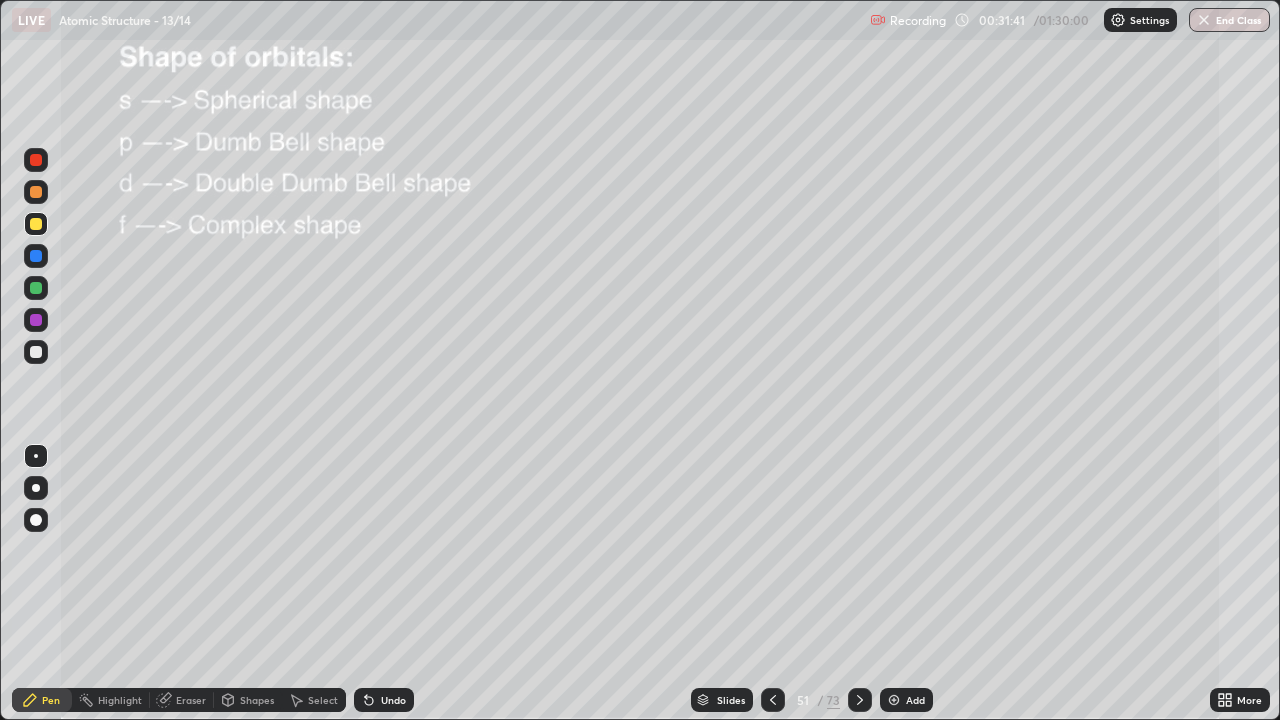 click 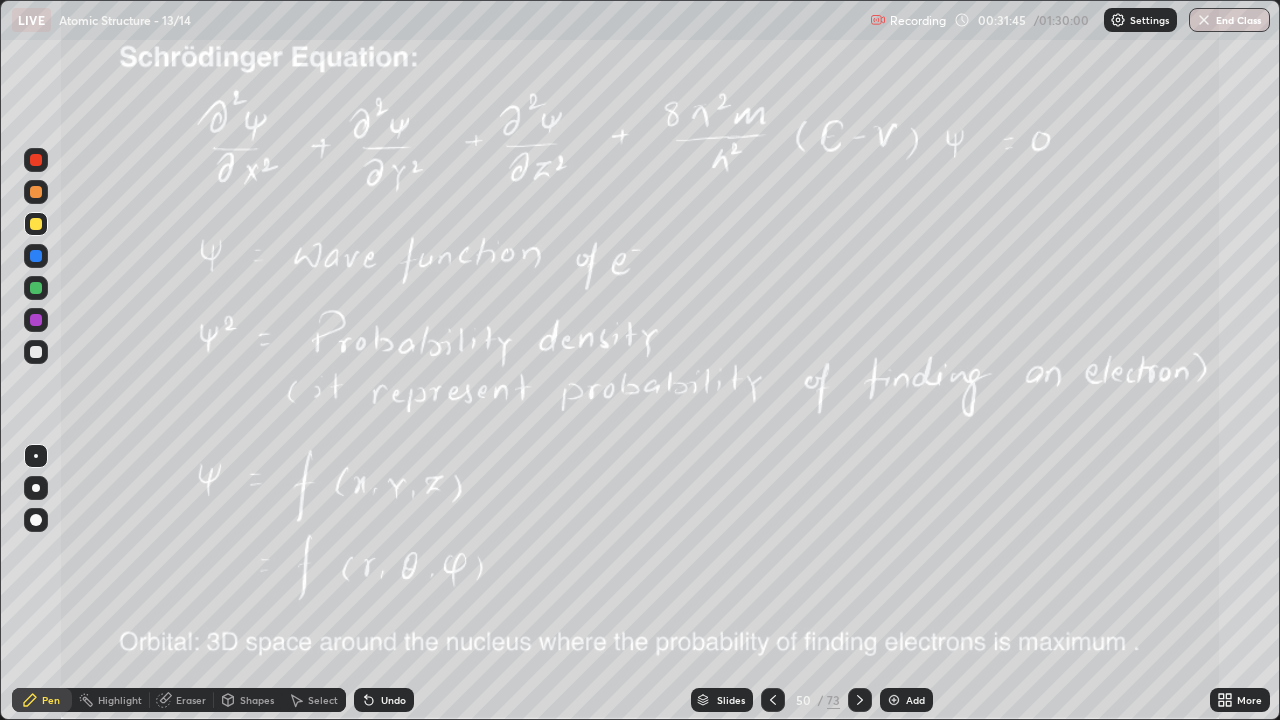 click 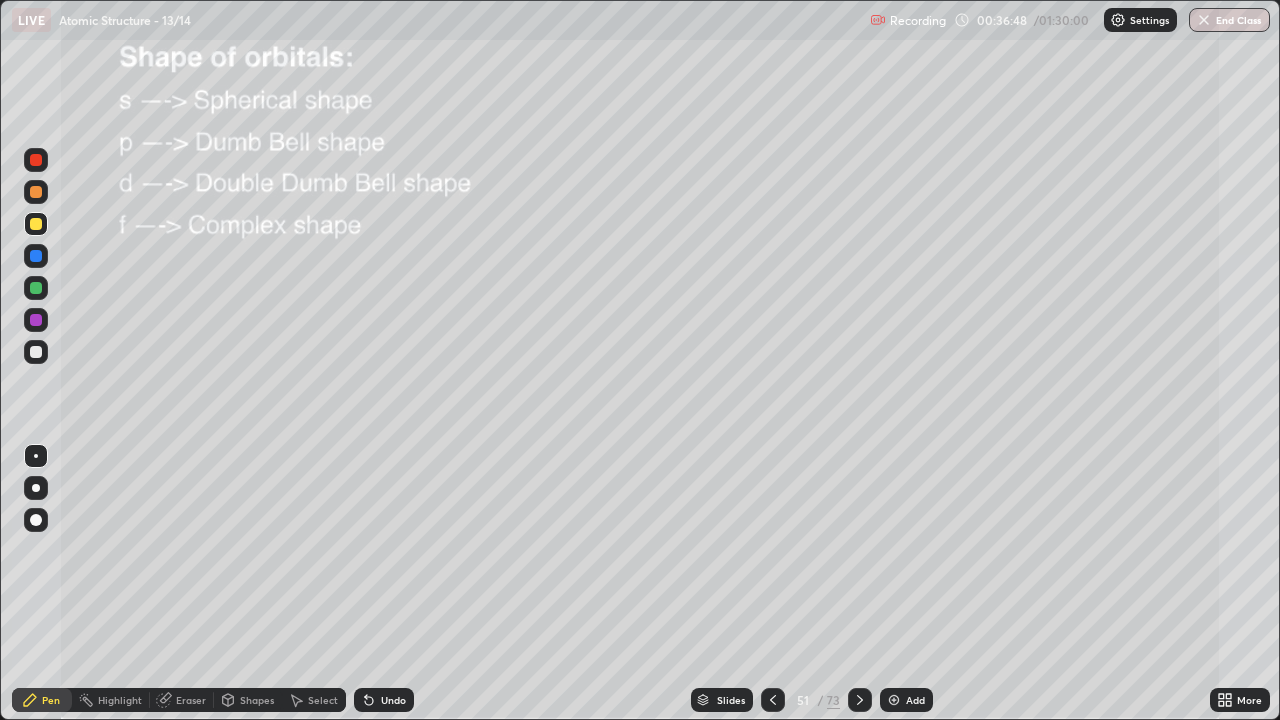 click on "Undo" at bounding box center (393, 700) 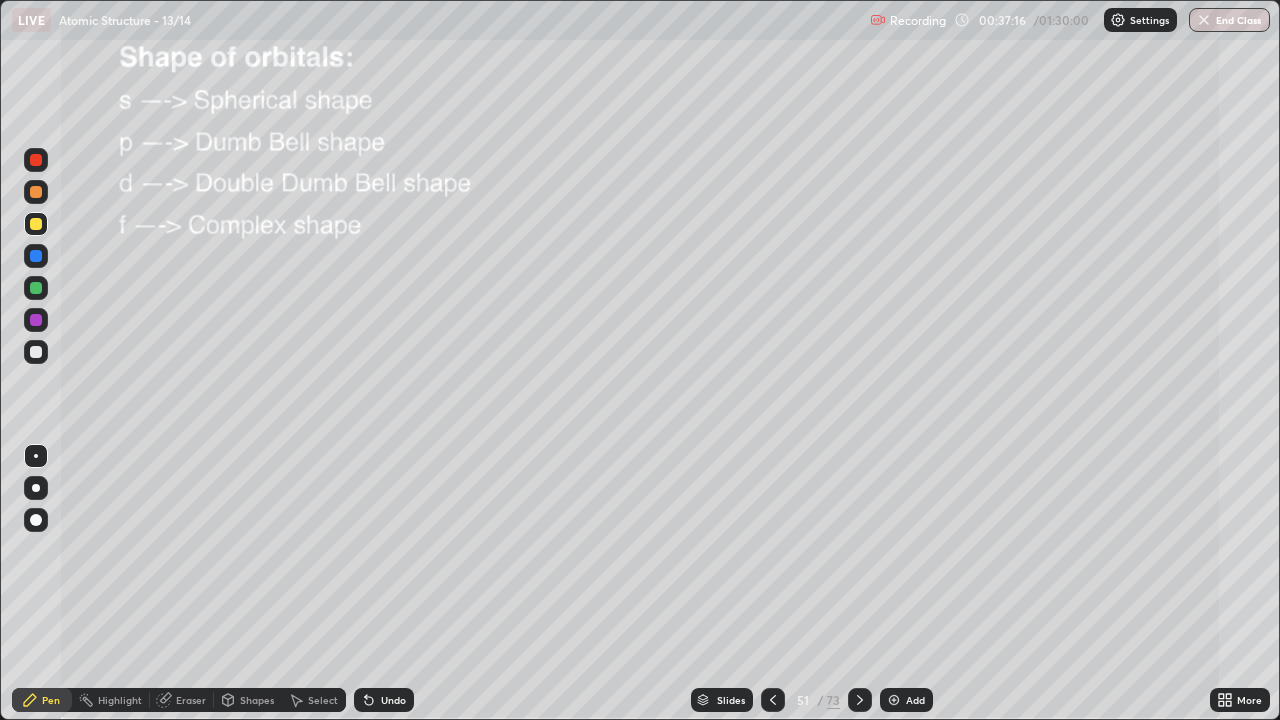click 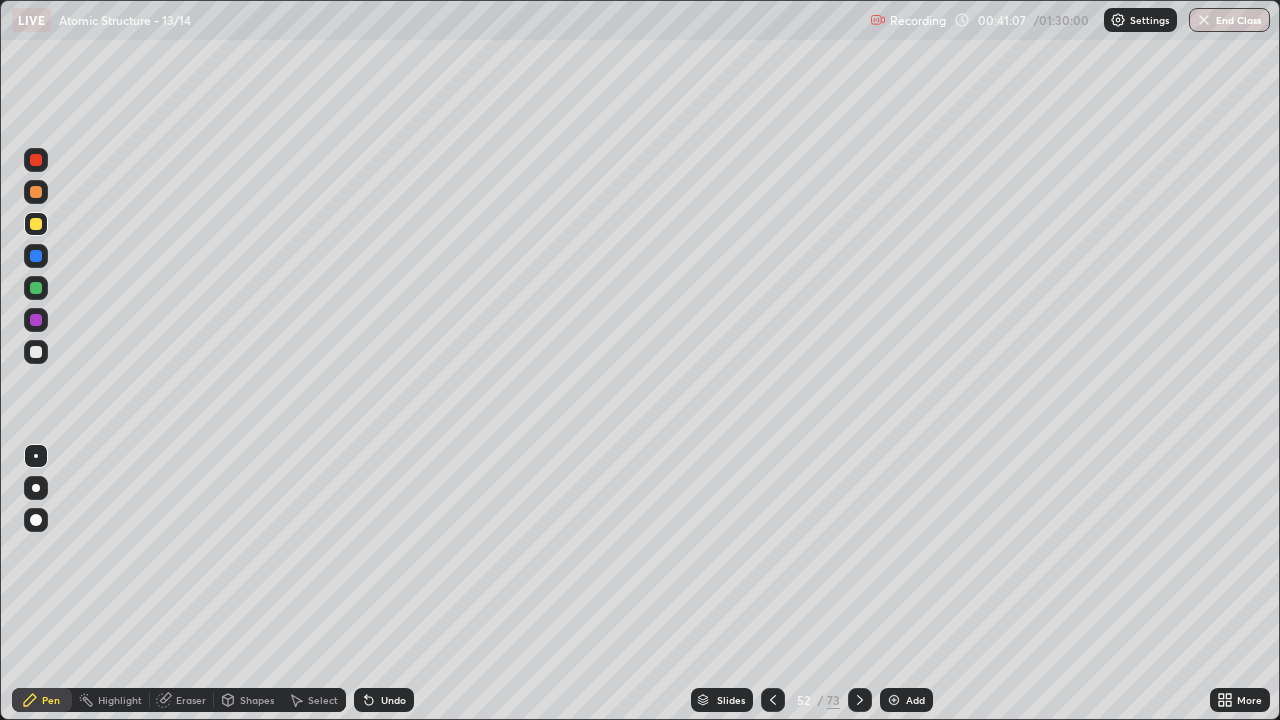 click at bounding box center (36, 456) 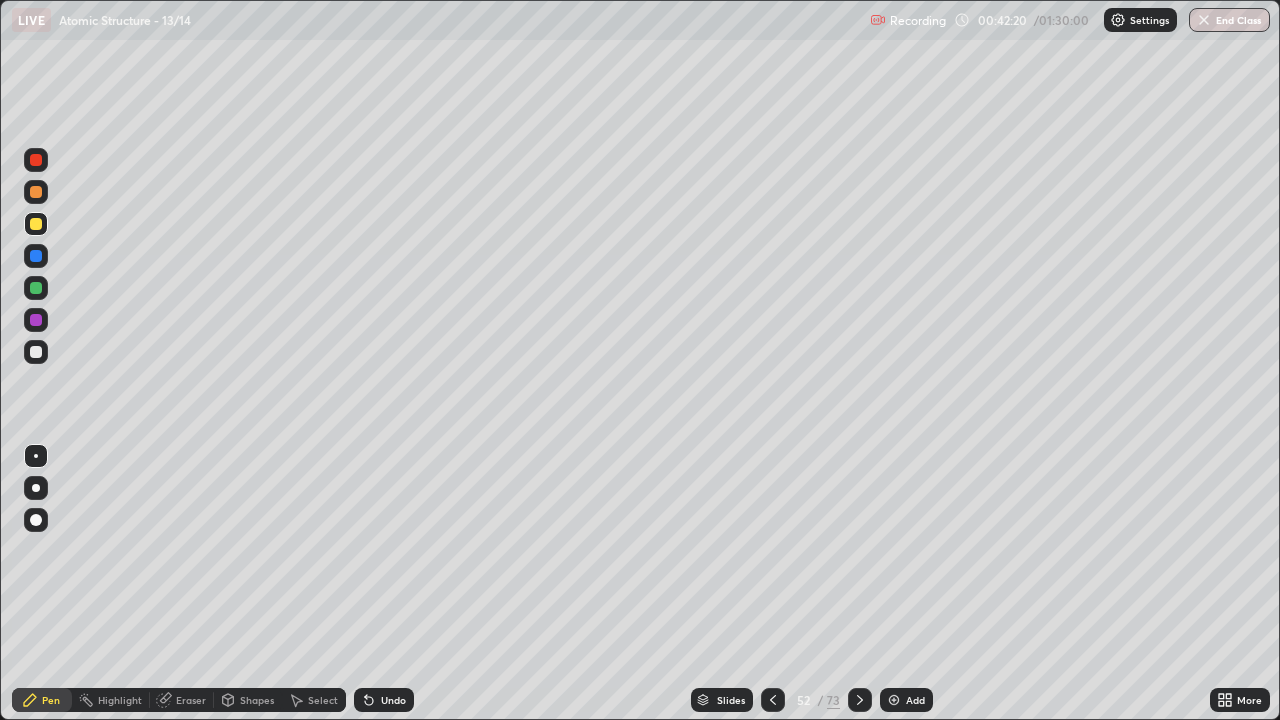 click 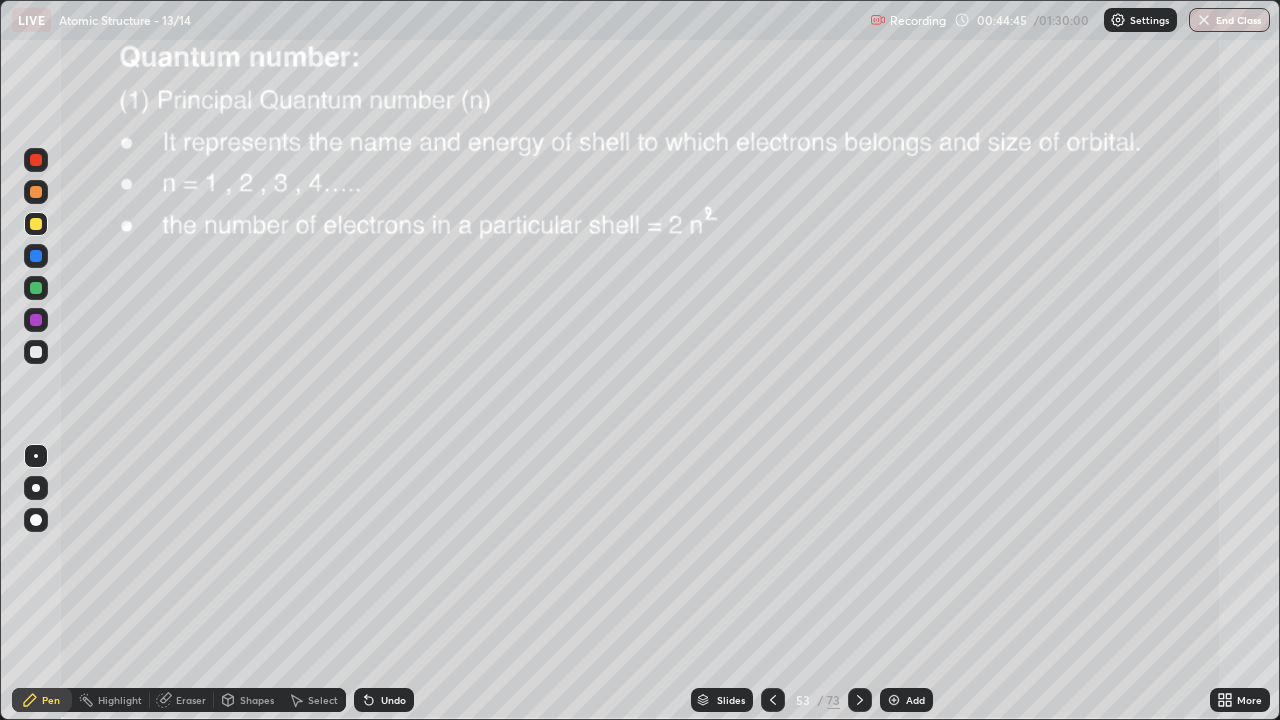 click at bounding box center [36, 288] 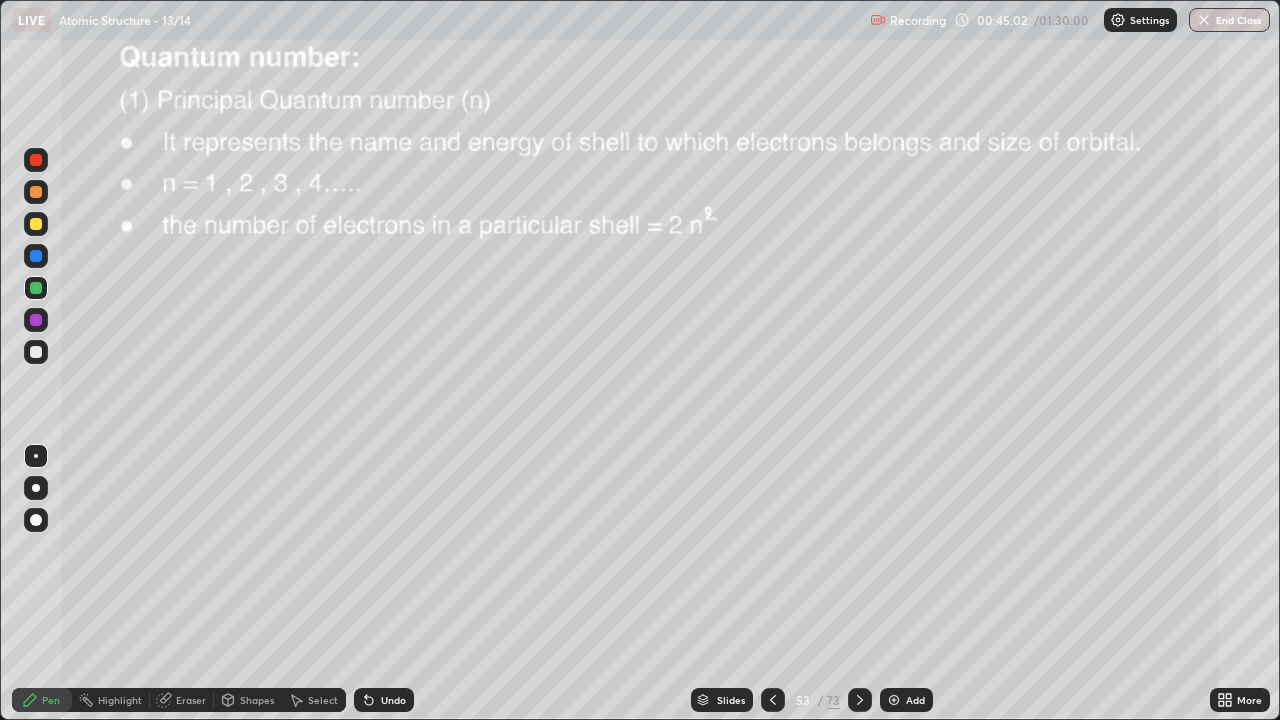click on "Undo" at bounding box center (384, 700) 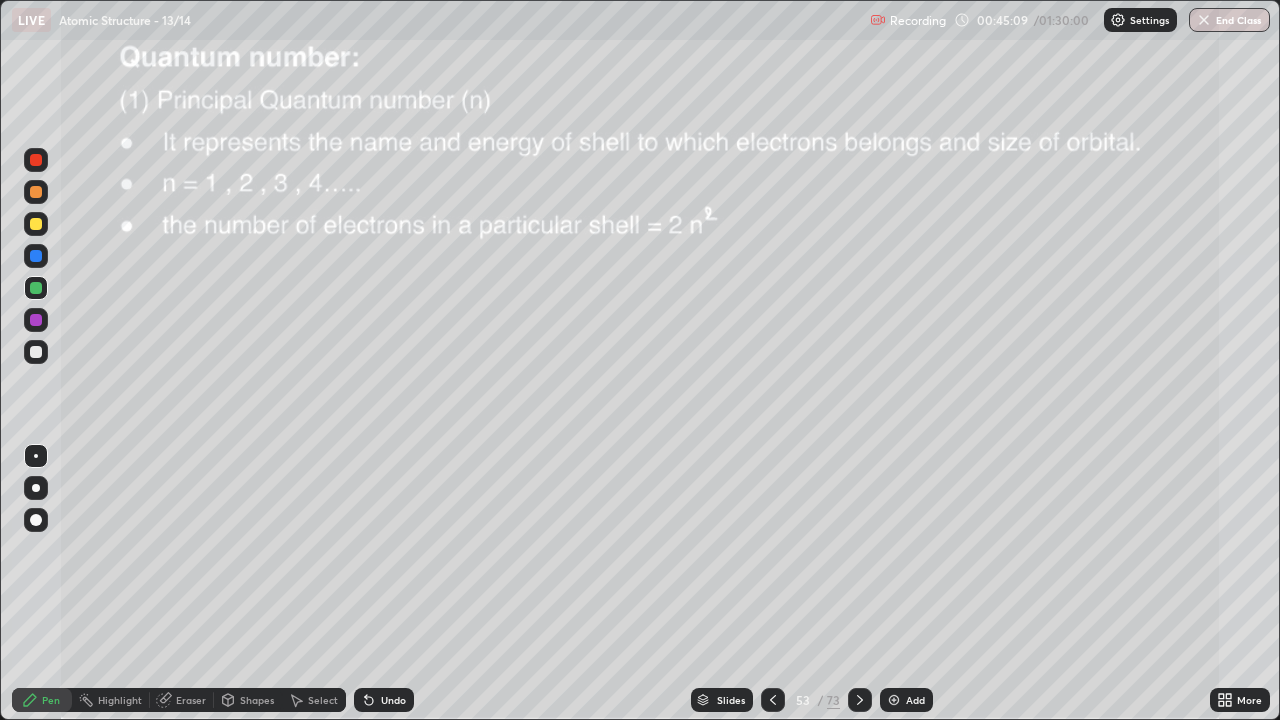 click on "Eraser" at bounding box center (191, 700) 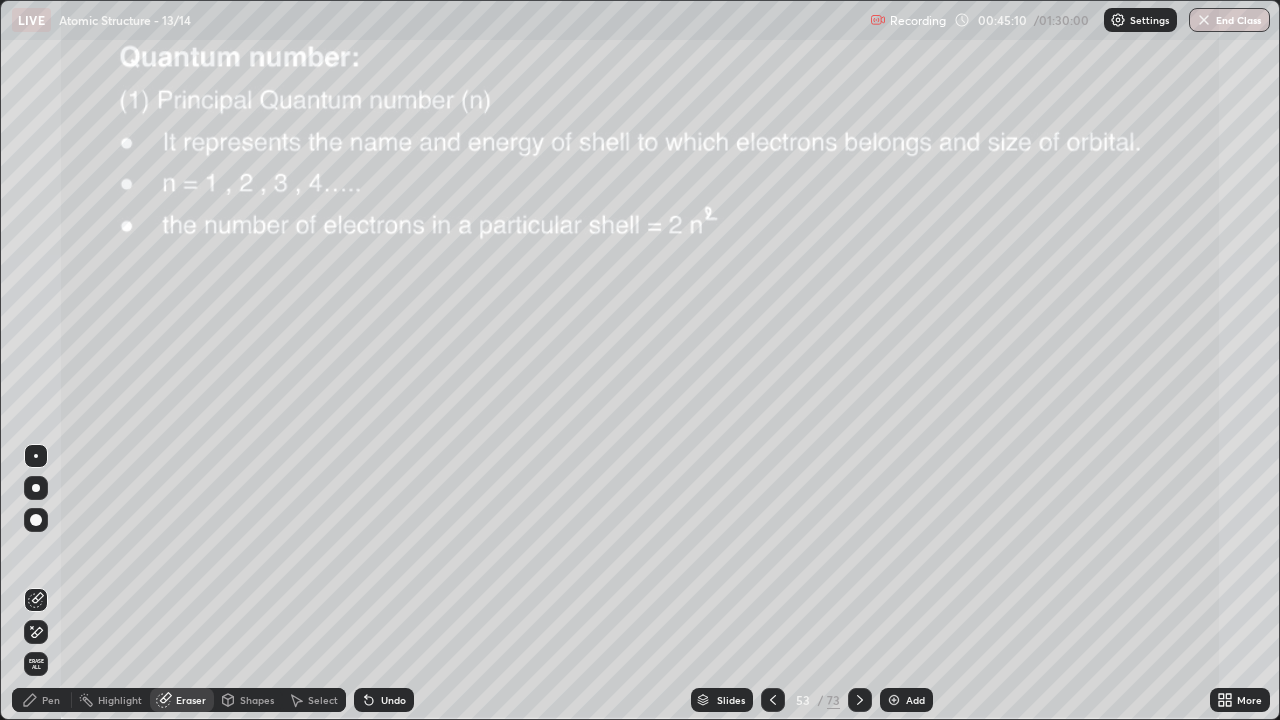 click 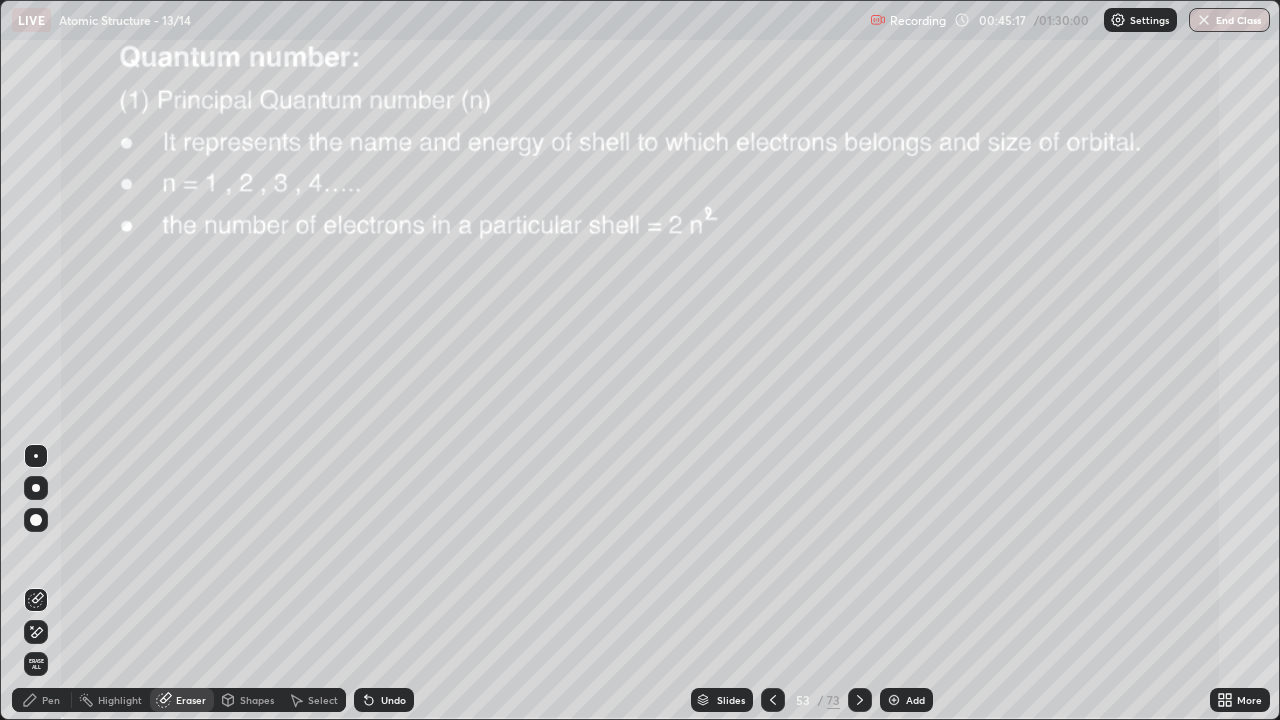 click on "Pen" at bounding box center (51, 700) 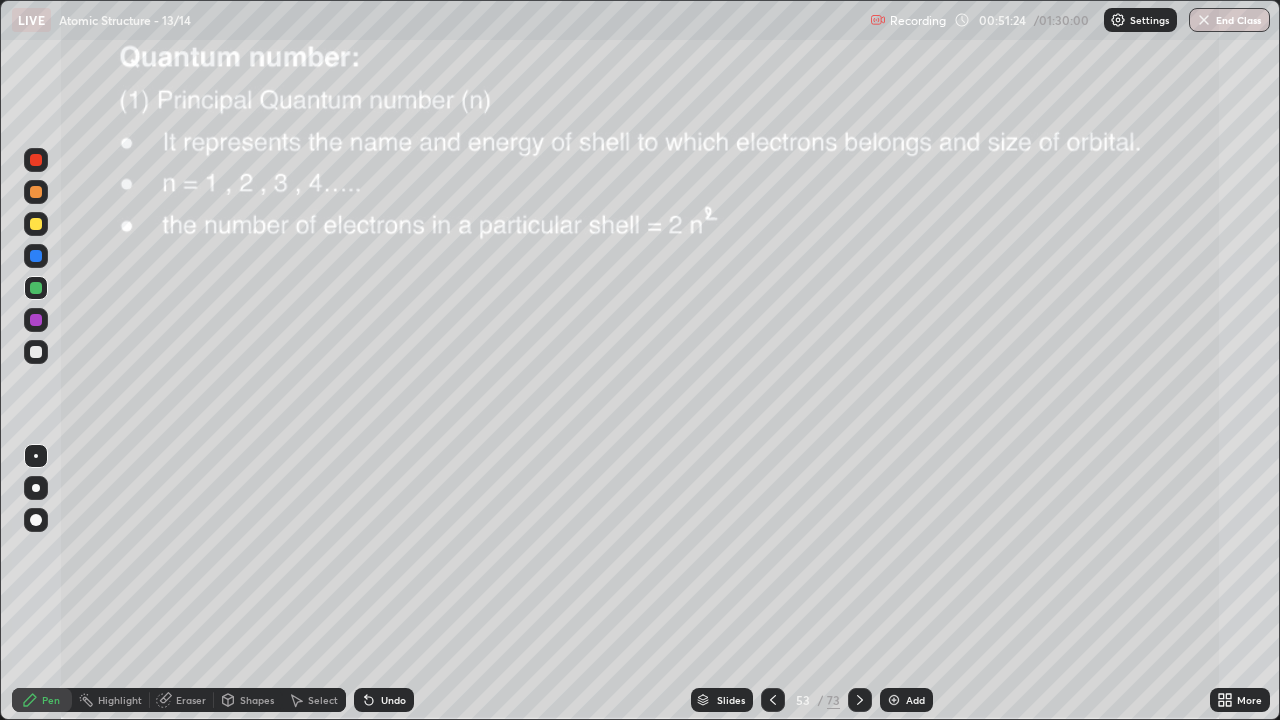click on "Select" at bounding box center [323, 700] 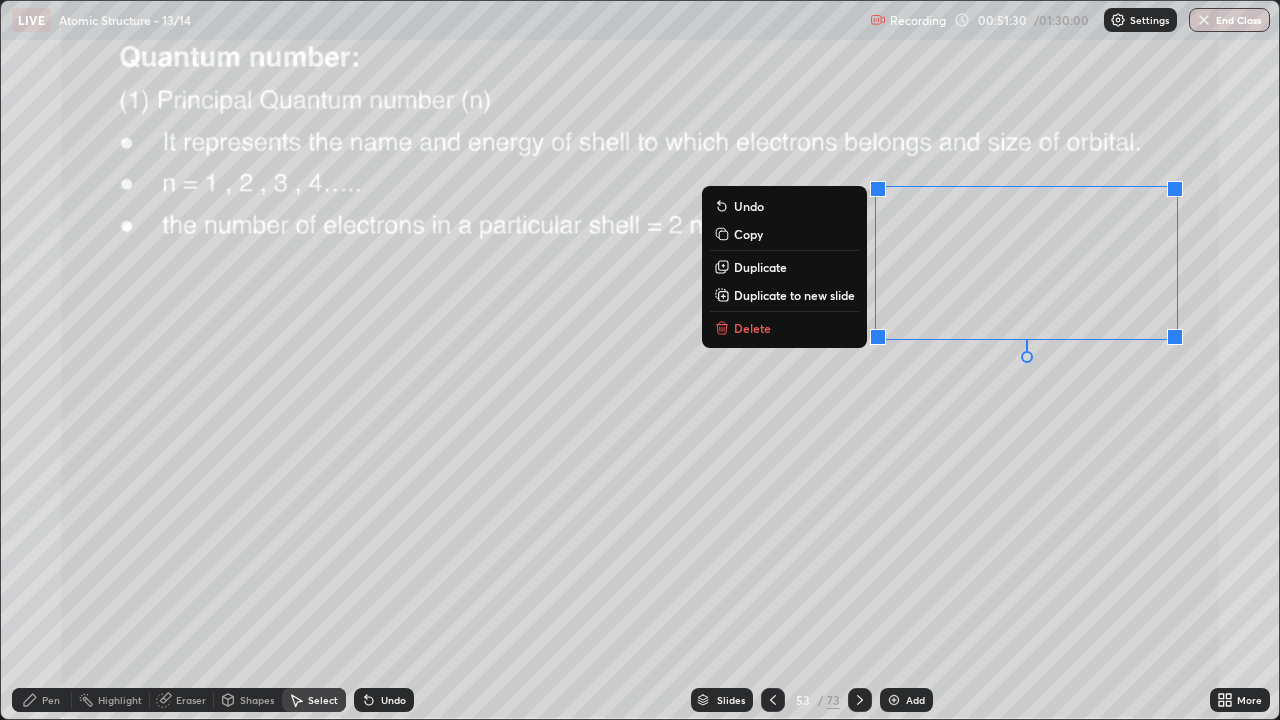 click on "Pen" at bounding box center [51, 700] 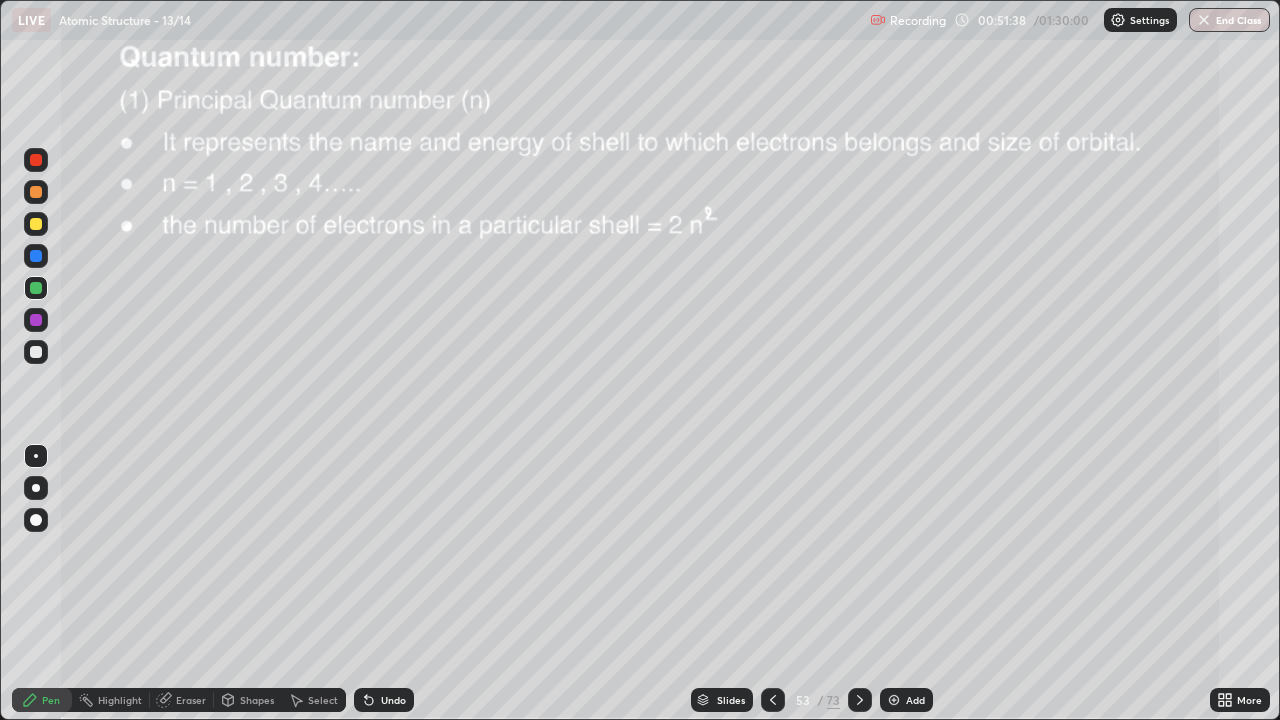 click at bounding box center [36, 352] 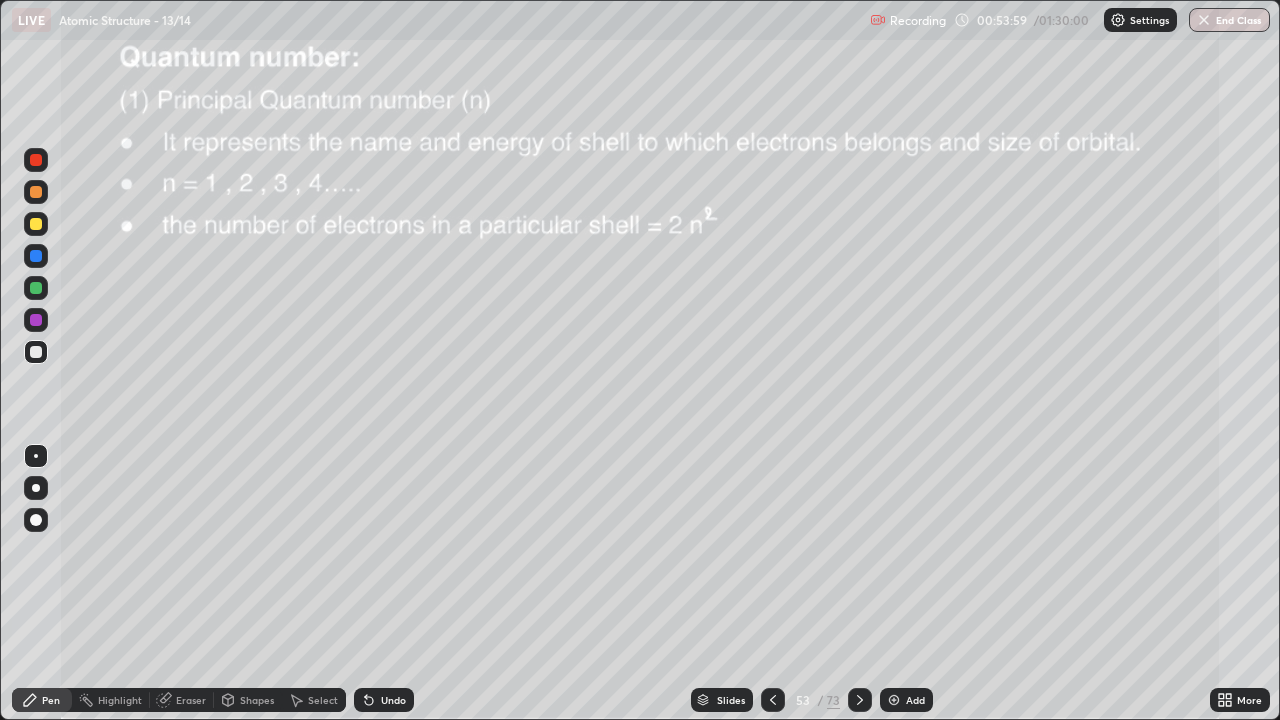 click on "Eraser" at bounding box center (191, 700) 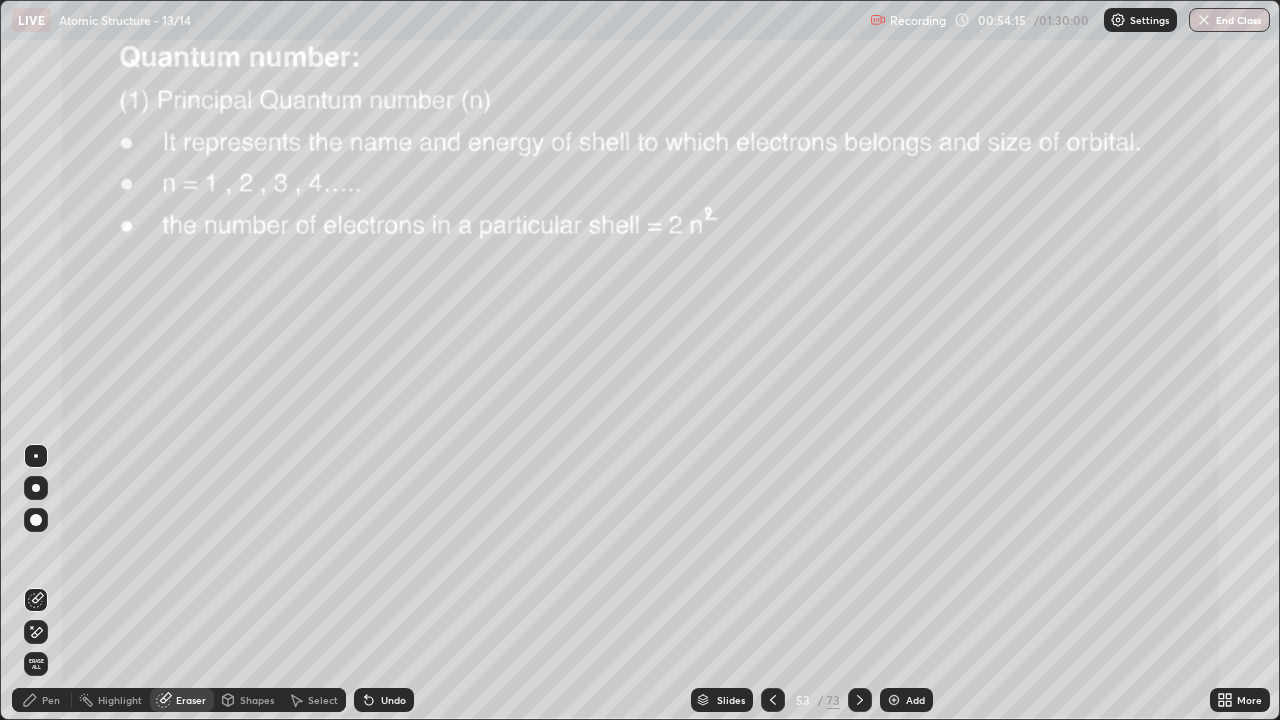 click on "Pen" at bounding box center [51, 700] 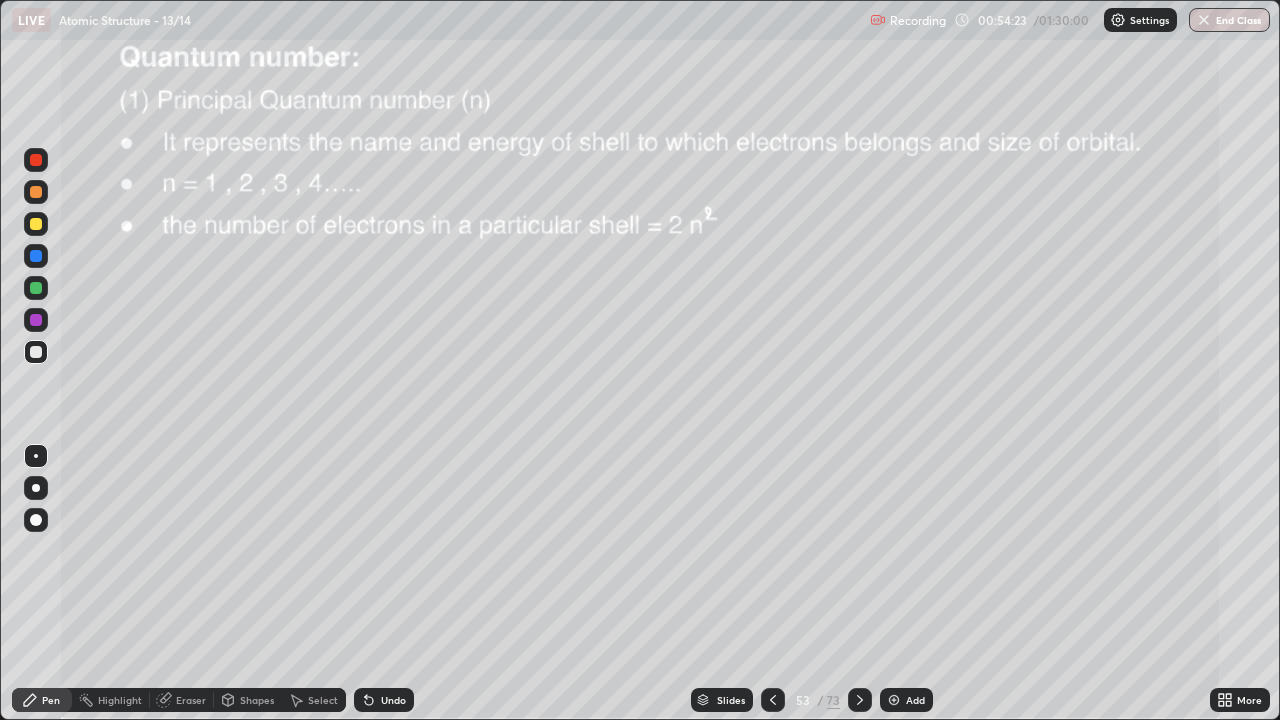 click on "Undo" at bounding box center (384, 700) 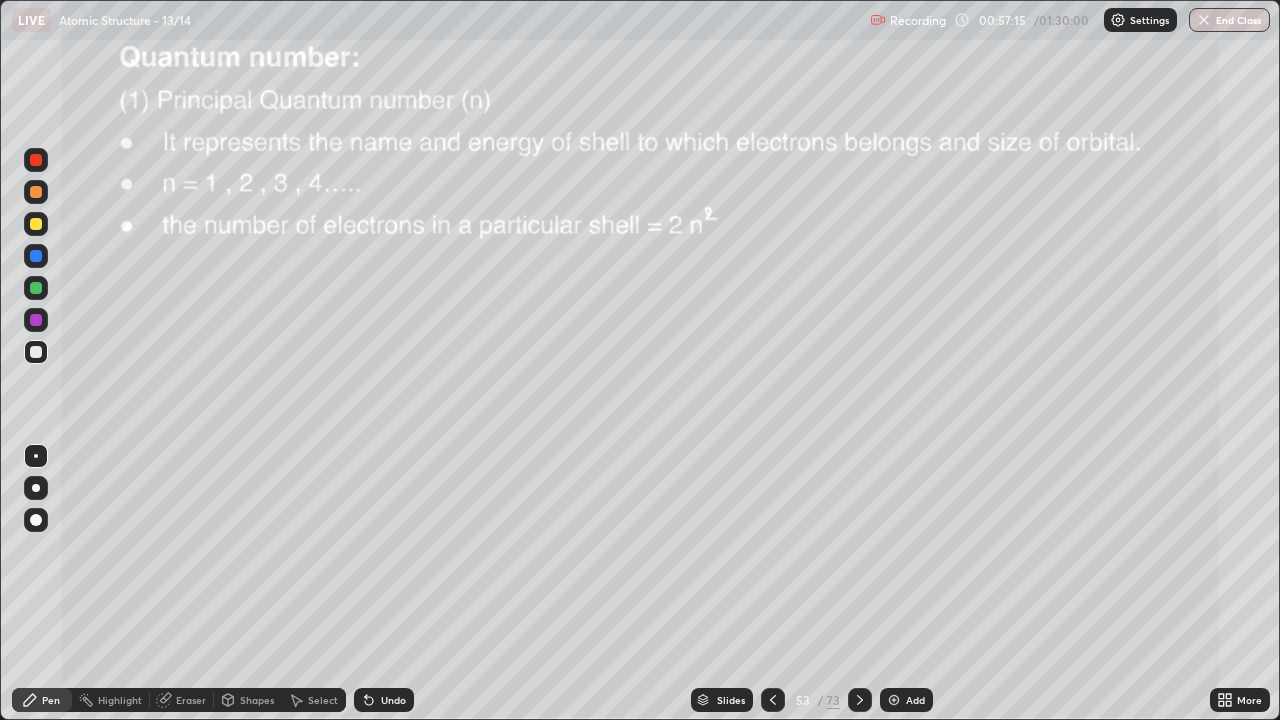 click on "Pen" at bounding box center (51, 700) 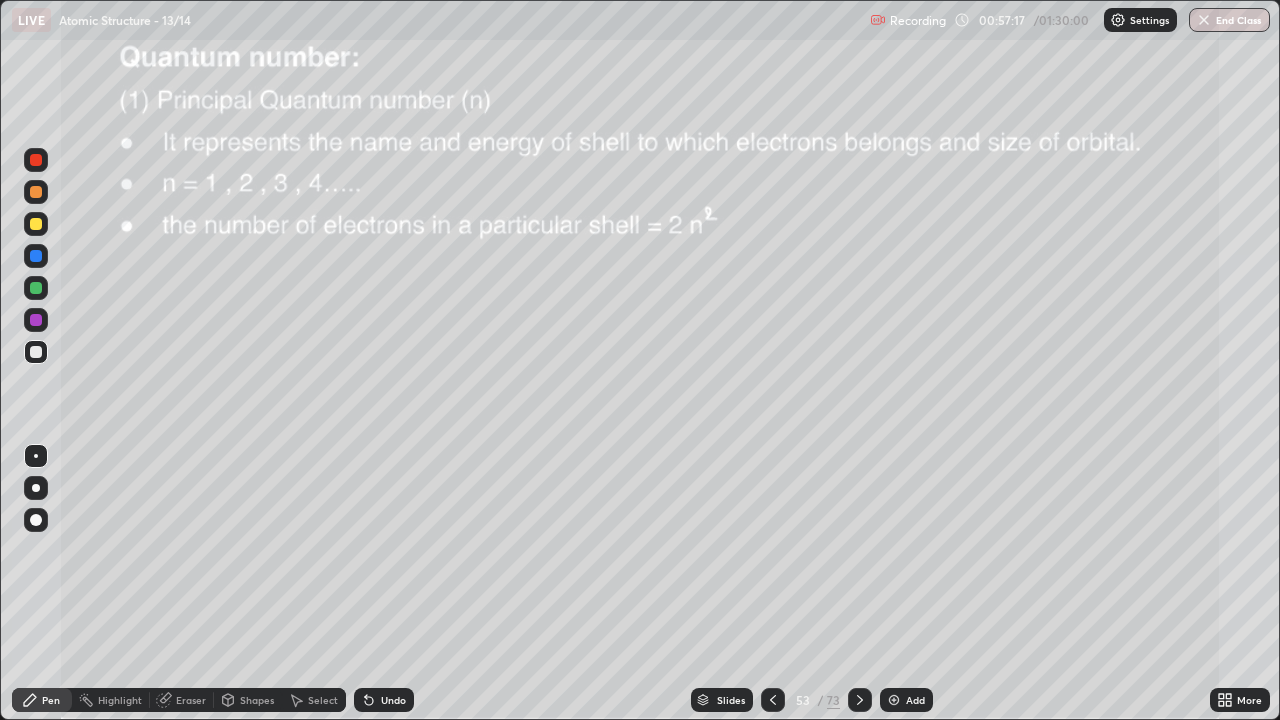 click on "Pen" at bounding box center (51, 700) 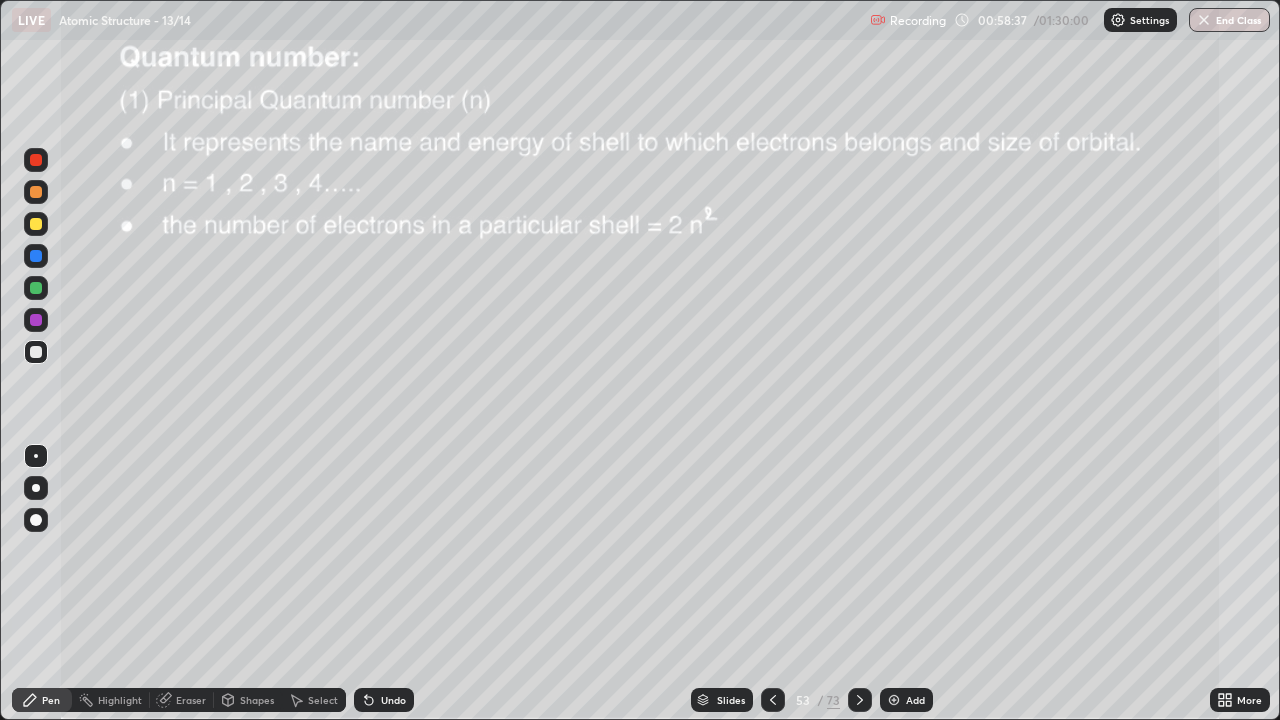 click 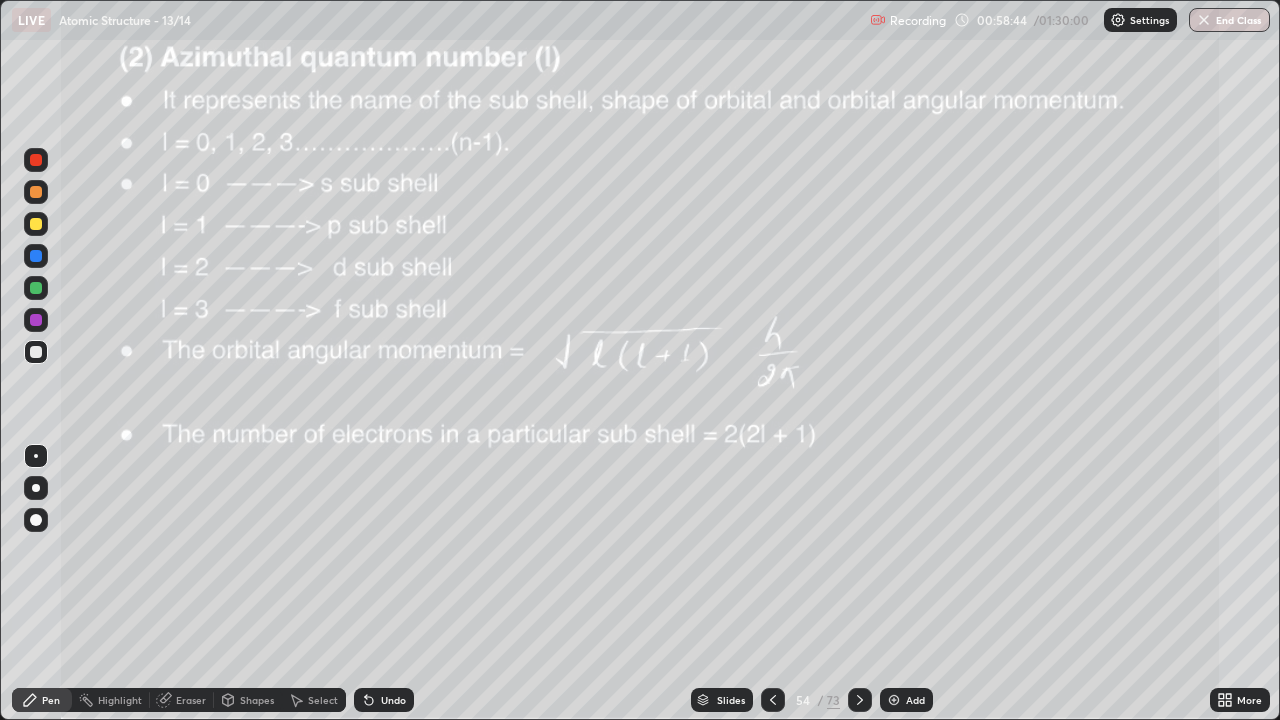 click at bounding box center (36, 224) 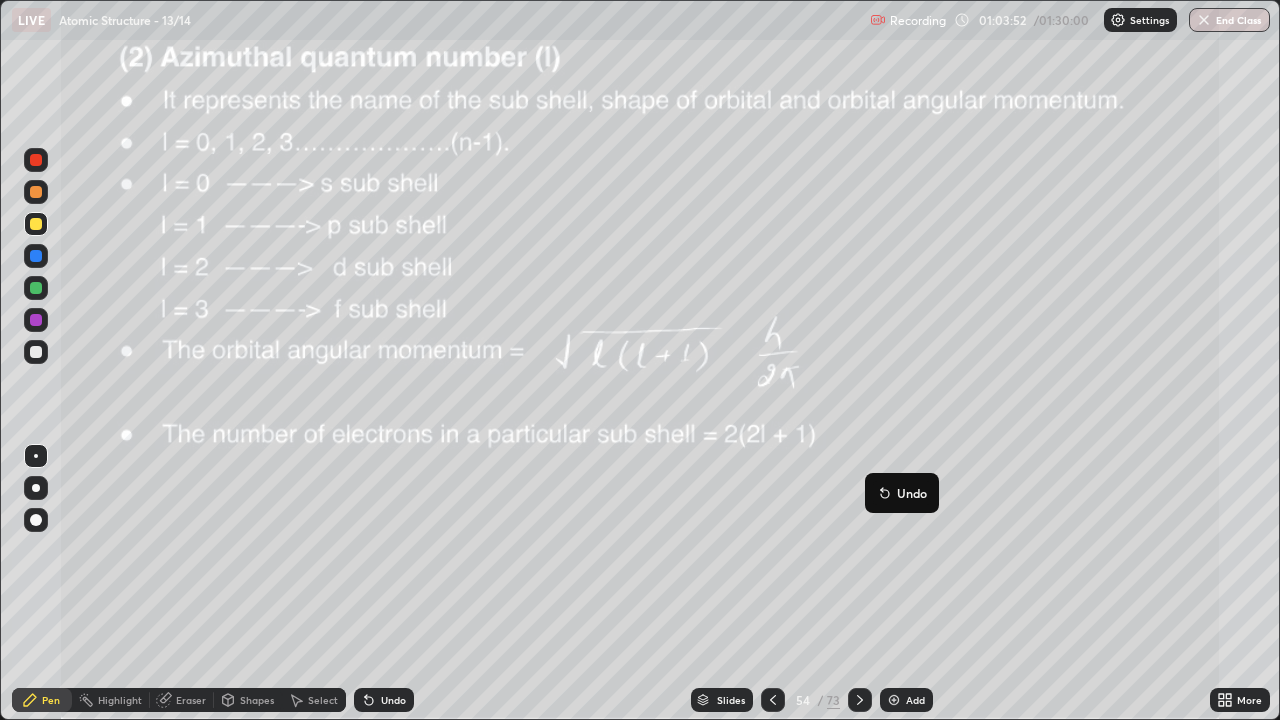 click on "Pen" at bounding box center (51, 700) 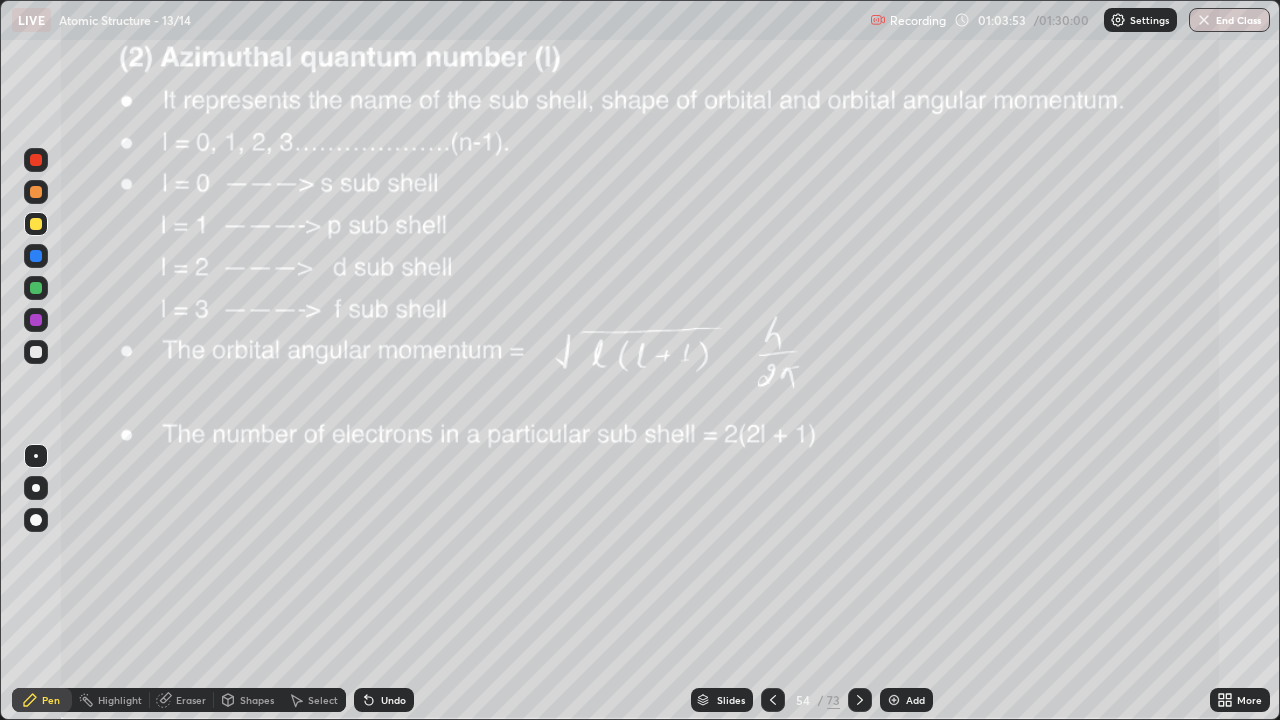 click at bounding box center [36, 224] 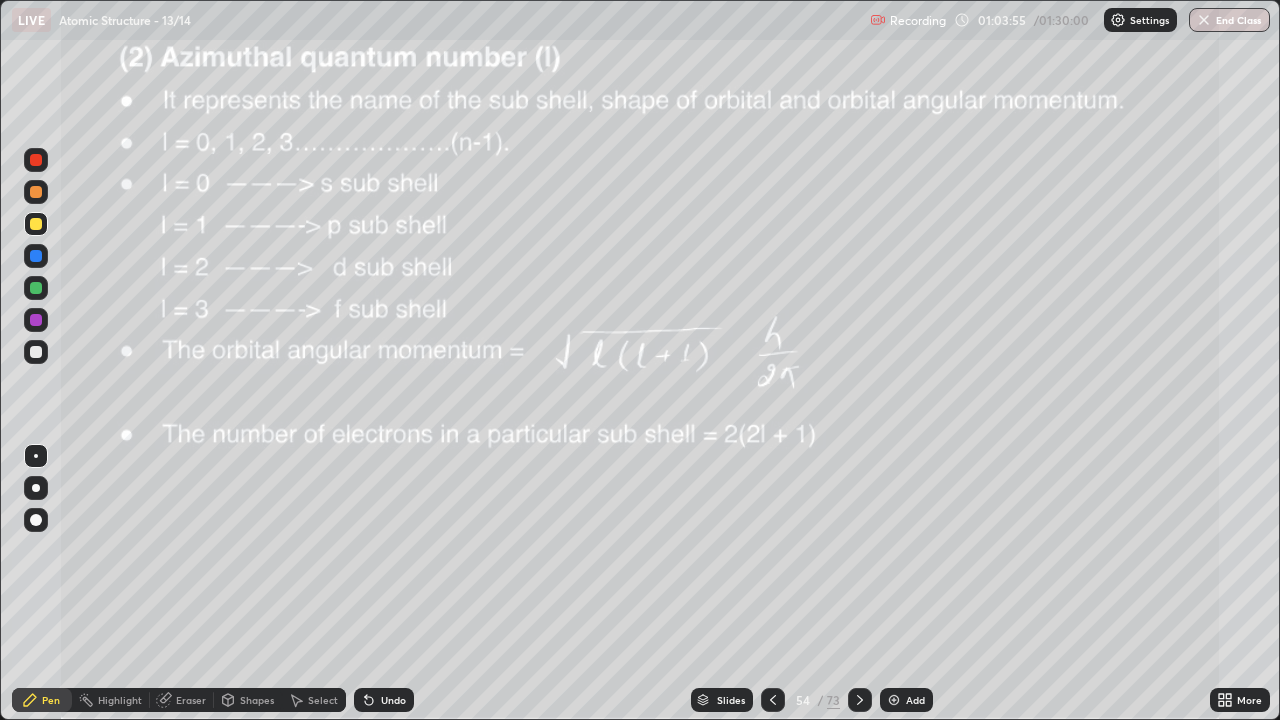 click at bounding box center (36, 352) 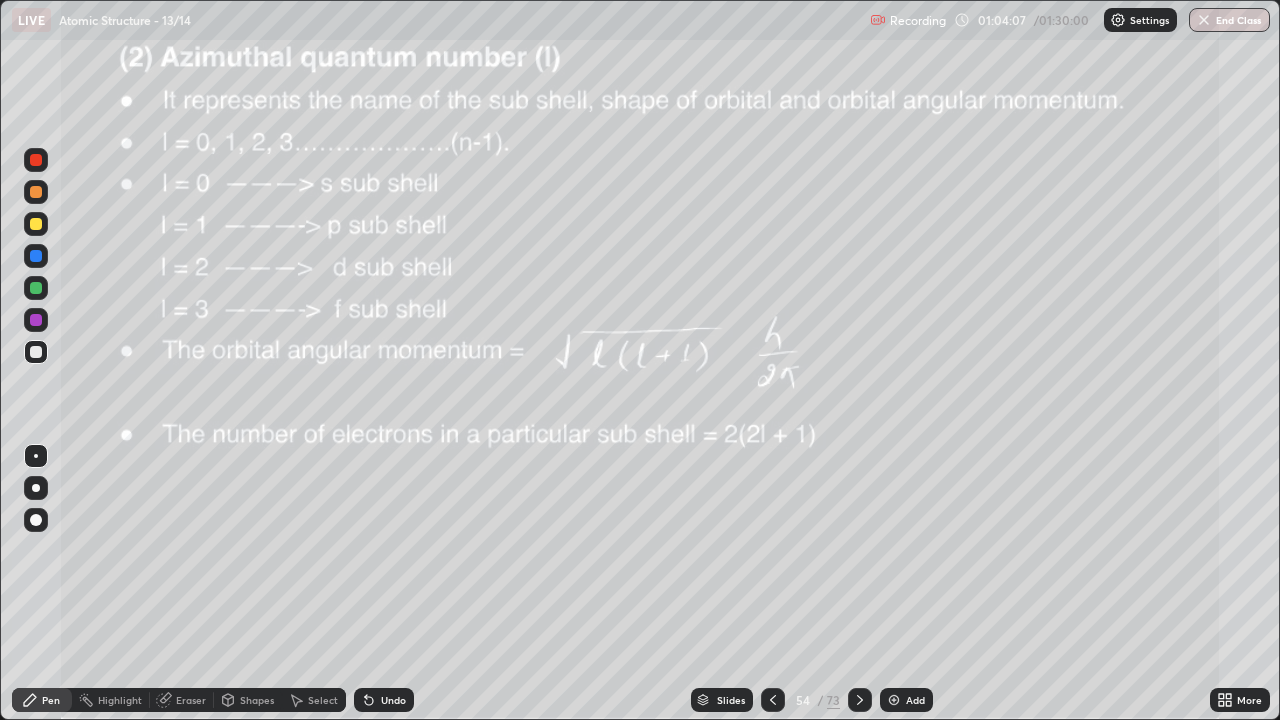 click at bounding box center (36, 160) 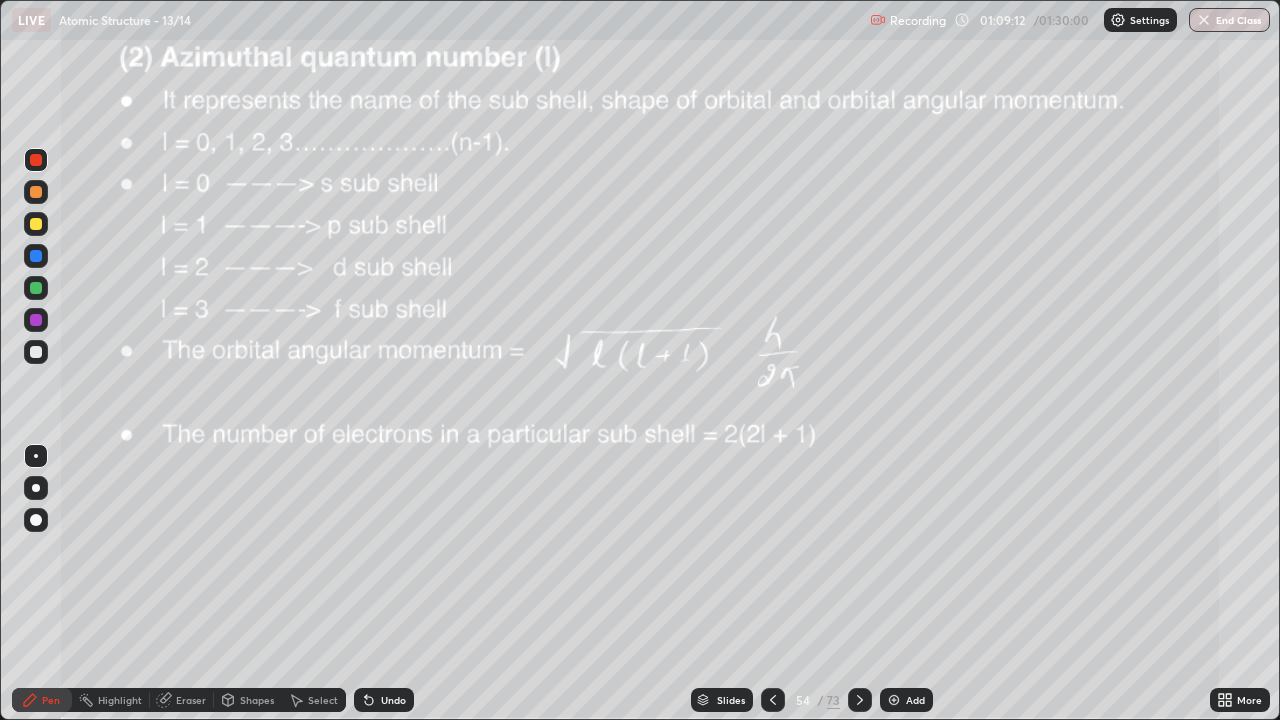 click at bounding box center [36, 352] 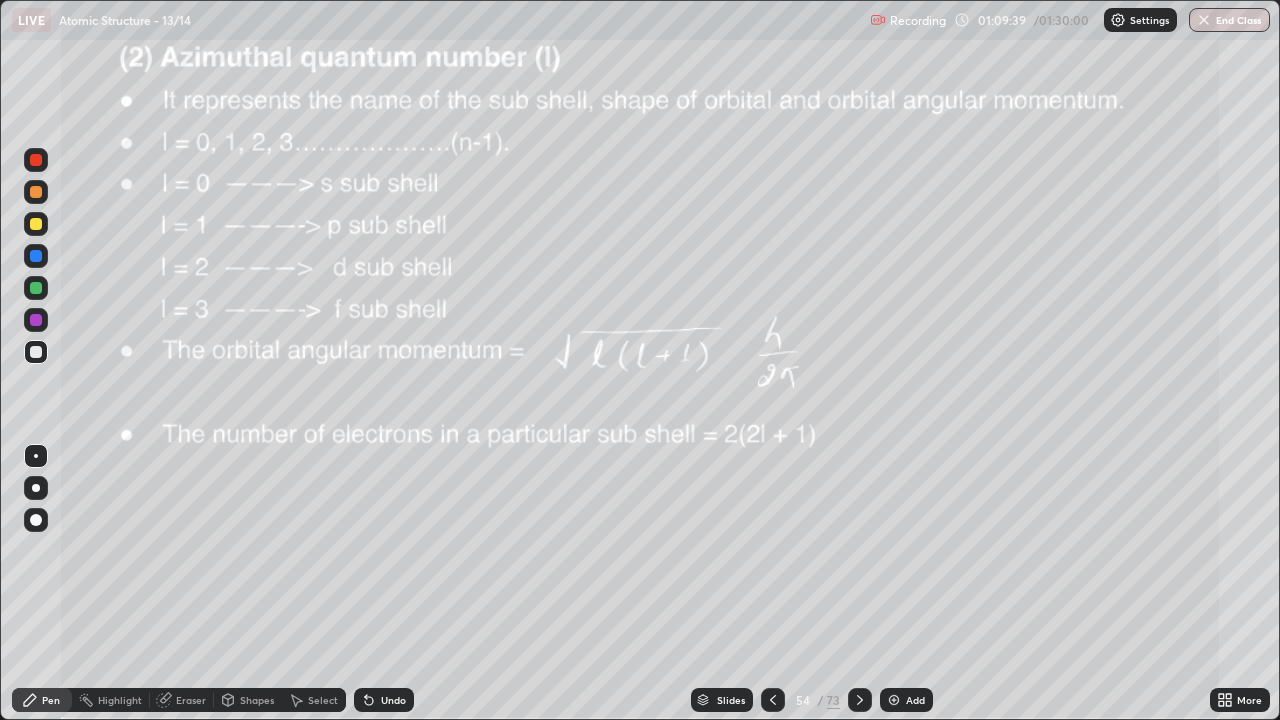 click at bounding box center (36, 224) 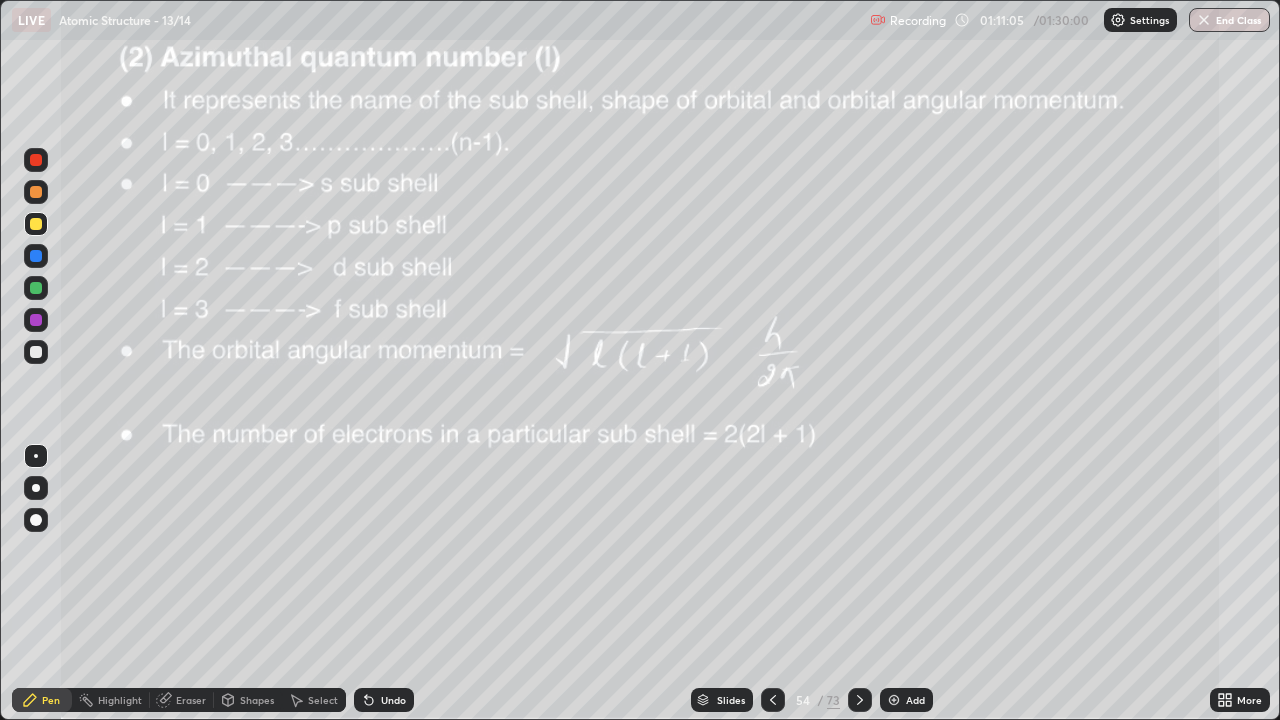 click 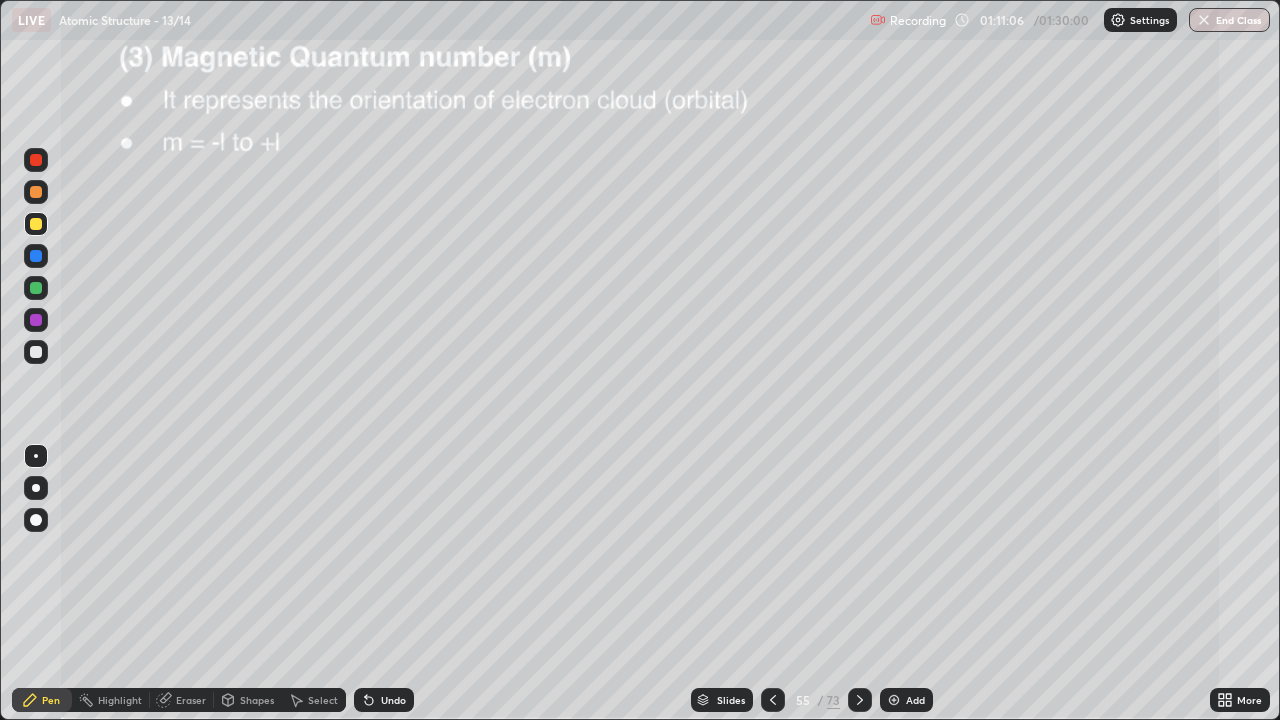 click 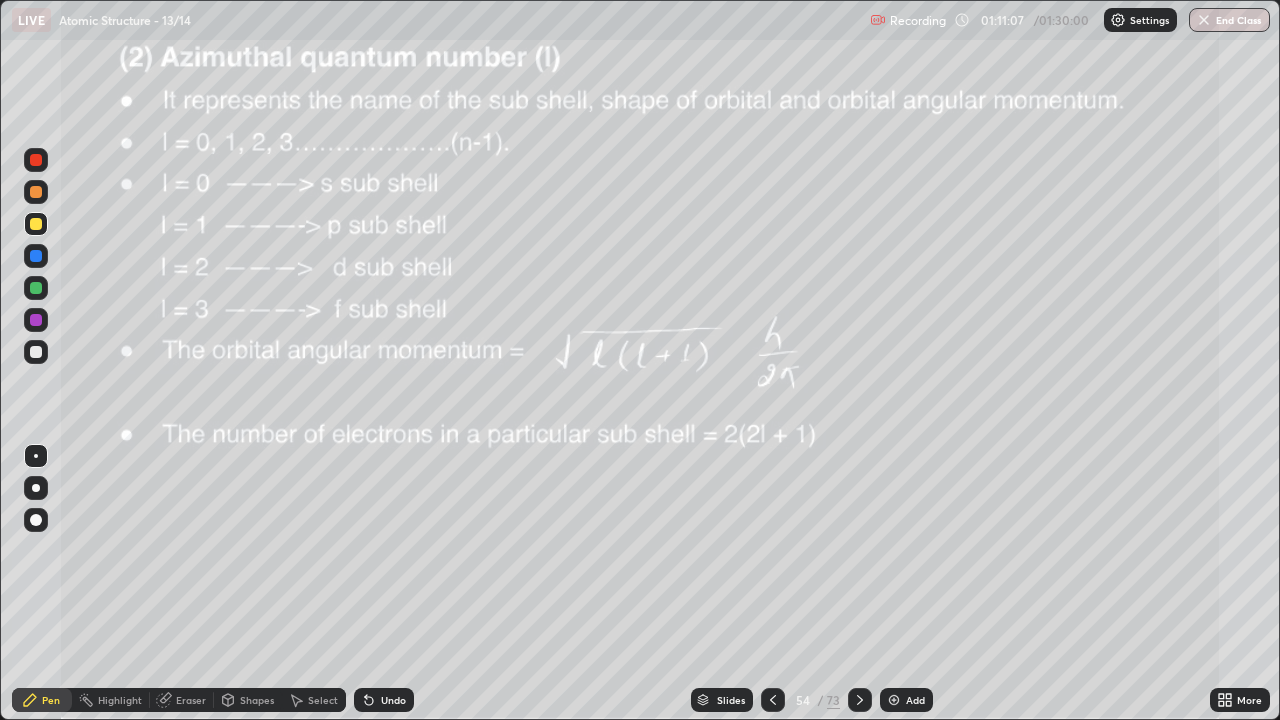 click at bounding box center [894, 700] 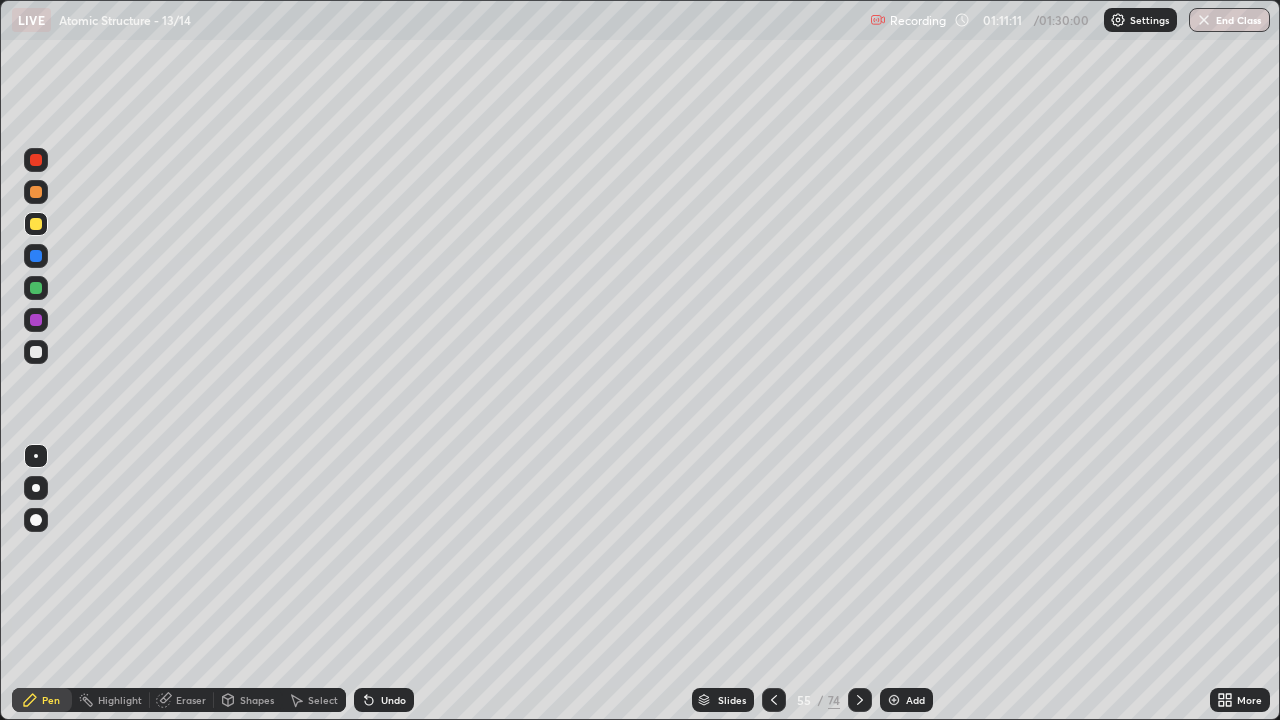 click at bounding box center (36, 352) 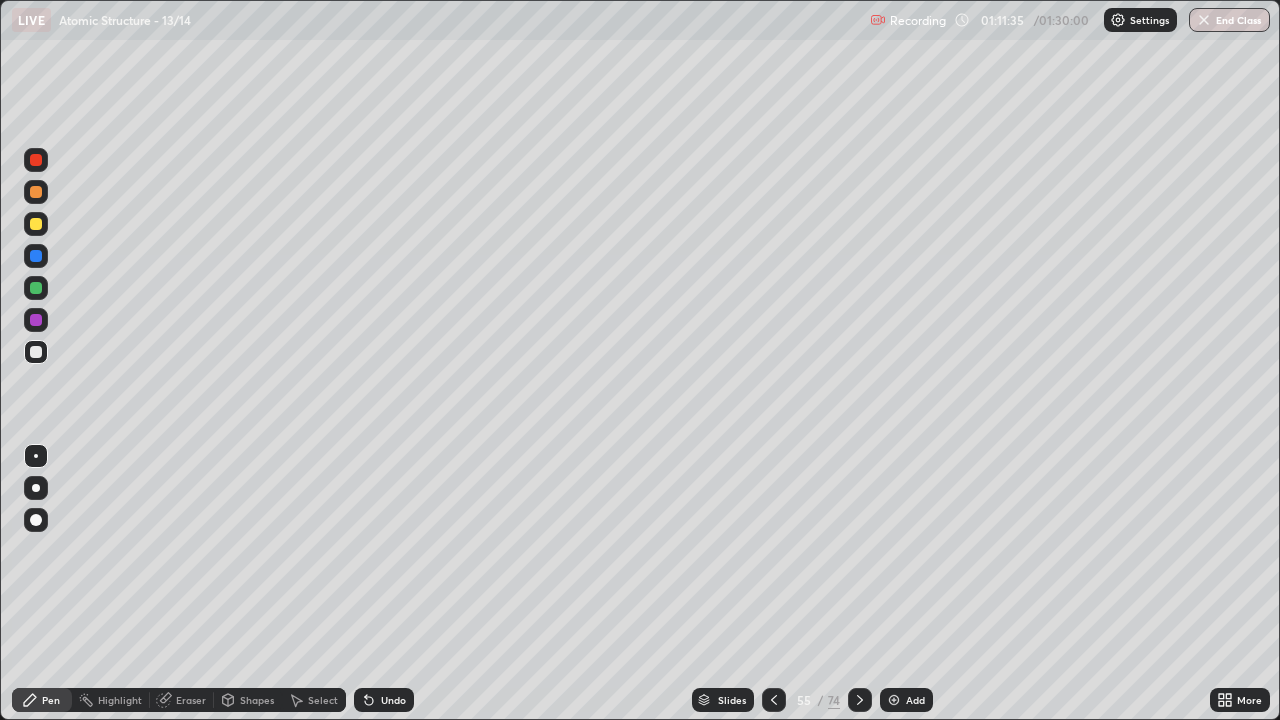 click 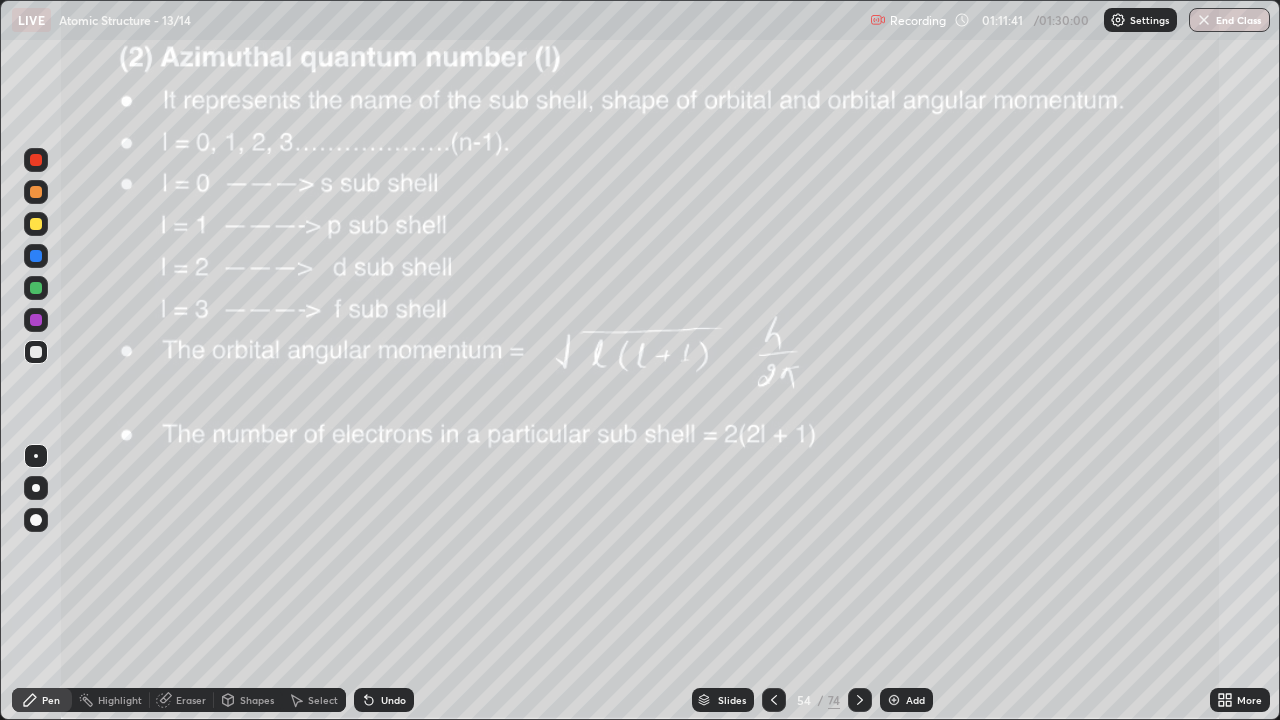 click 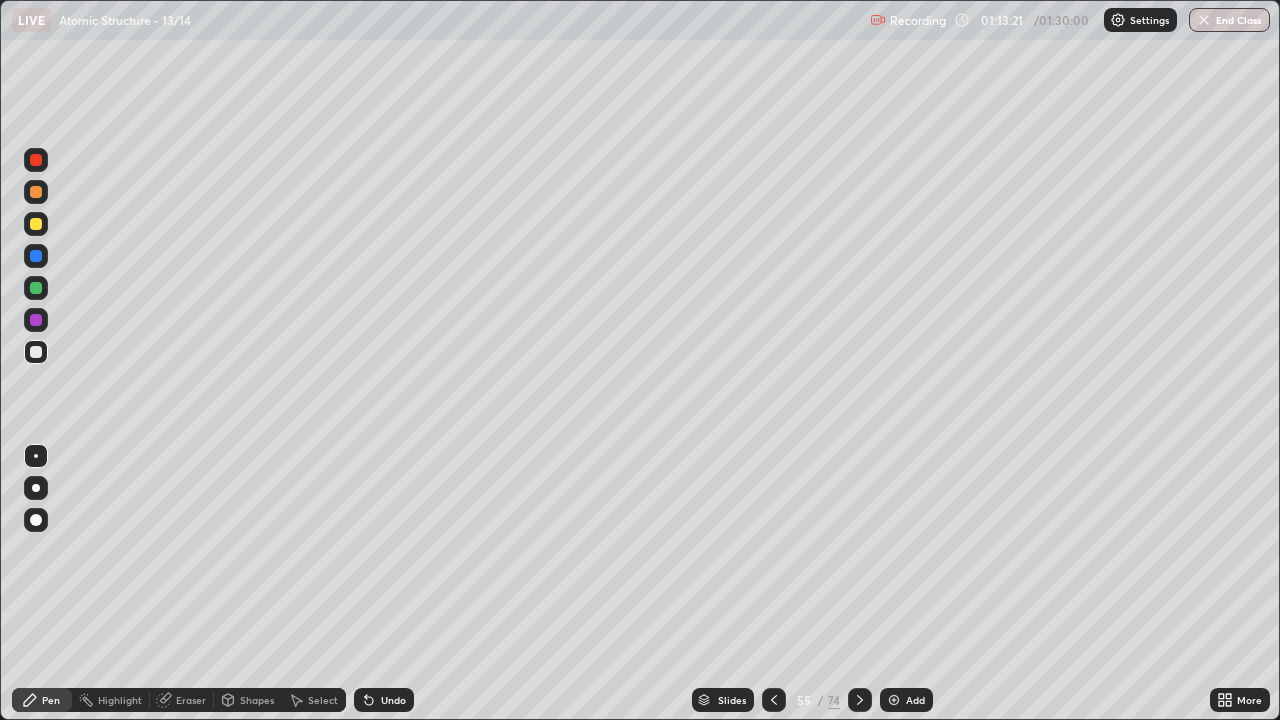 click on "Undo" at bounding box center [384, 700] 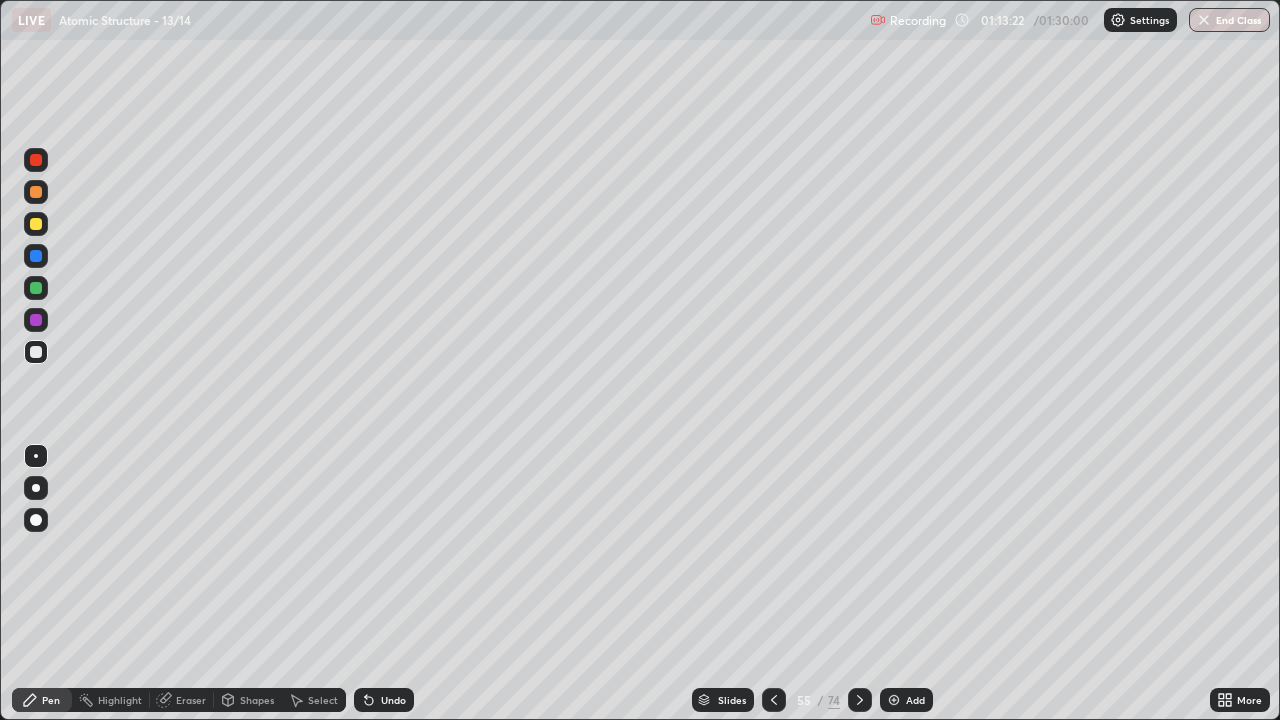 click on "Undo" at bounding box center (393, 700) 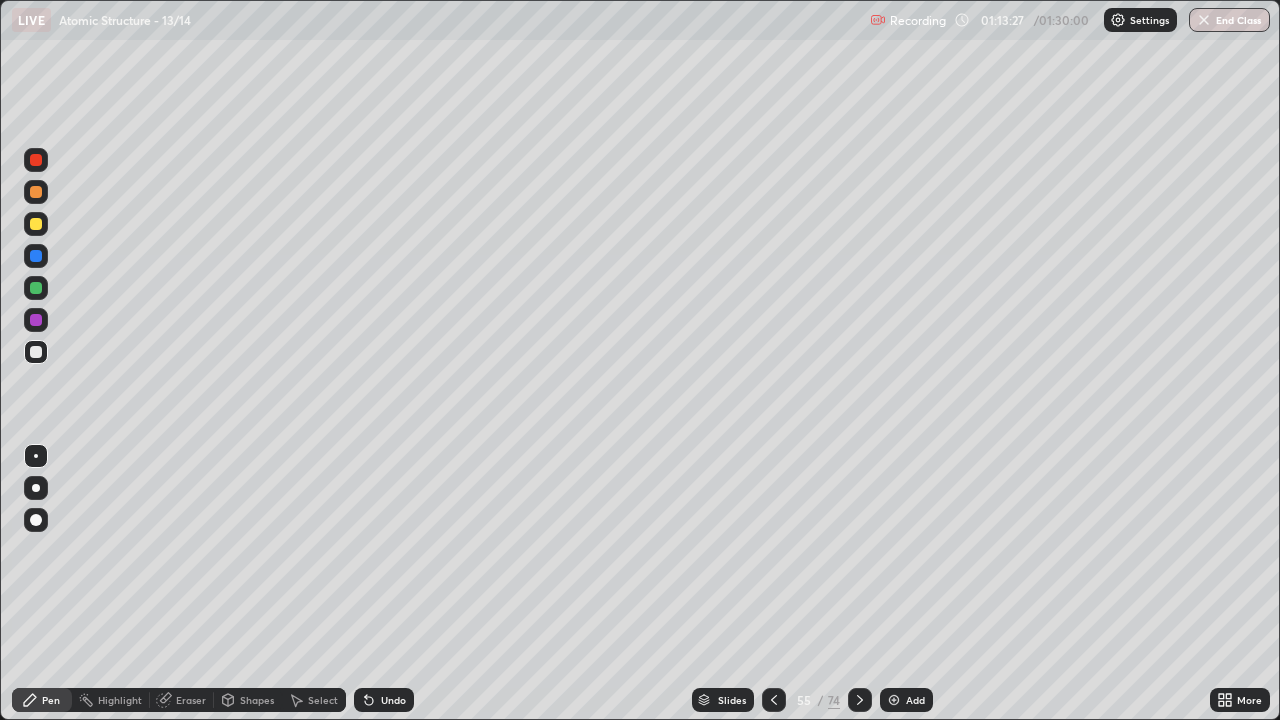 click at bounding box center (36, 224) 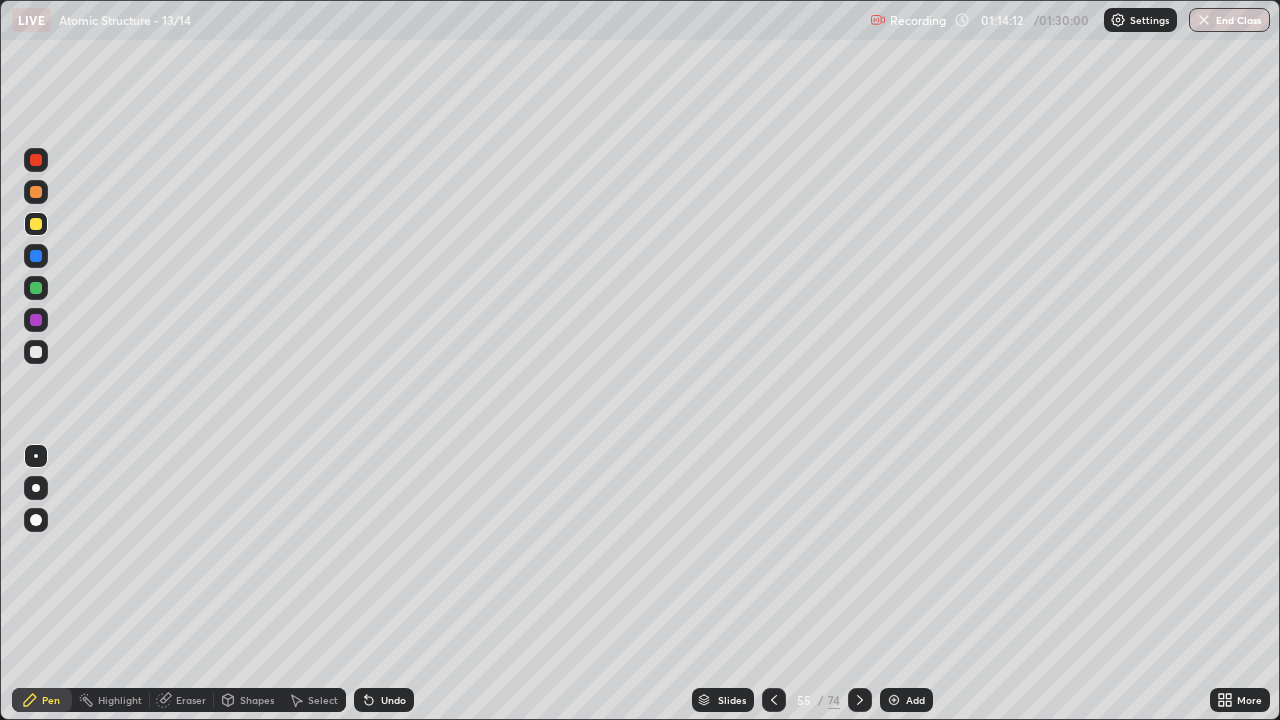 click at bounding box center (36, 224) 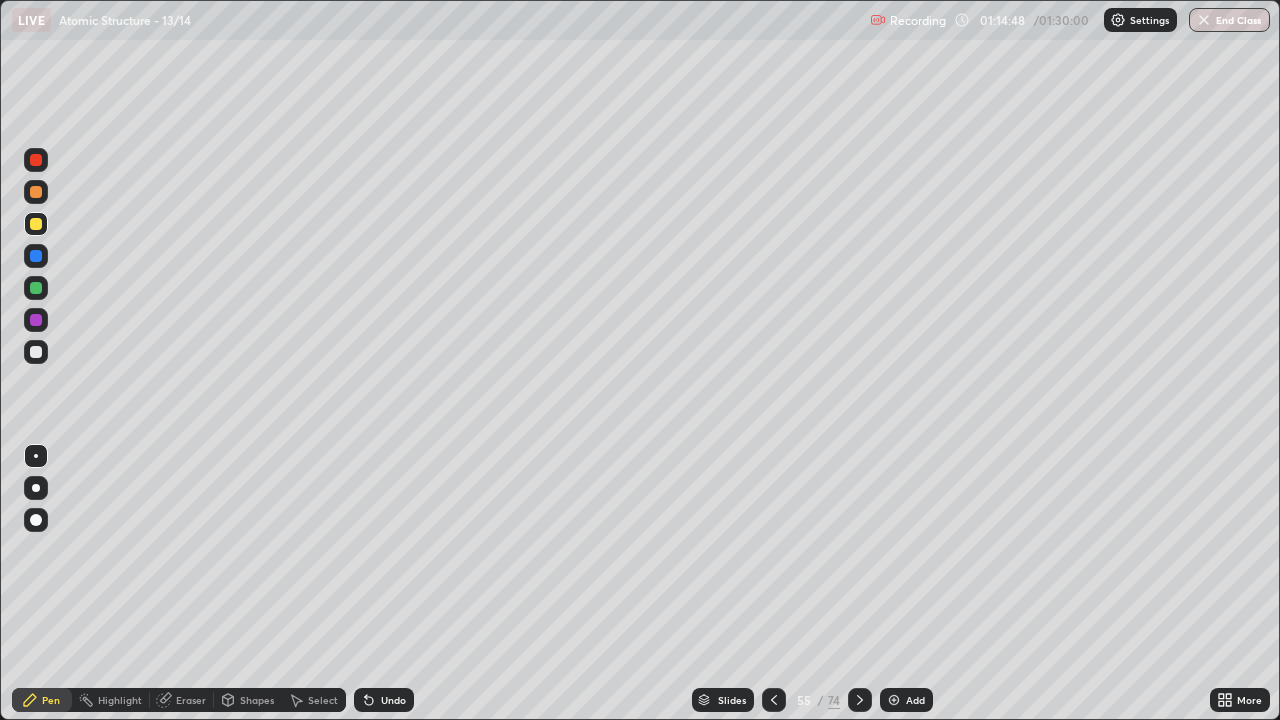 click on "Undo" at bounding box center [393, 700] 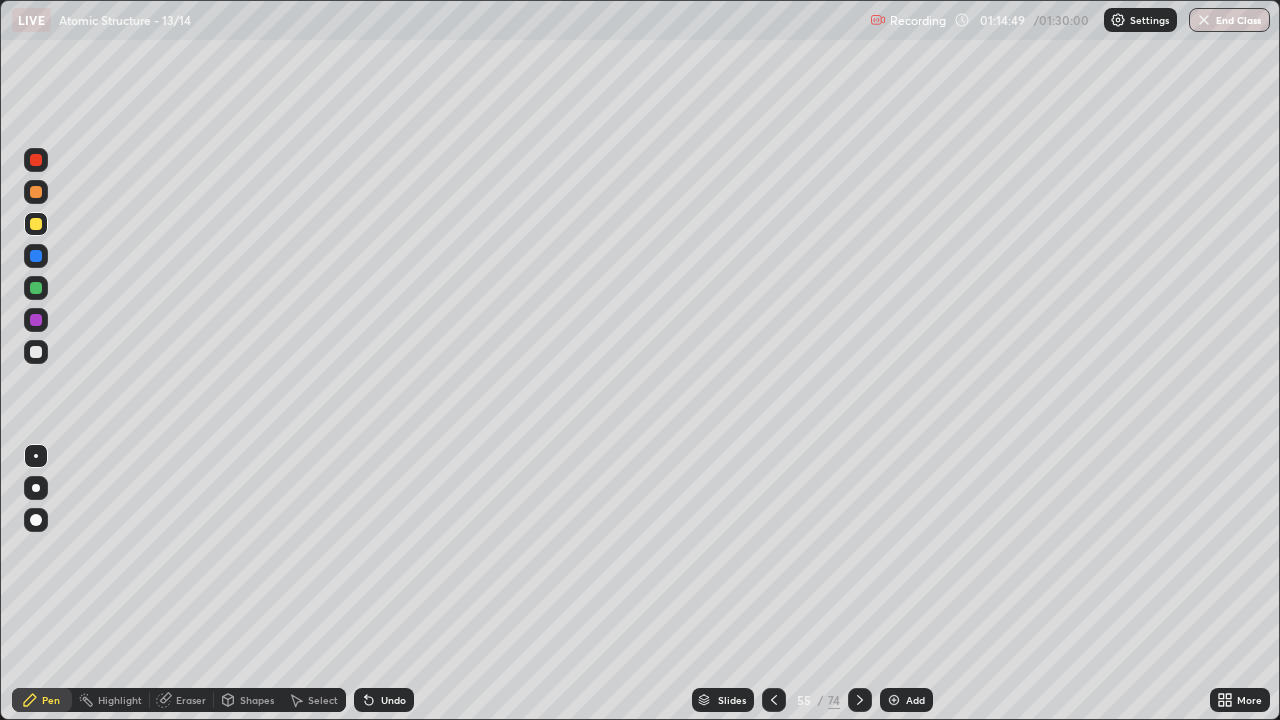 click on "Undo" at bounding box center [393, 700] 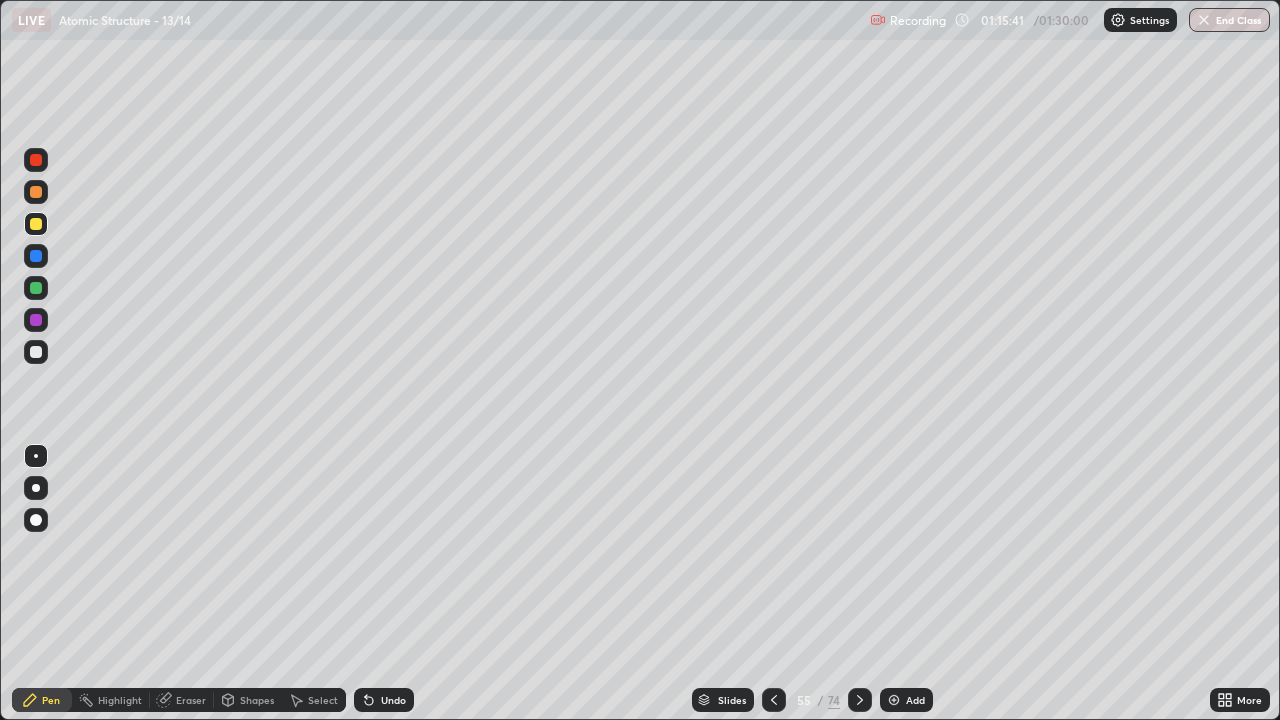 click 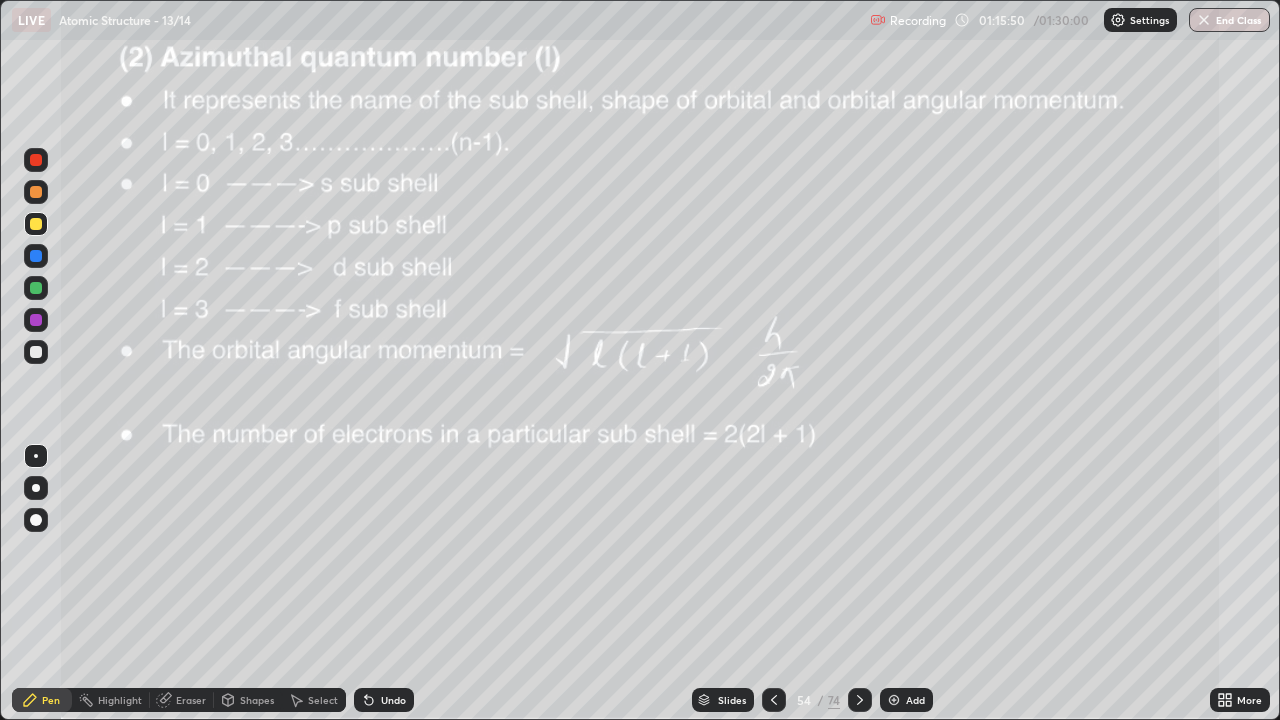 click 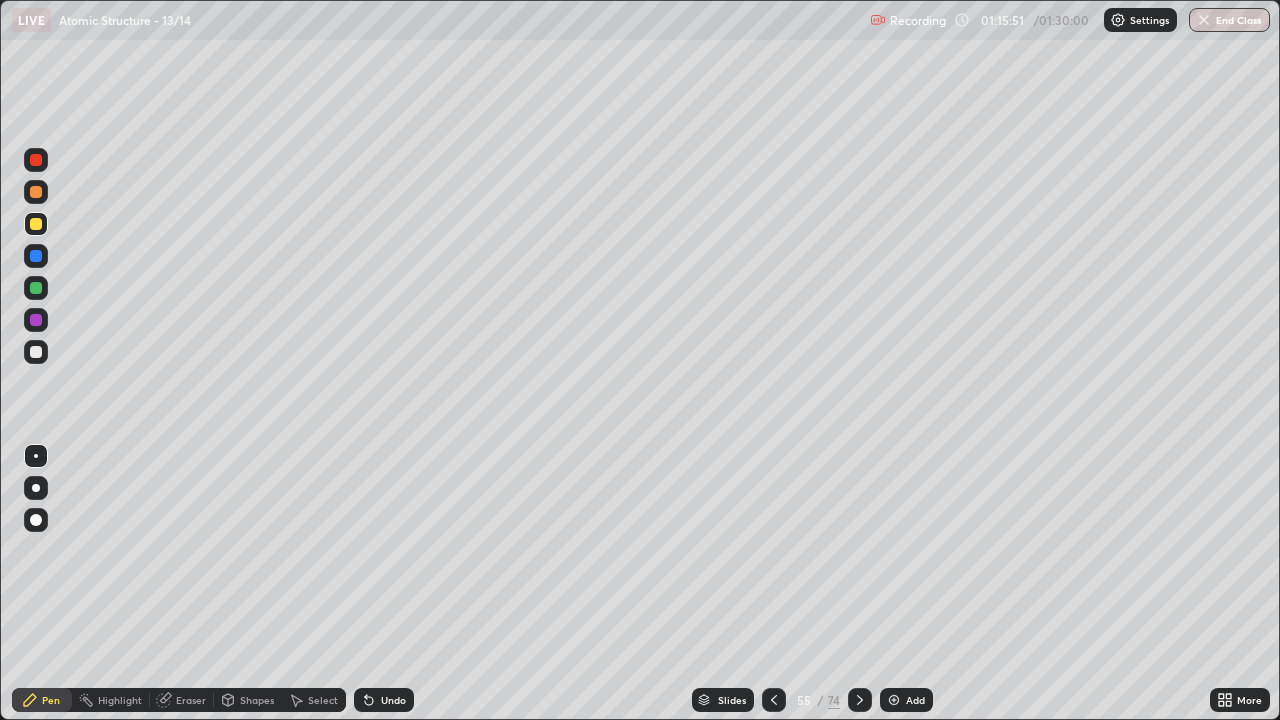 click at bounding box center (894, 700) 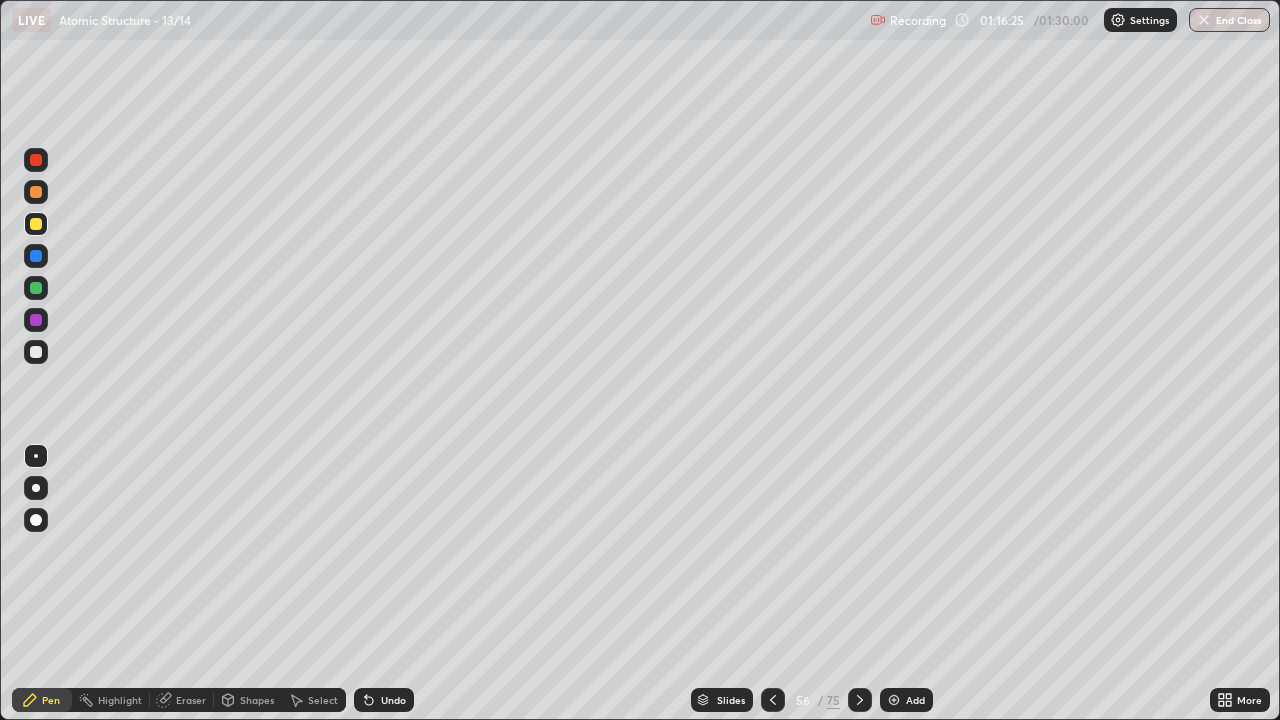 click at bounding box center (36, 288) 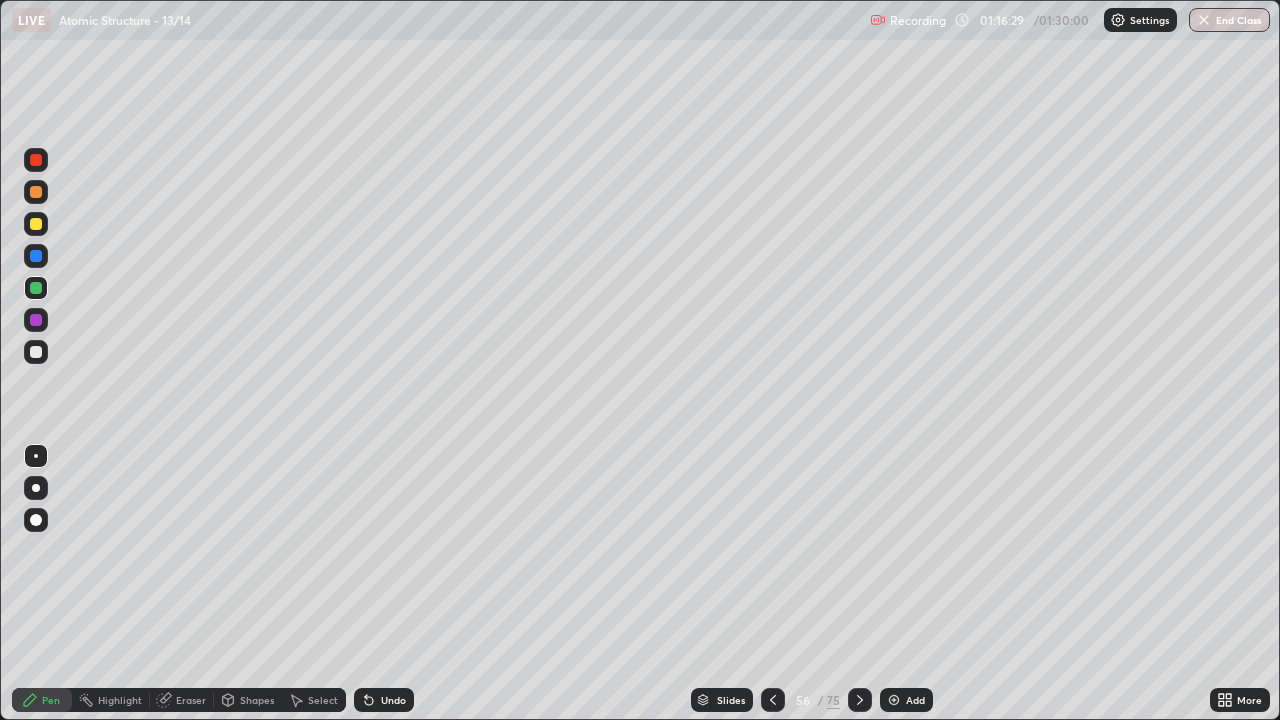click 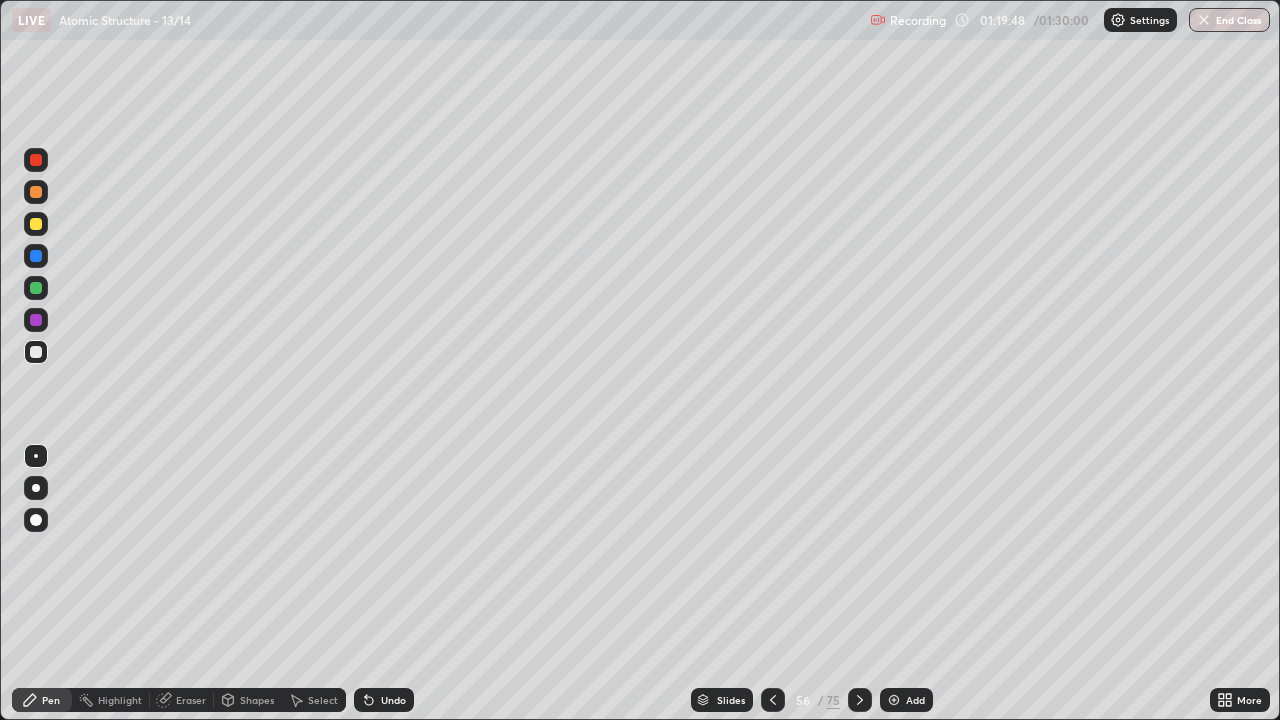 click 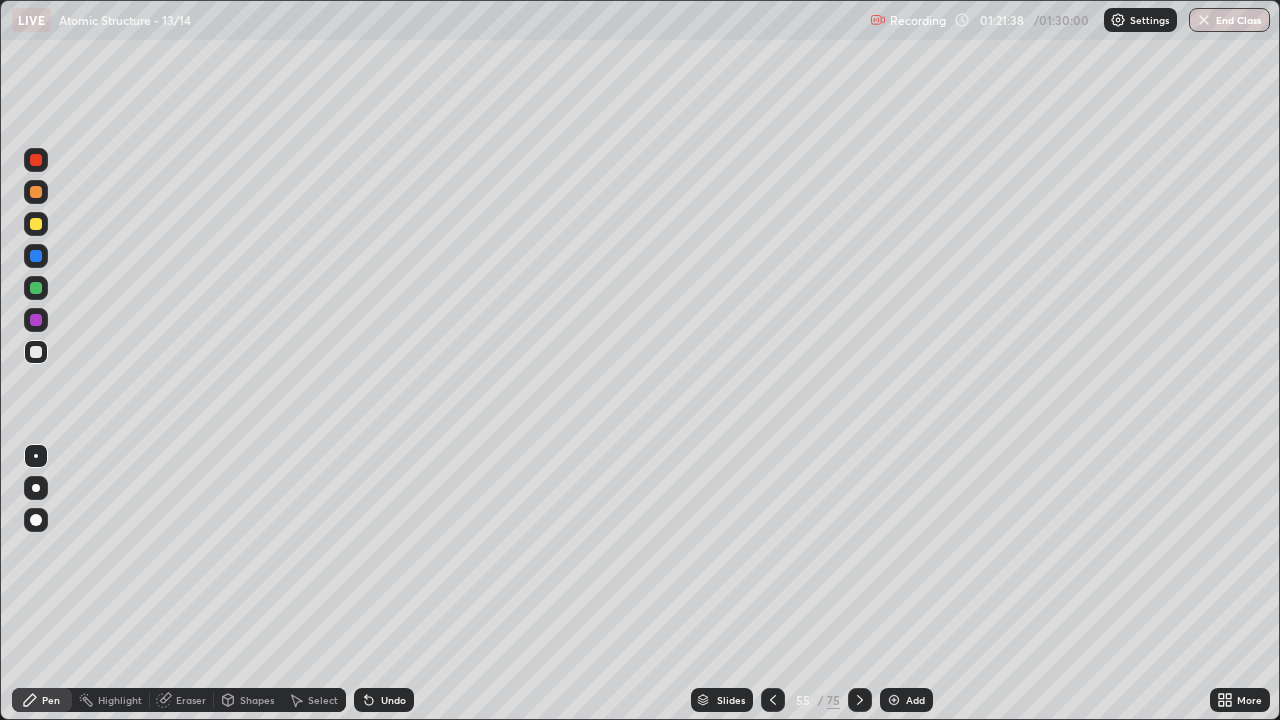 click 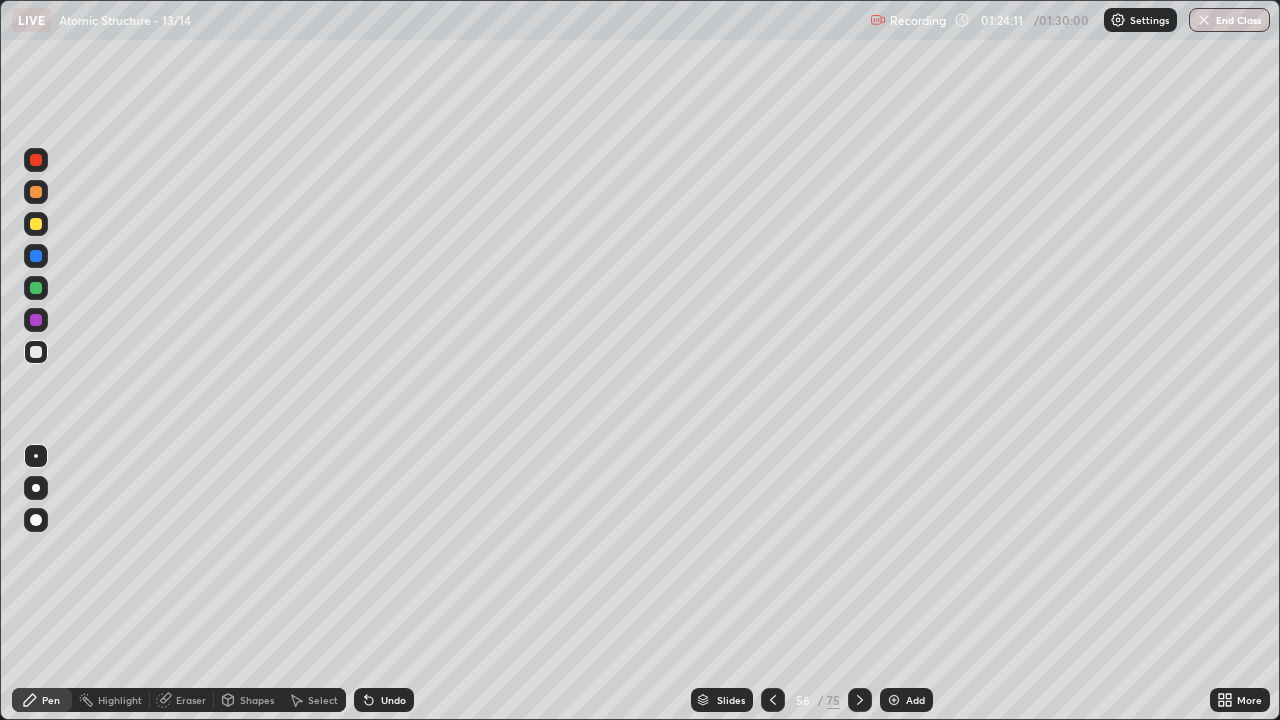 click at bounding box center [1204, 20] 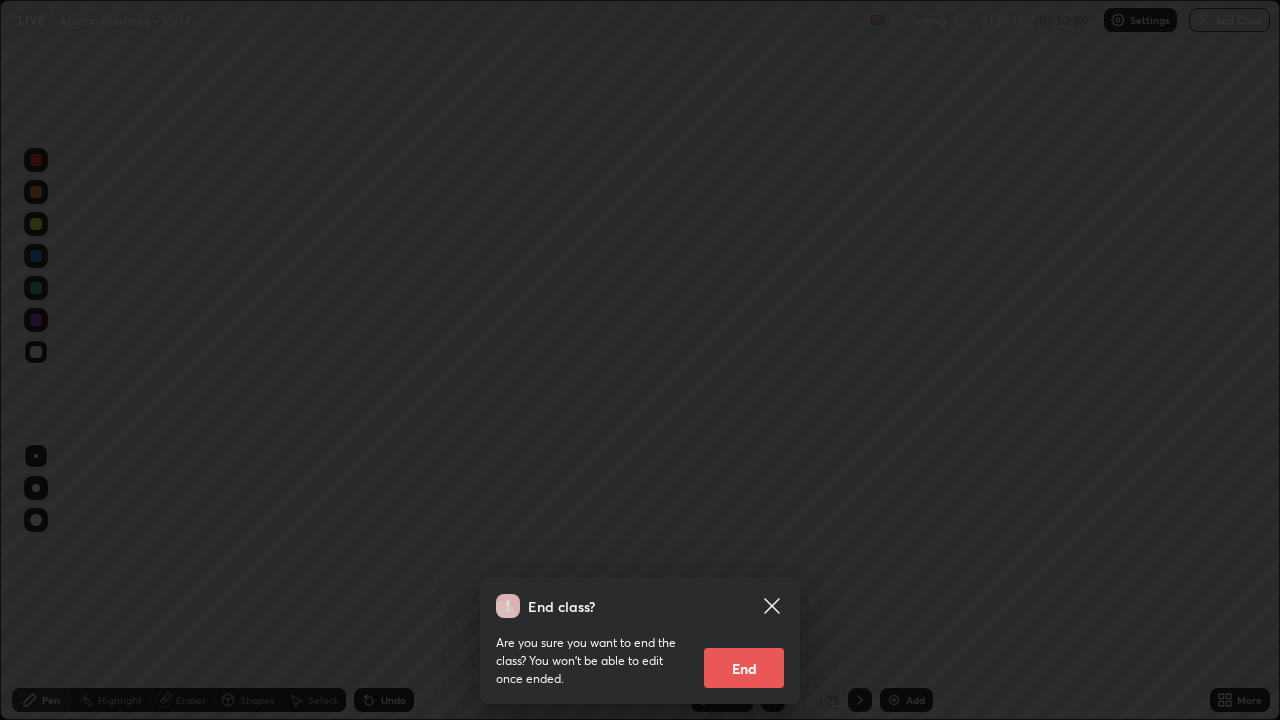 click on "End" at bounding box center (744, 668) 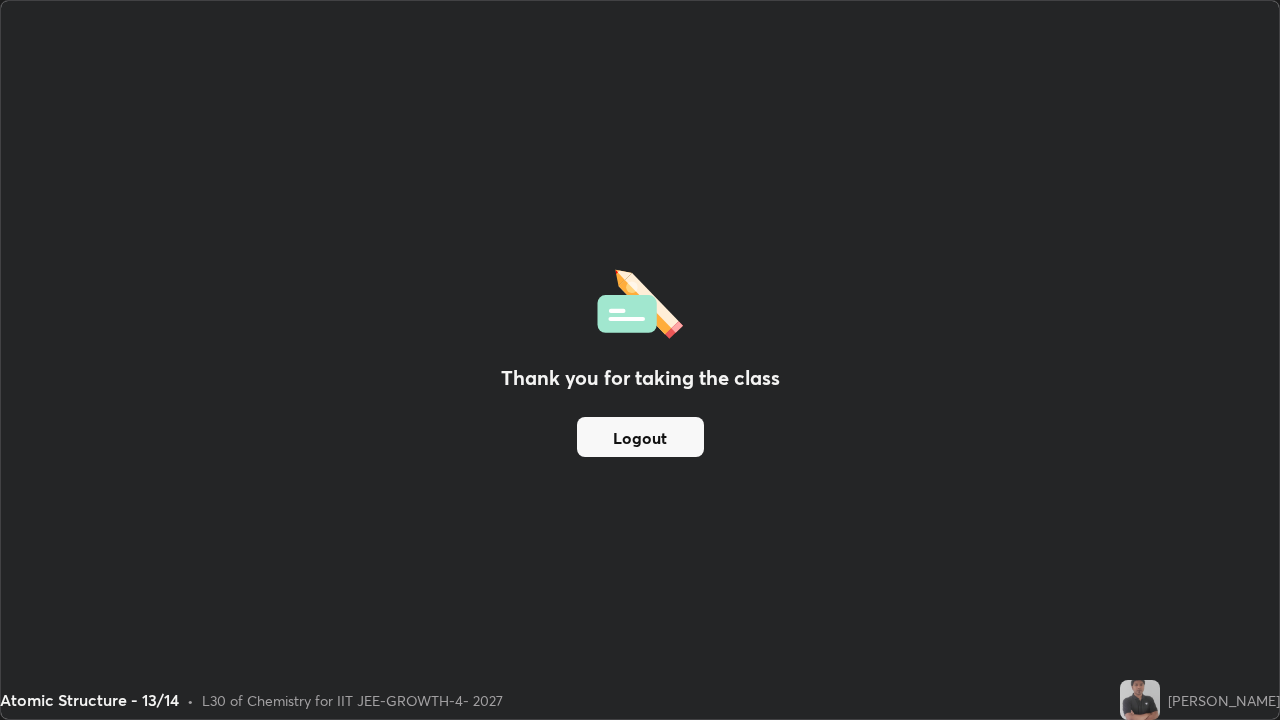 click on "Logout" at bounding box center [640, 437] 